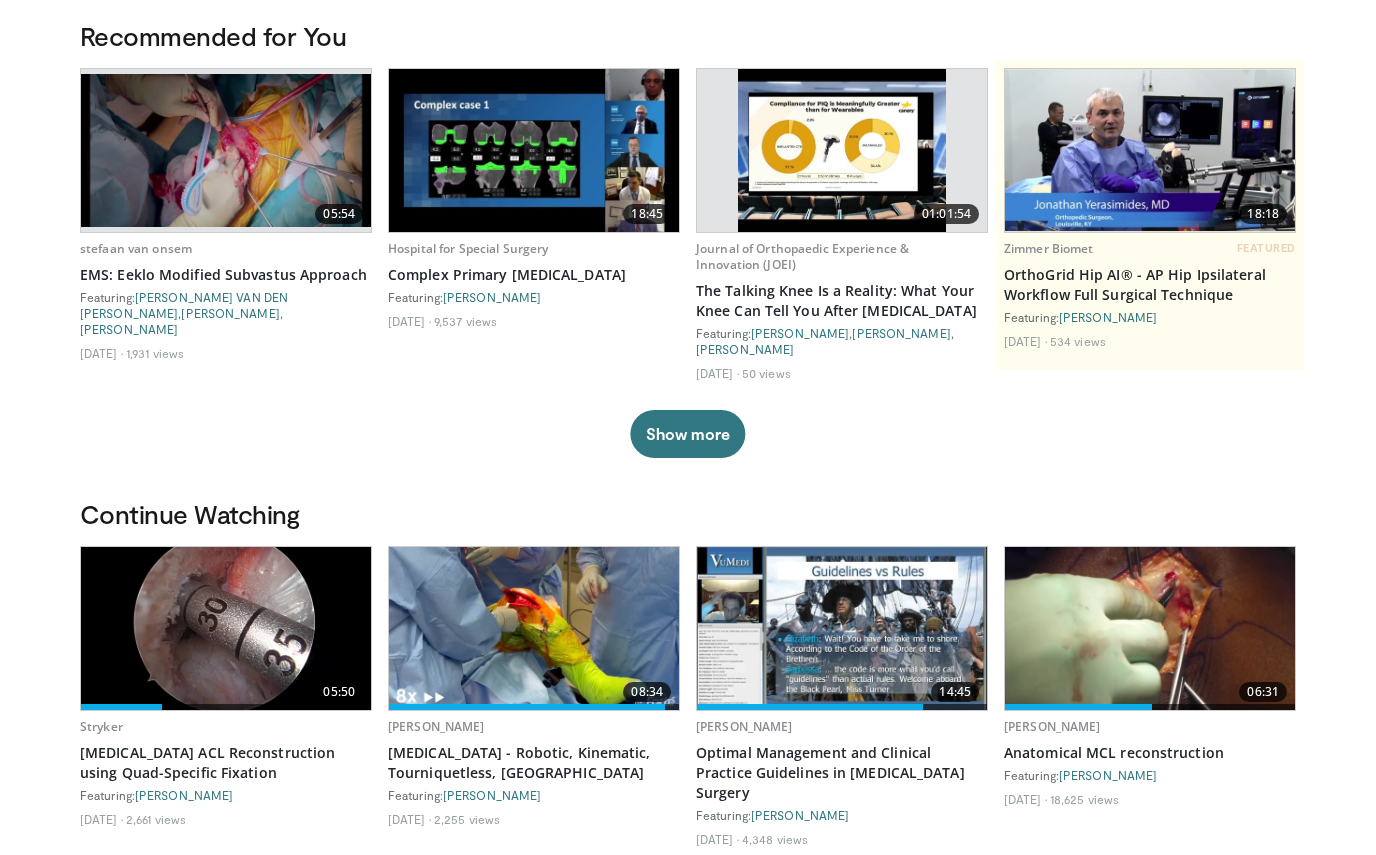 scroll, scrollTop: 0, scrollLeft: 0, axis: both 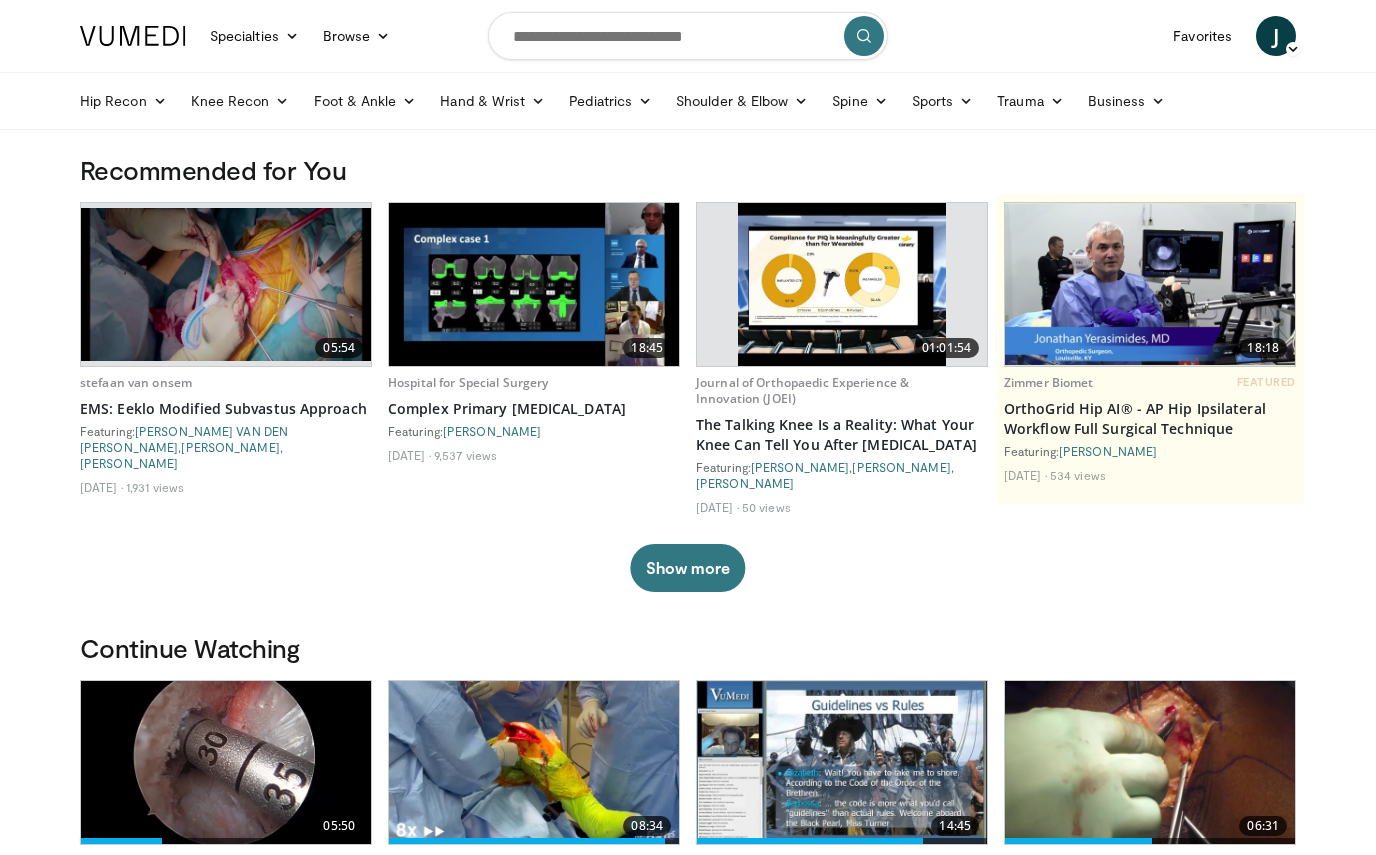 click at bounding box center [688, 36] 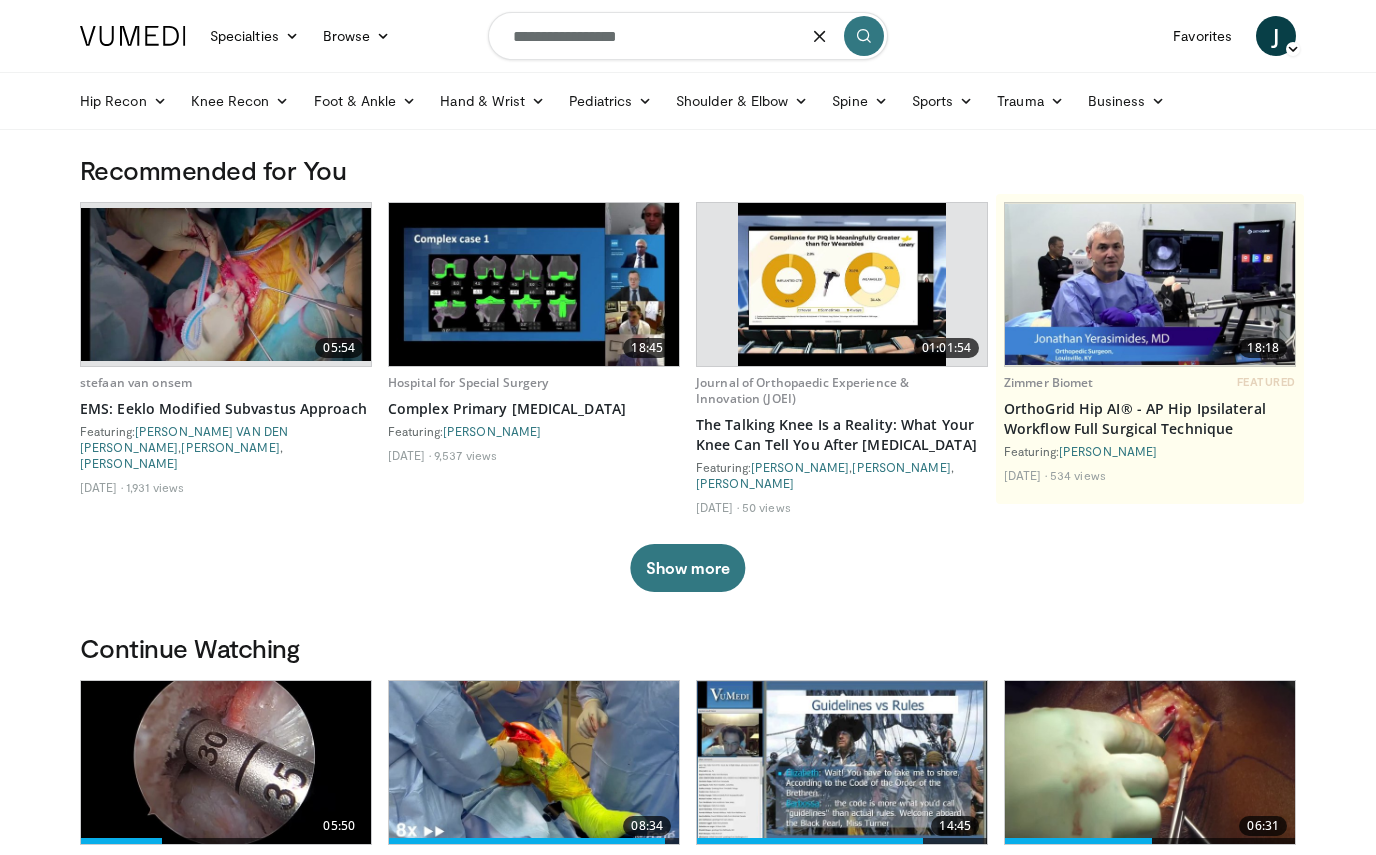 type on "**********" 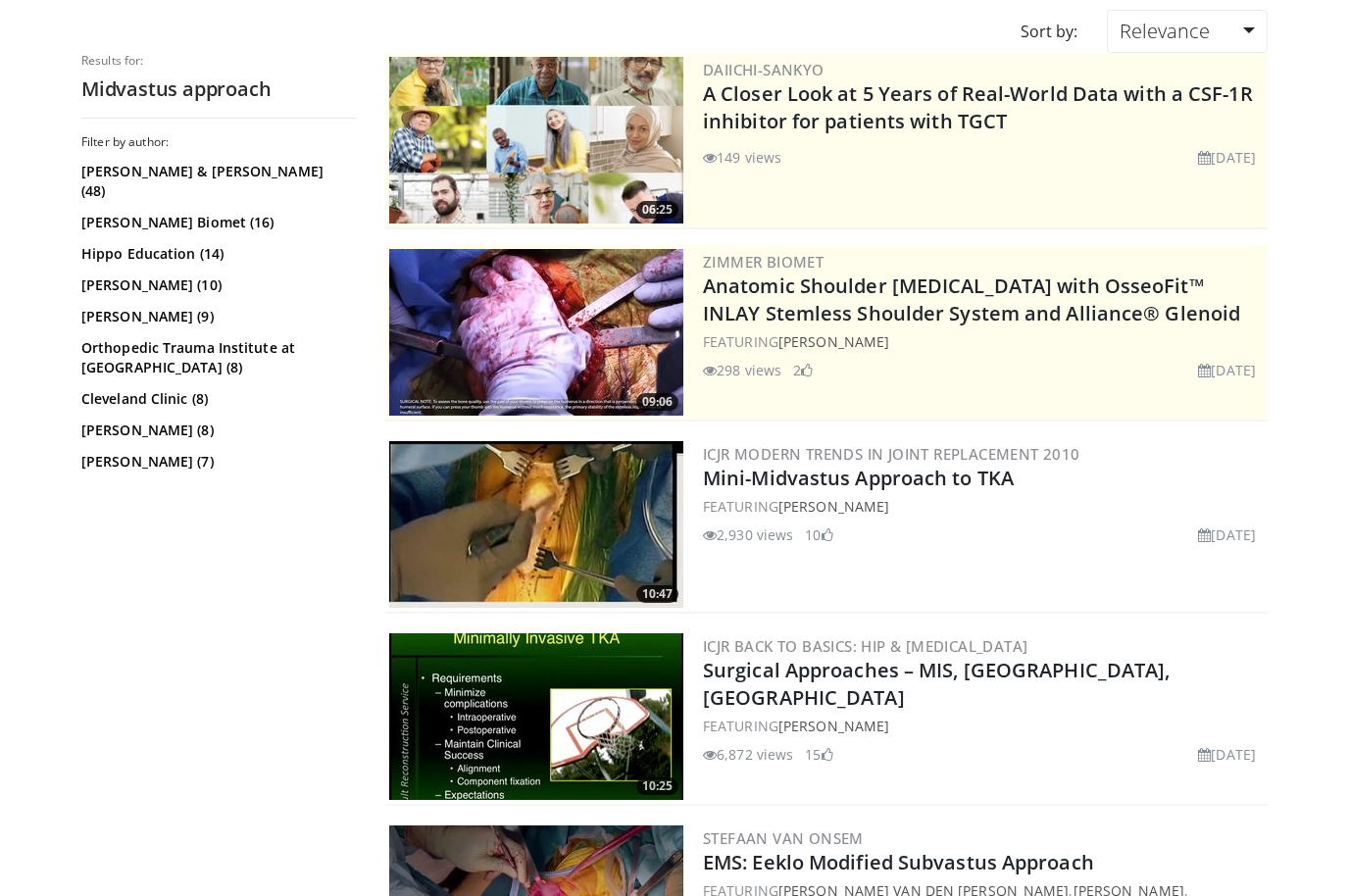 scroll, scrollTop: 164, scrollLeft: 0, axis: vertical 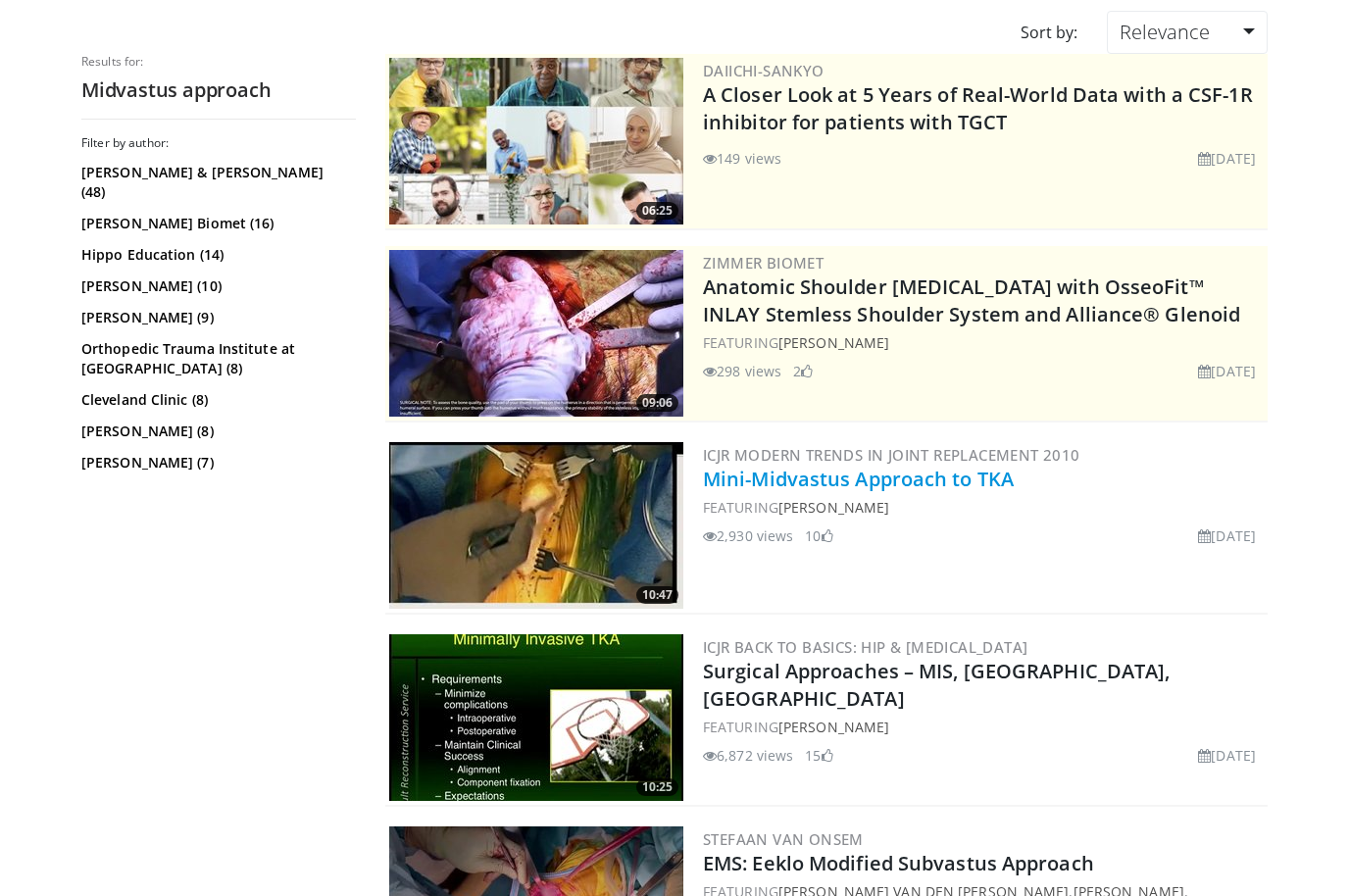 click on "Mini-Midvastus Approach to TKA" at bounding box center [858, 478] 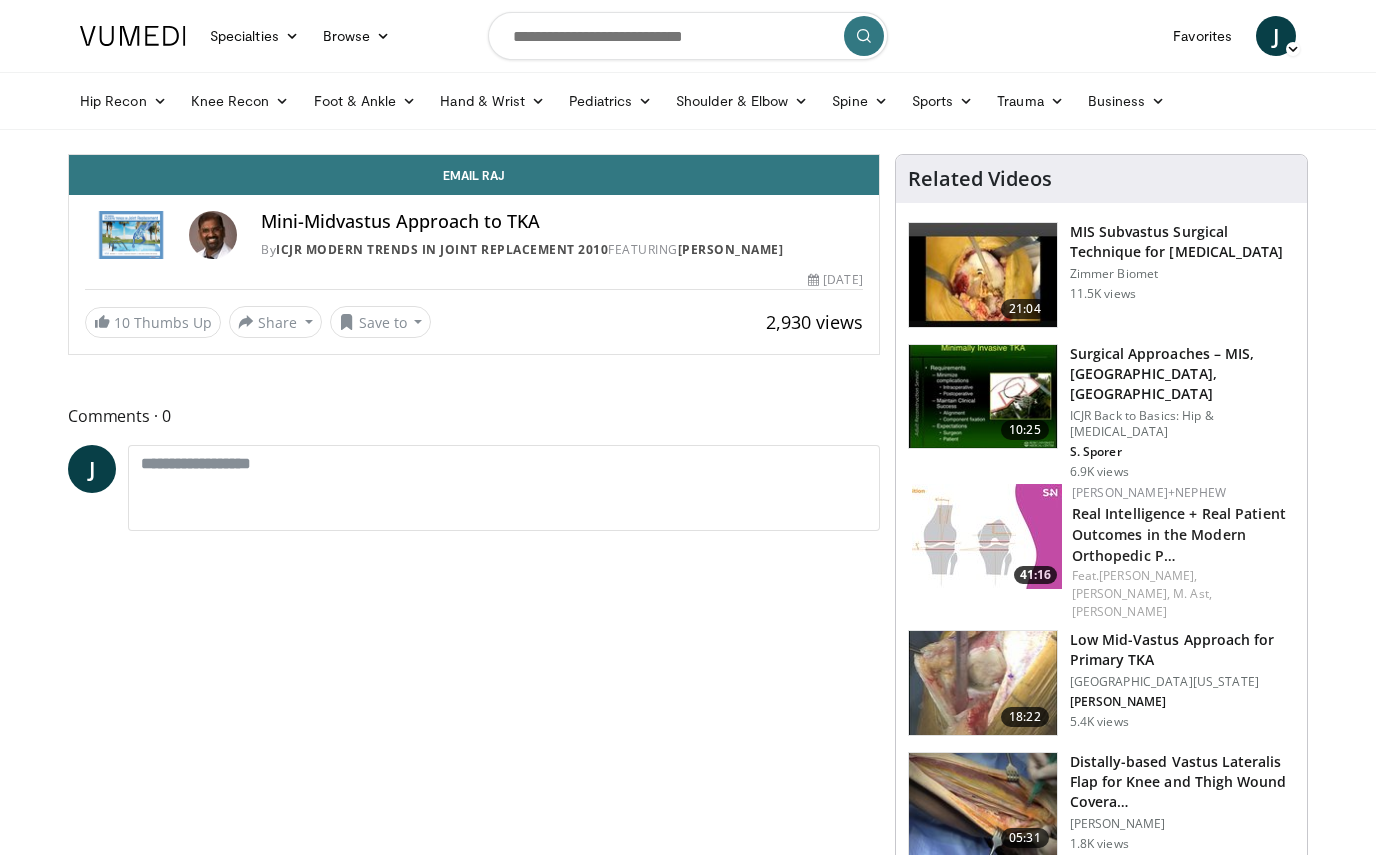 scroll, scrollTop: 0, scrollLeft: 0, axis: both 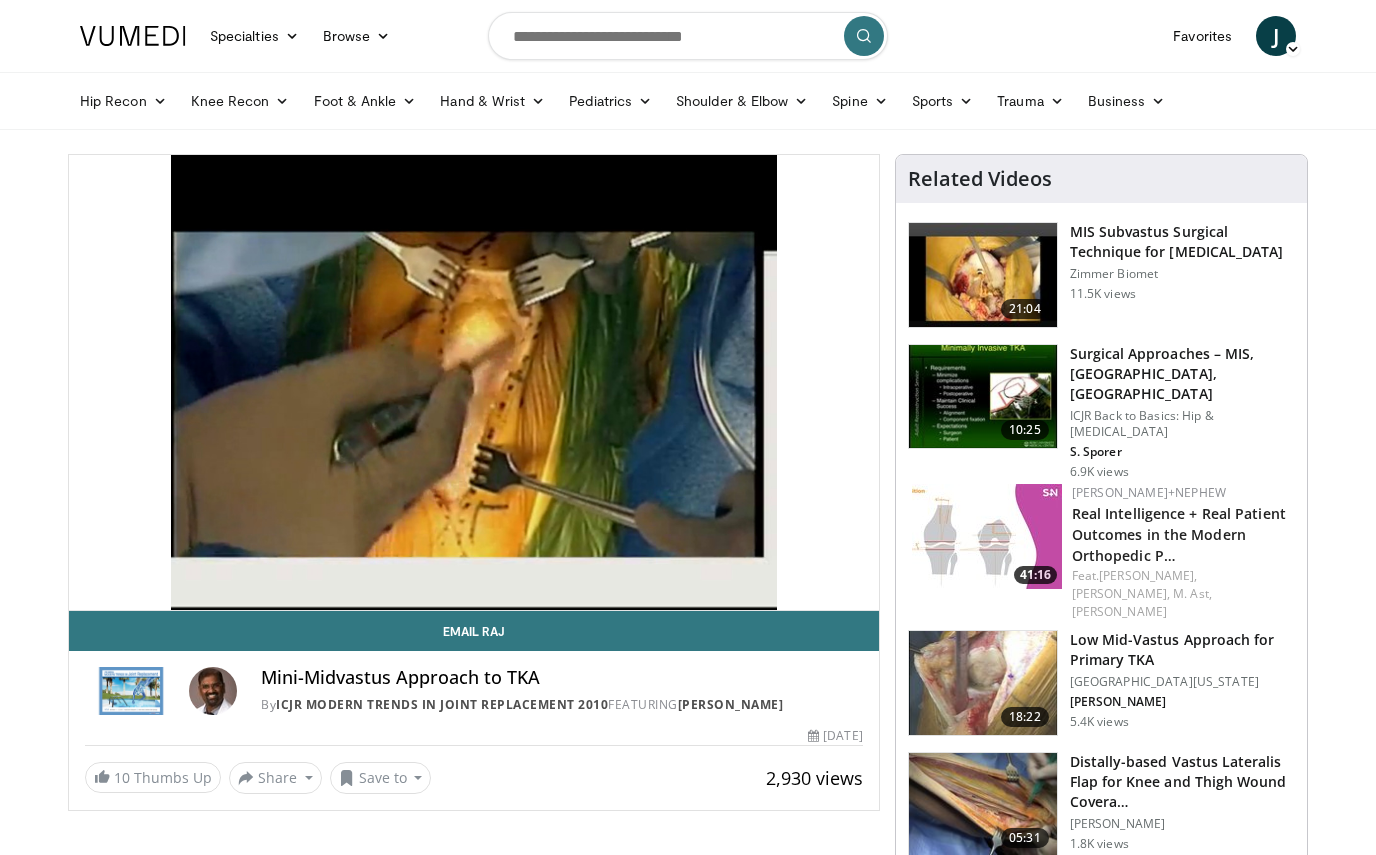 click on "10 seconds
Tap to unmute" at bounding box center (474, 382) 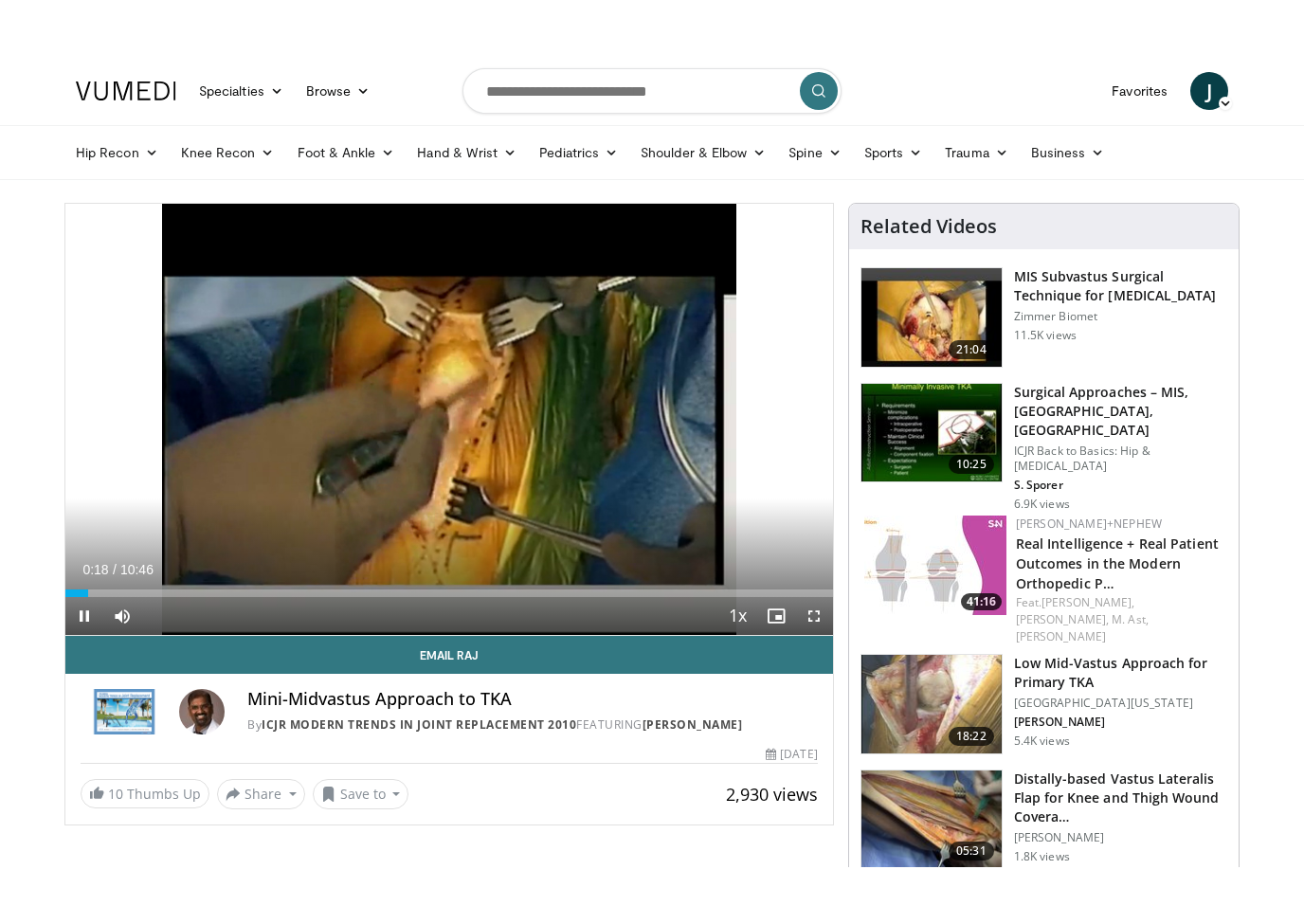 scroll, scrollTop: 23, scrollLeft: 0, axis: vertical 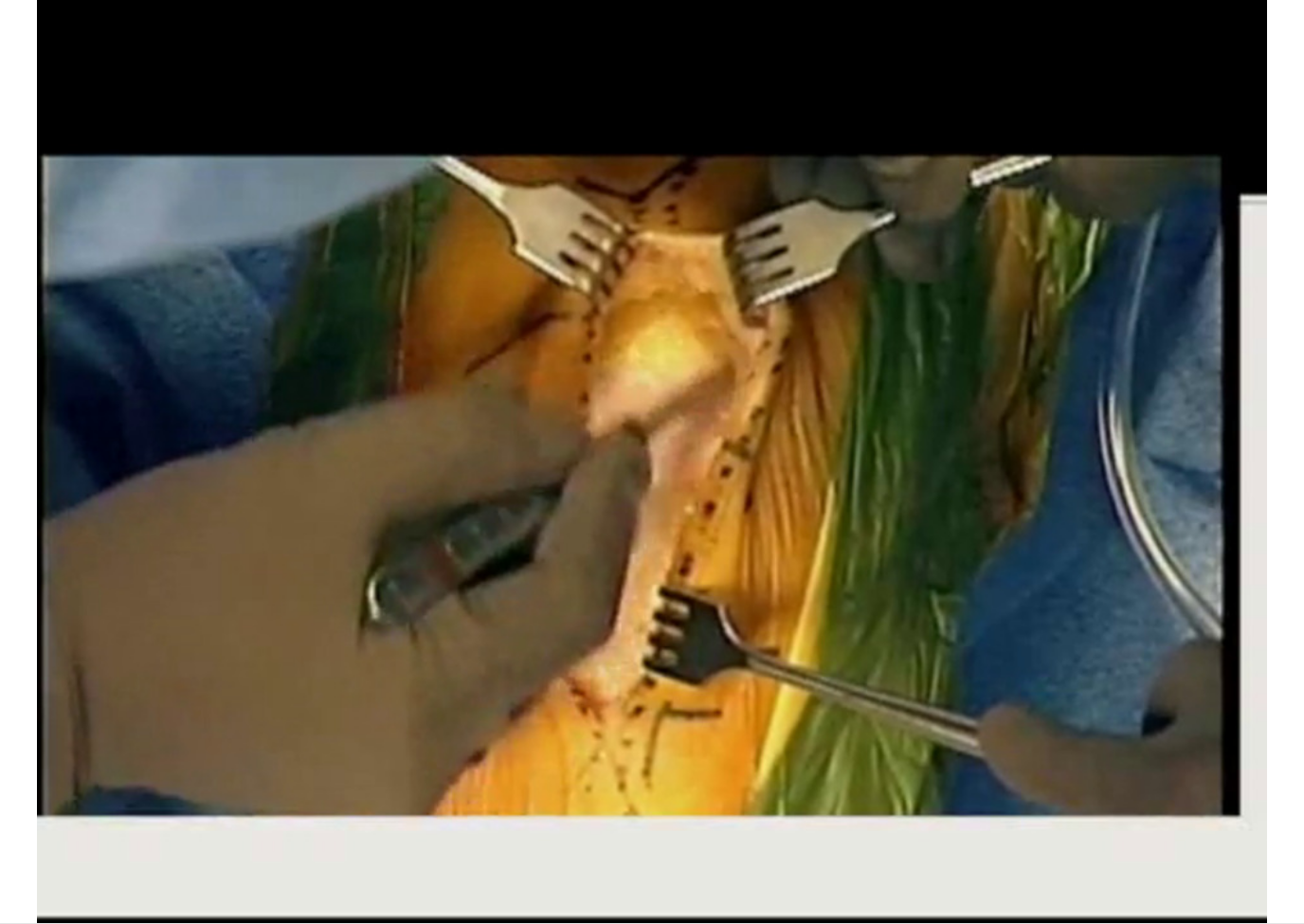 click on "10 seconds
Tap to unmute" at bounding box center [652, 462] 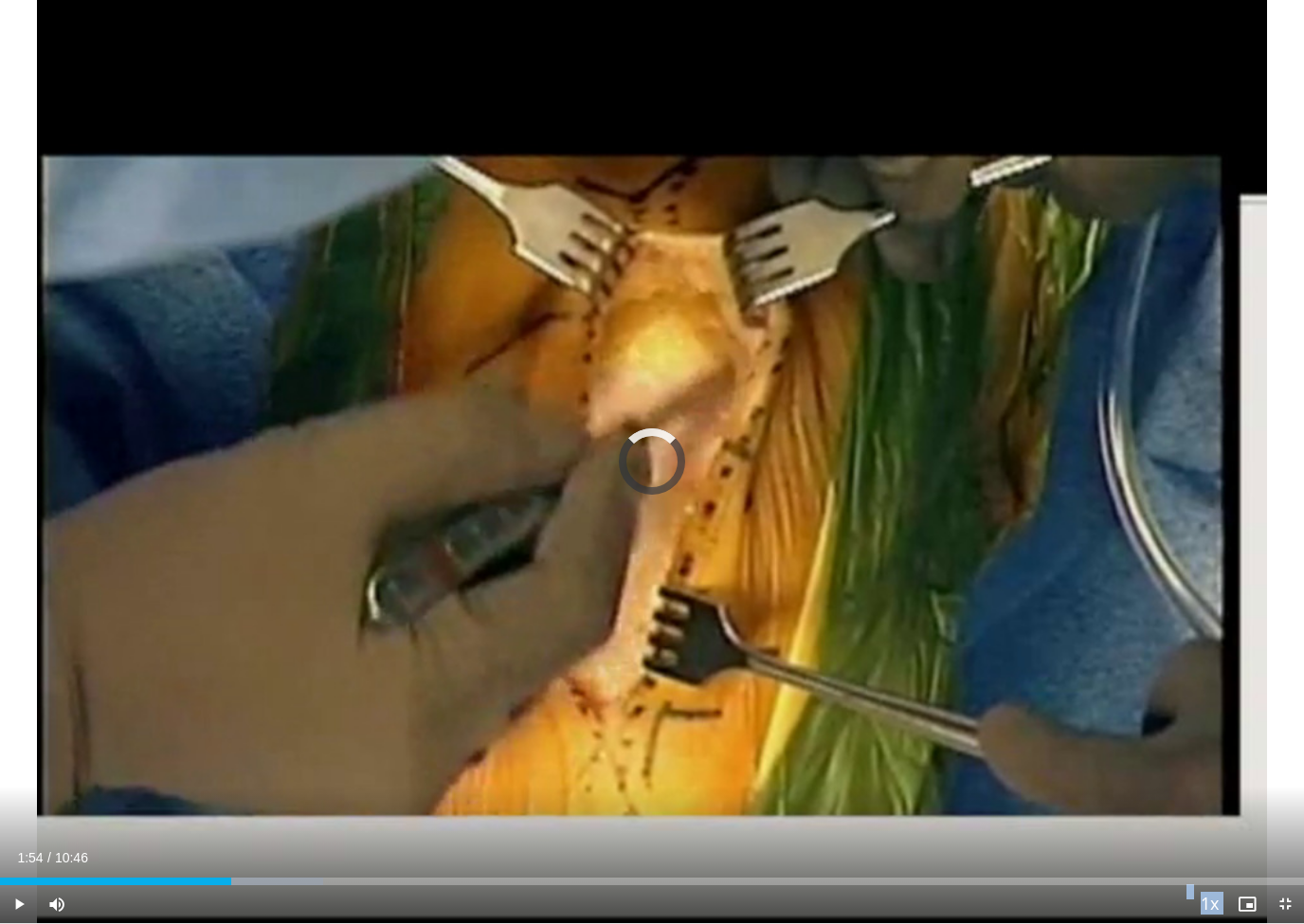 drag, startPoint x: 207, startPoint y: 933, endPoint x: -1, endPoint y: -24, distance: 979.3431 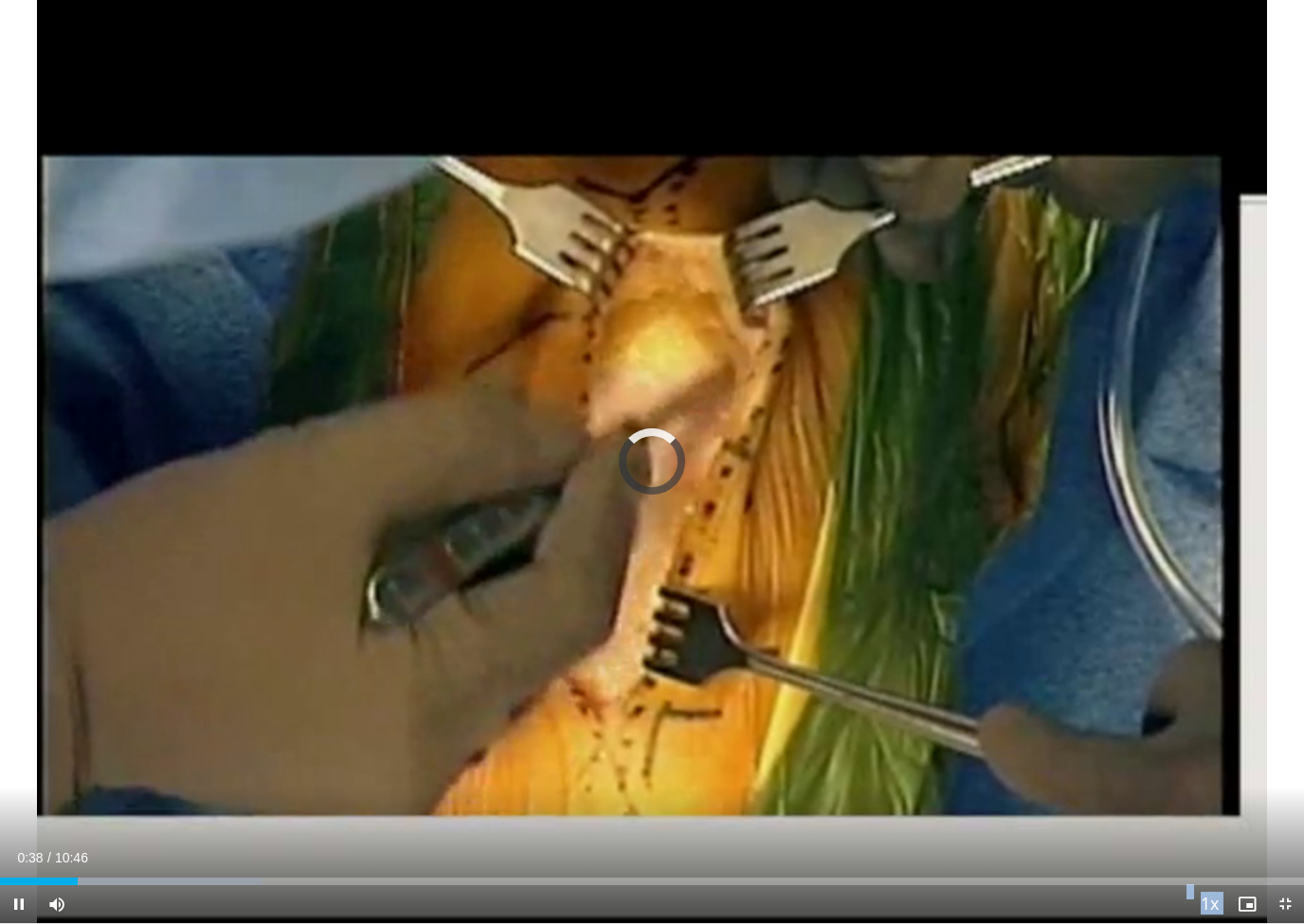 click on "Loaded :  20.10%" at bounding box center (652, 876) 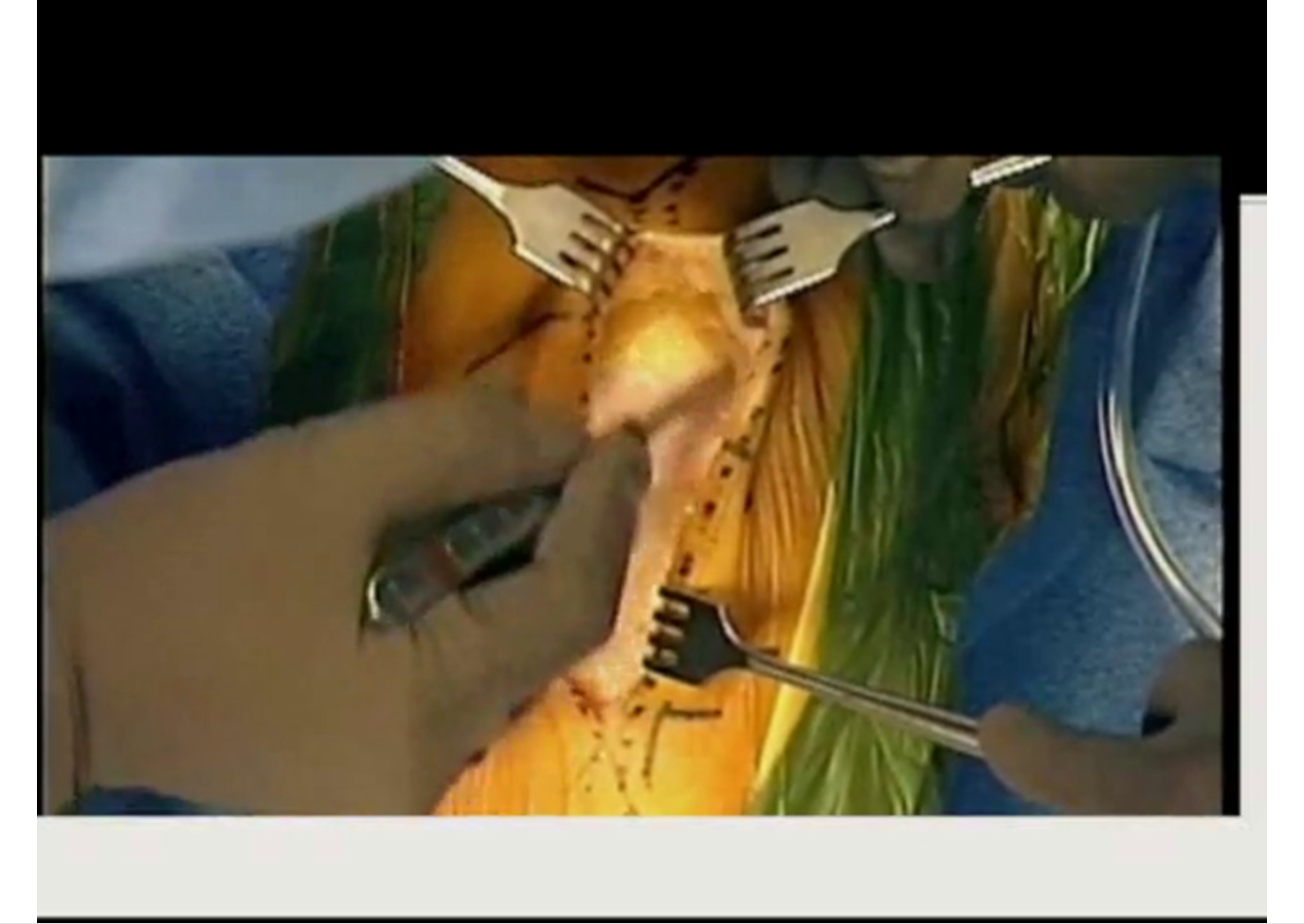 click on "10 seconds
Tap to unmute" at bounding box center [652, 462] 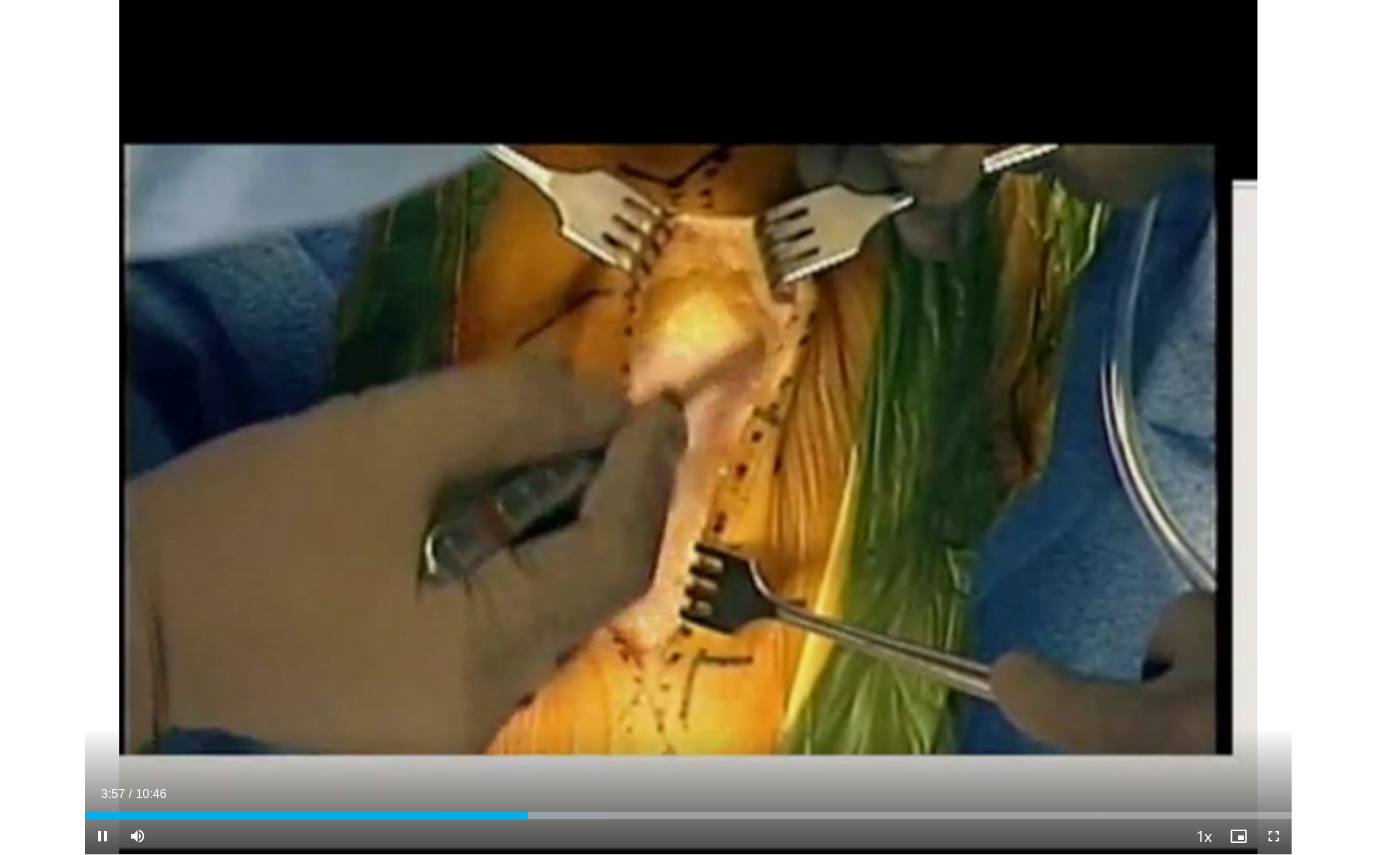 scroll, scrollTop: 0, scrollLeft: 0, axis: both 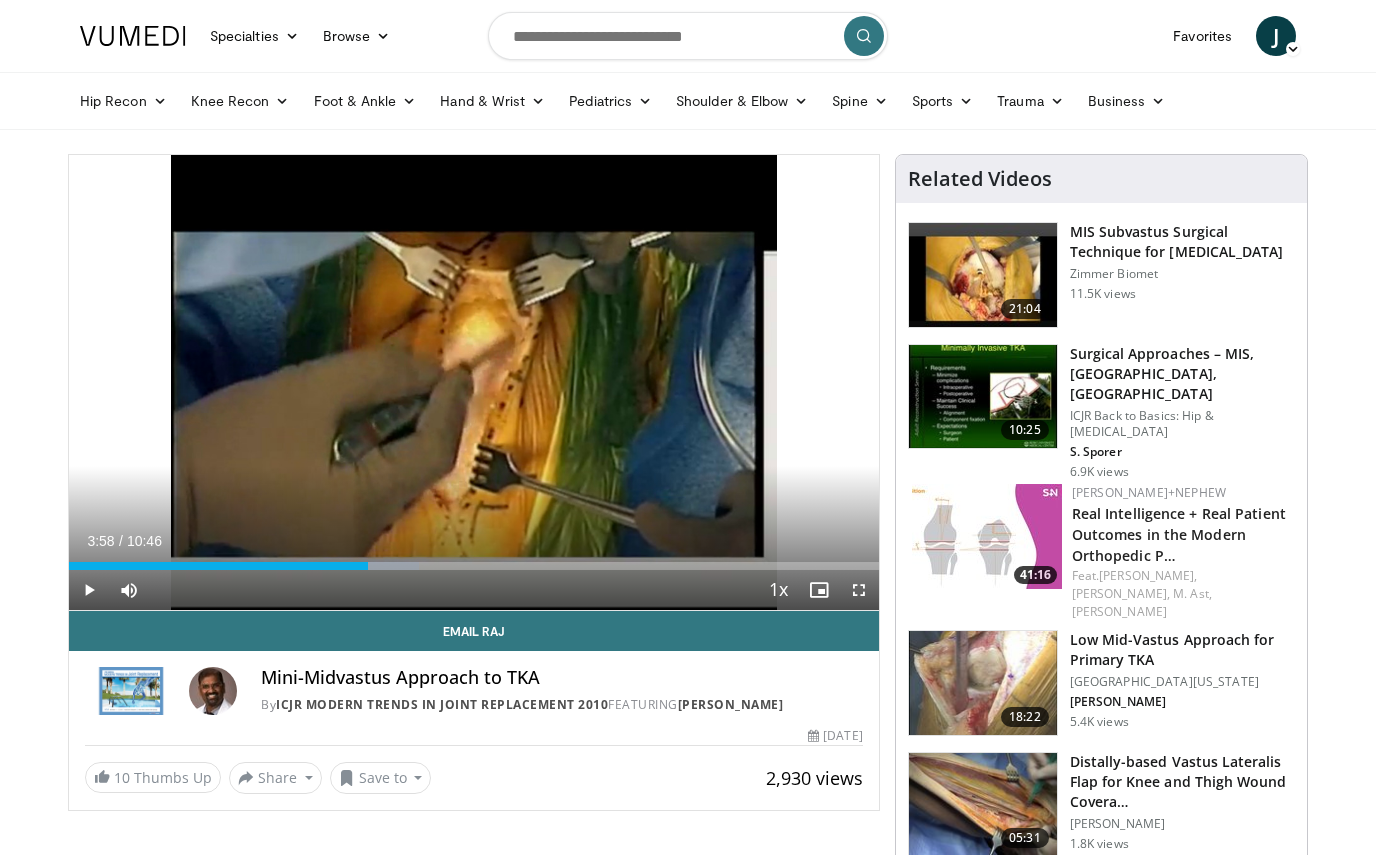 click on "Low Mid-Vastus Approach for Primary TKA" at bounding box center [1182, 650] 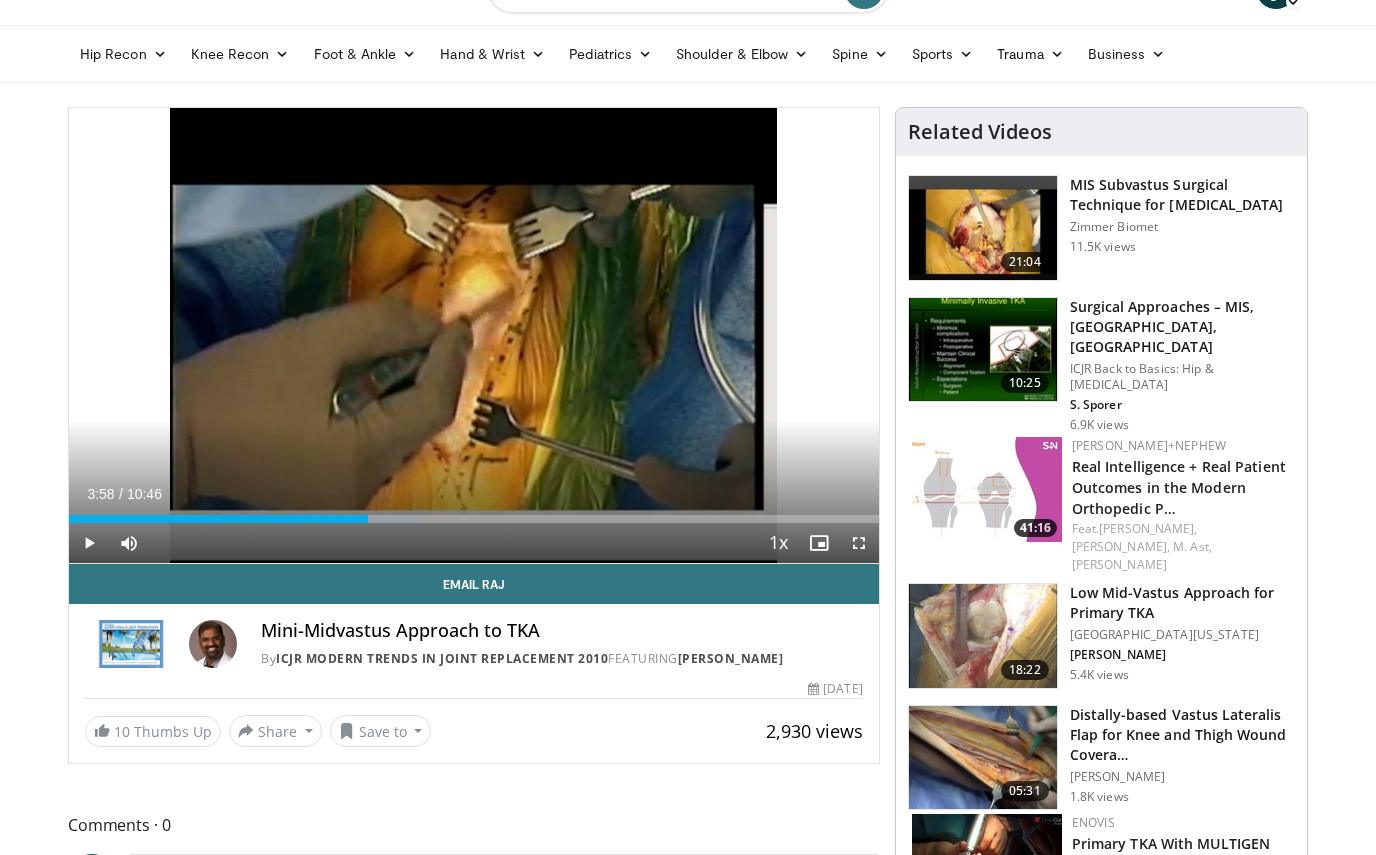 scroll, scrollTop: 0, scrollLeft: 0, axis: both 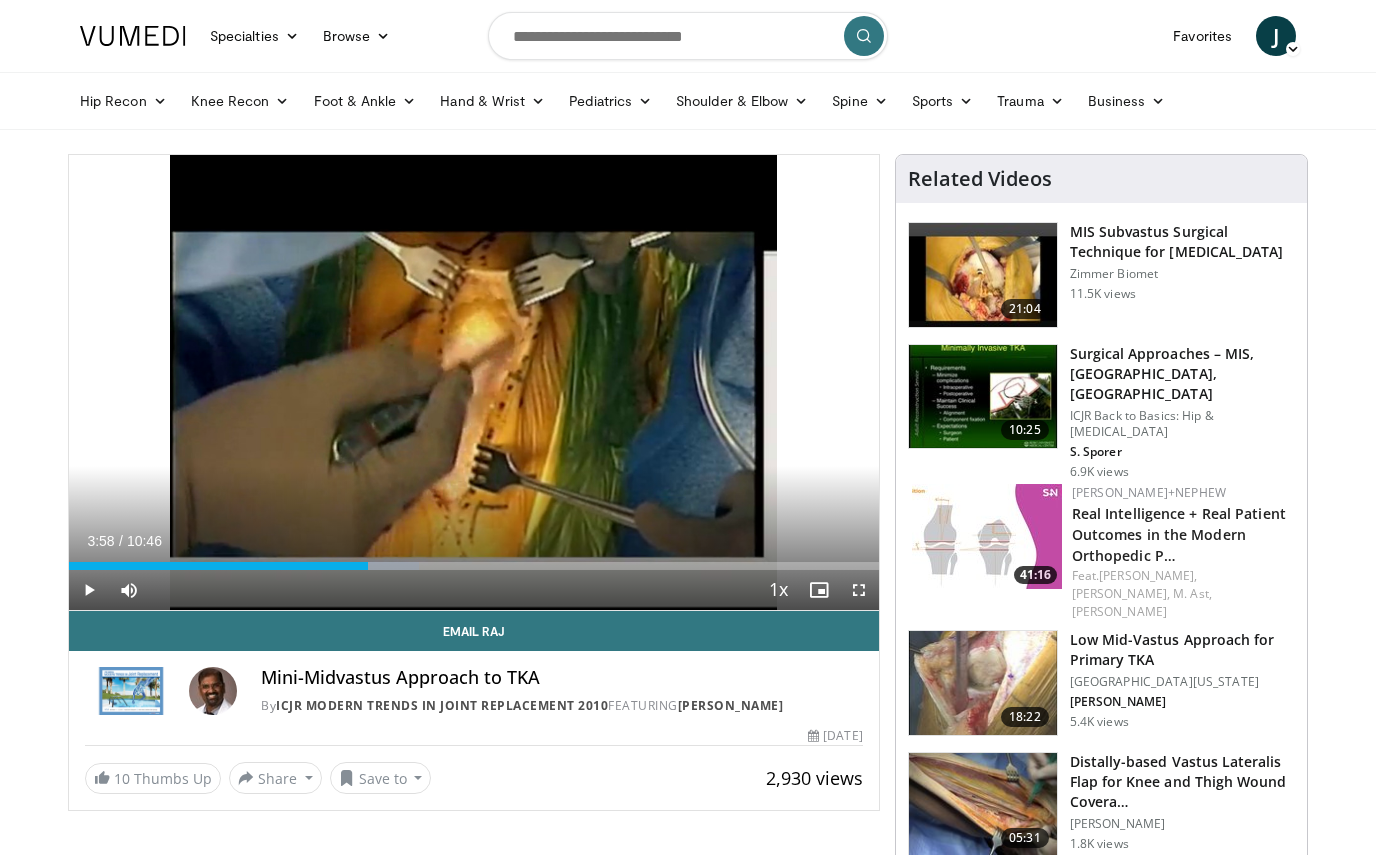click at bounding box center [688, 36] 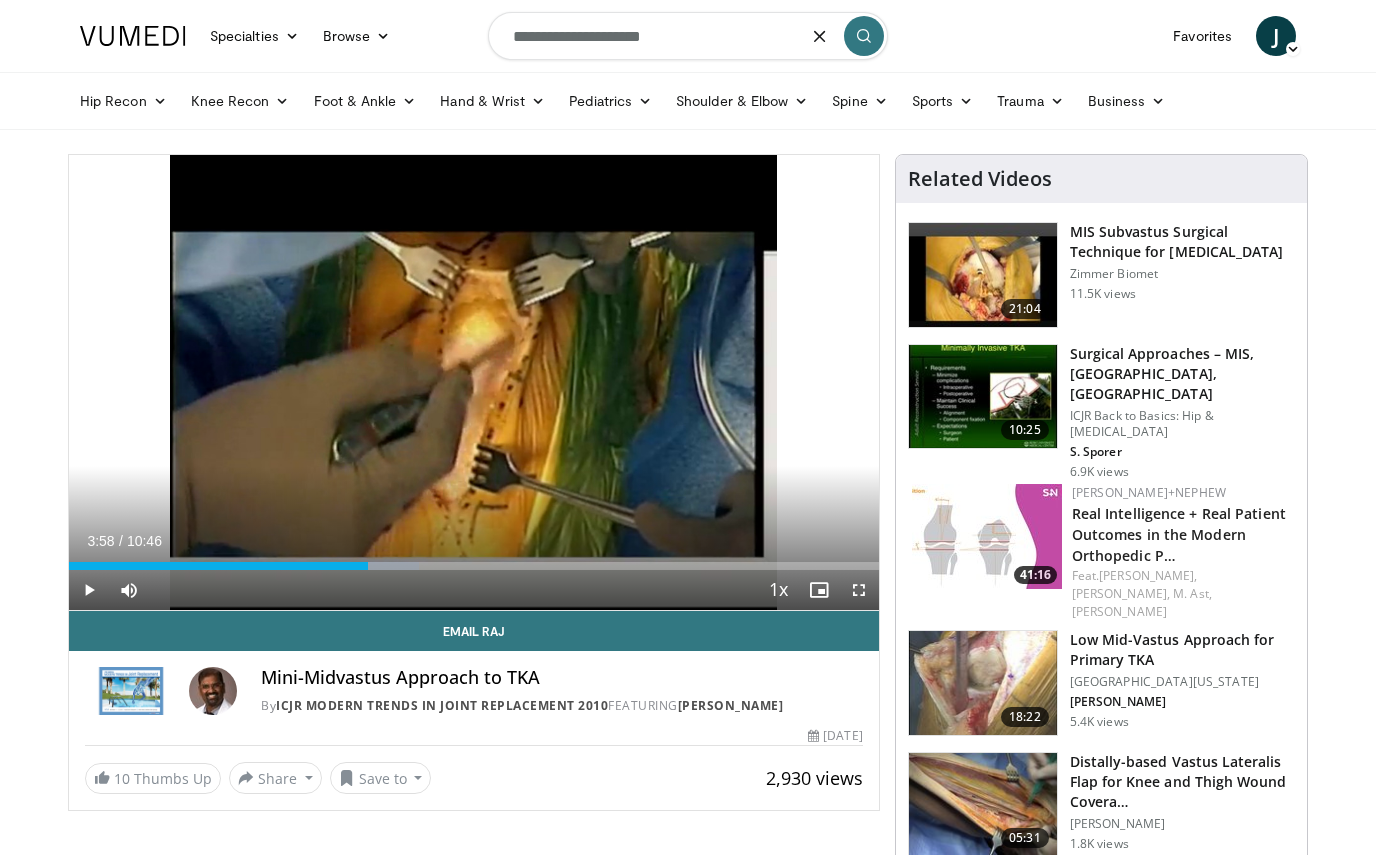 type on "**********" 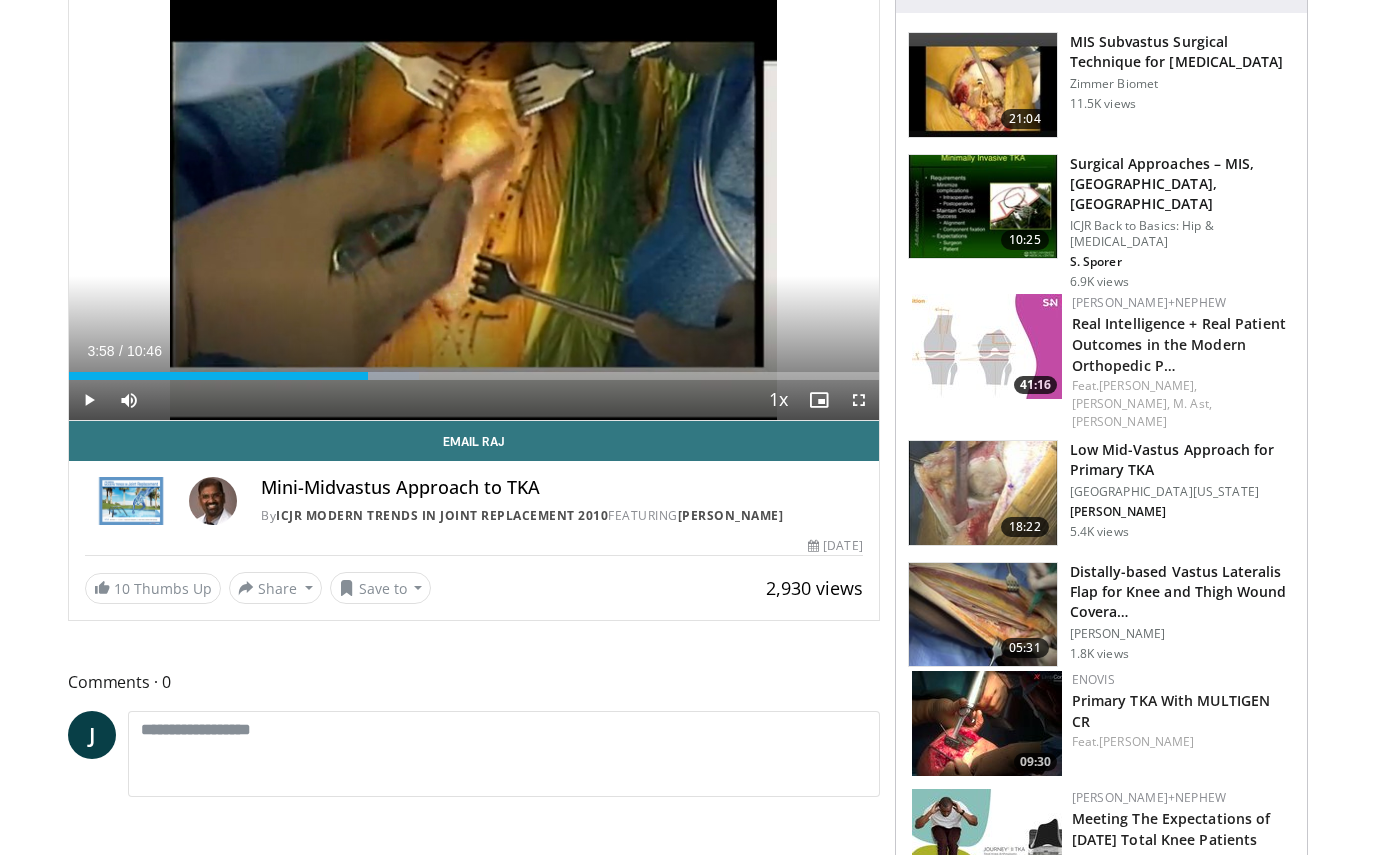 scroll, scrollTop: 202, scrollLeft: 0, axis: vertical 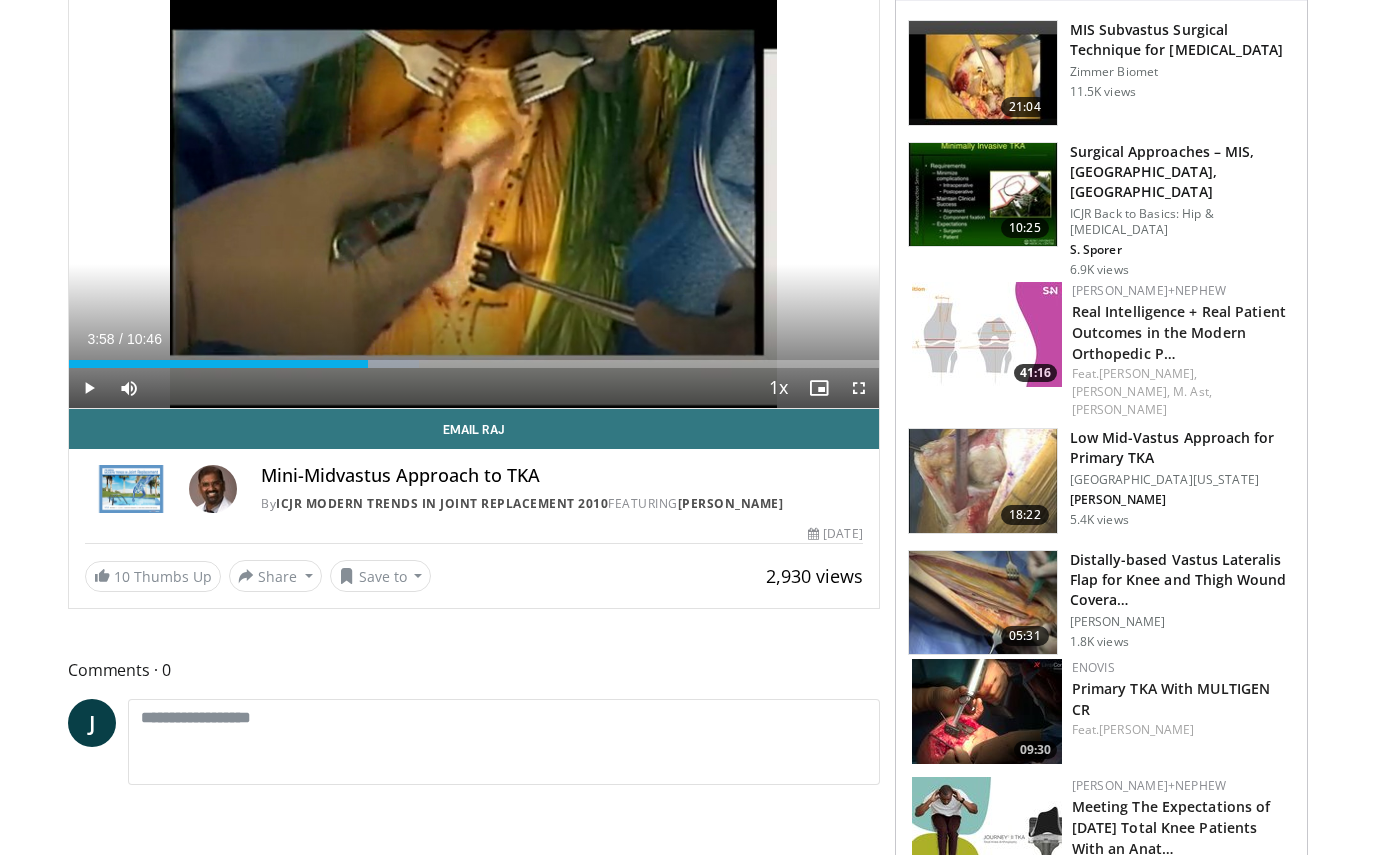 click on "Low Mid-Vastus Approach for Primary TKA" at bounding box center (1182, 448) 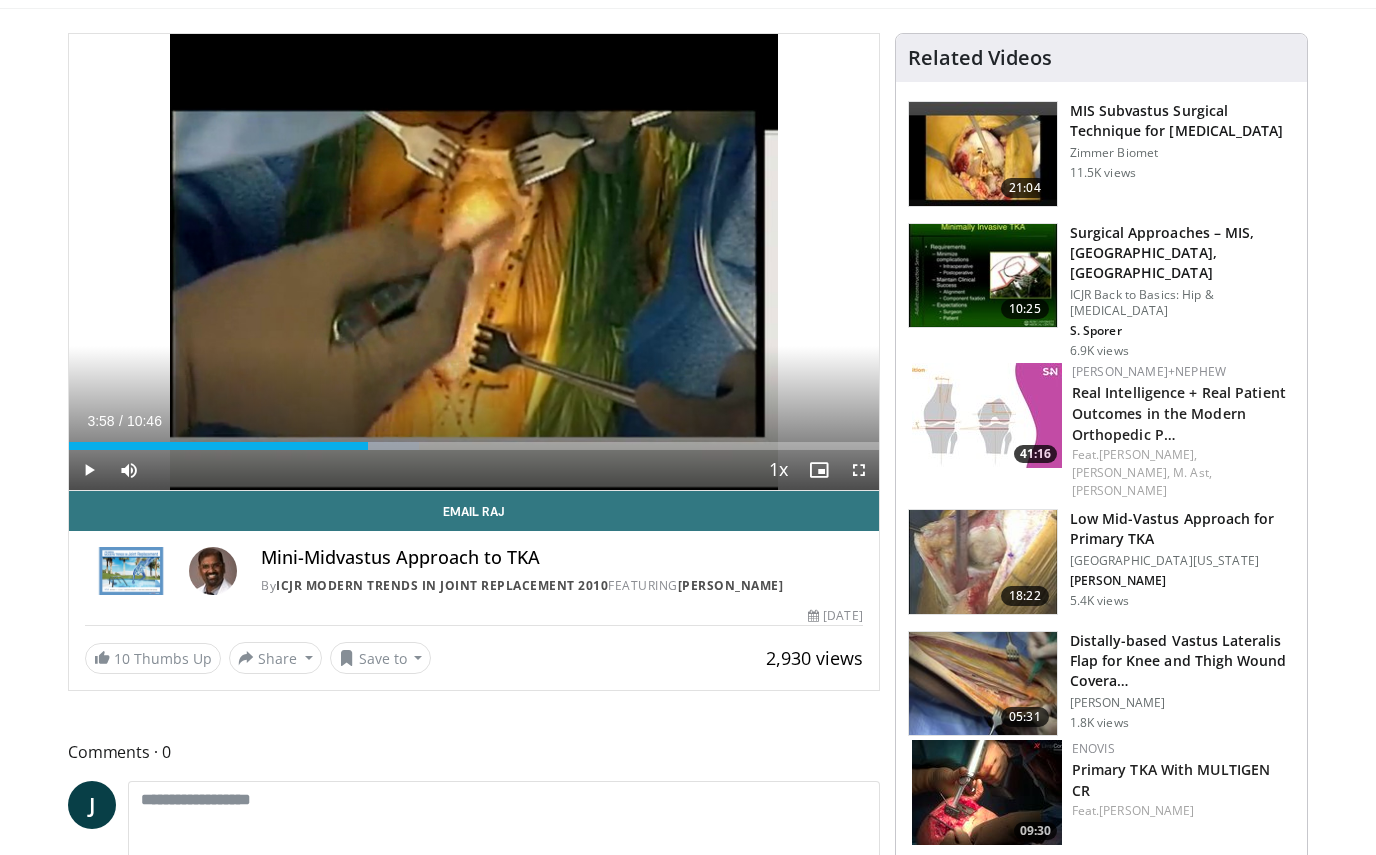 scroll, scrollTop: 0, scrollLeft: 0, axis: both 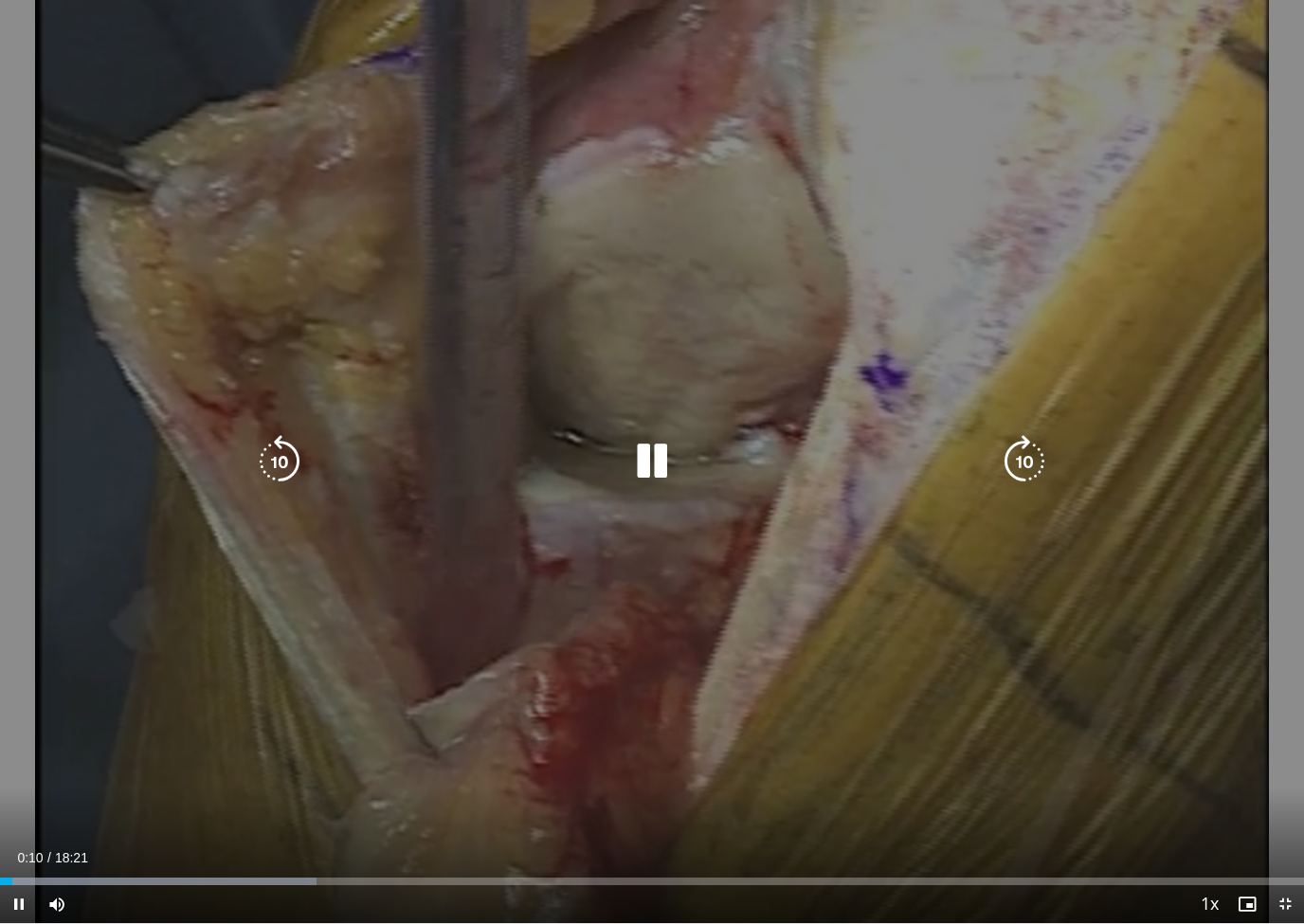 click at bounding box center (1024, 462) 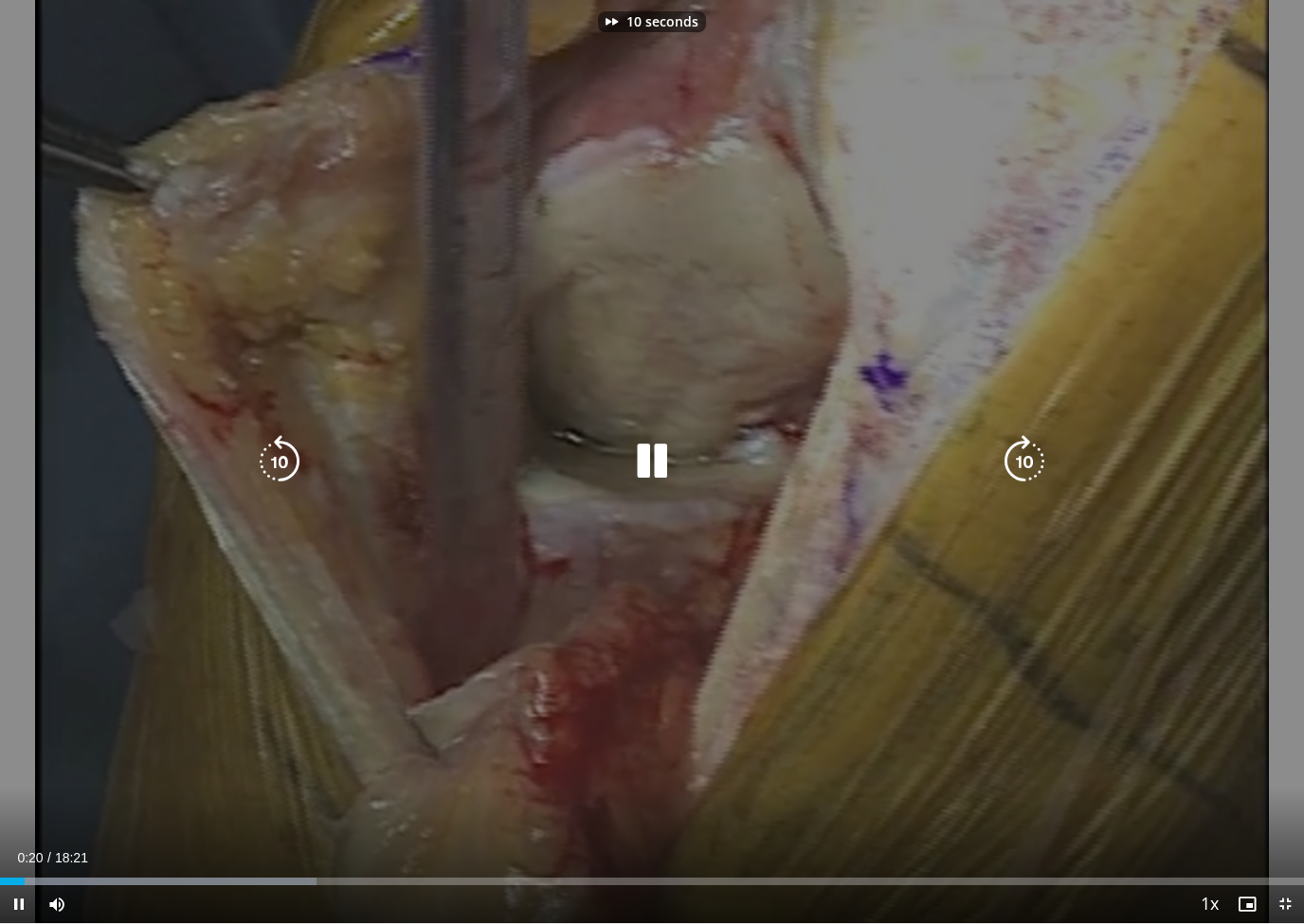 click at bounding box center (1024, 462) 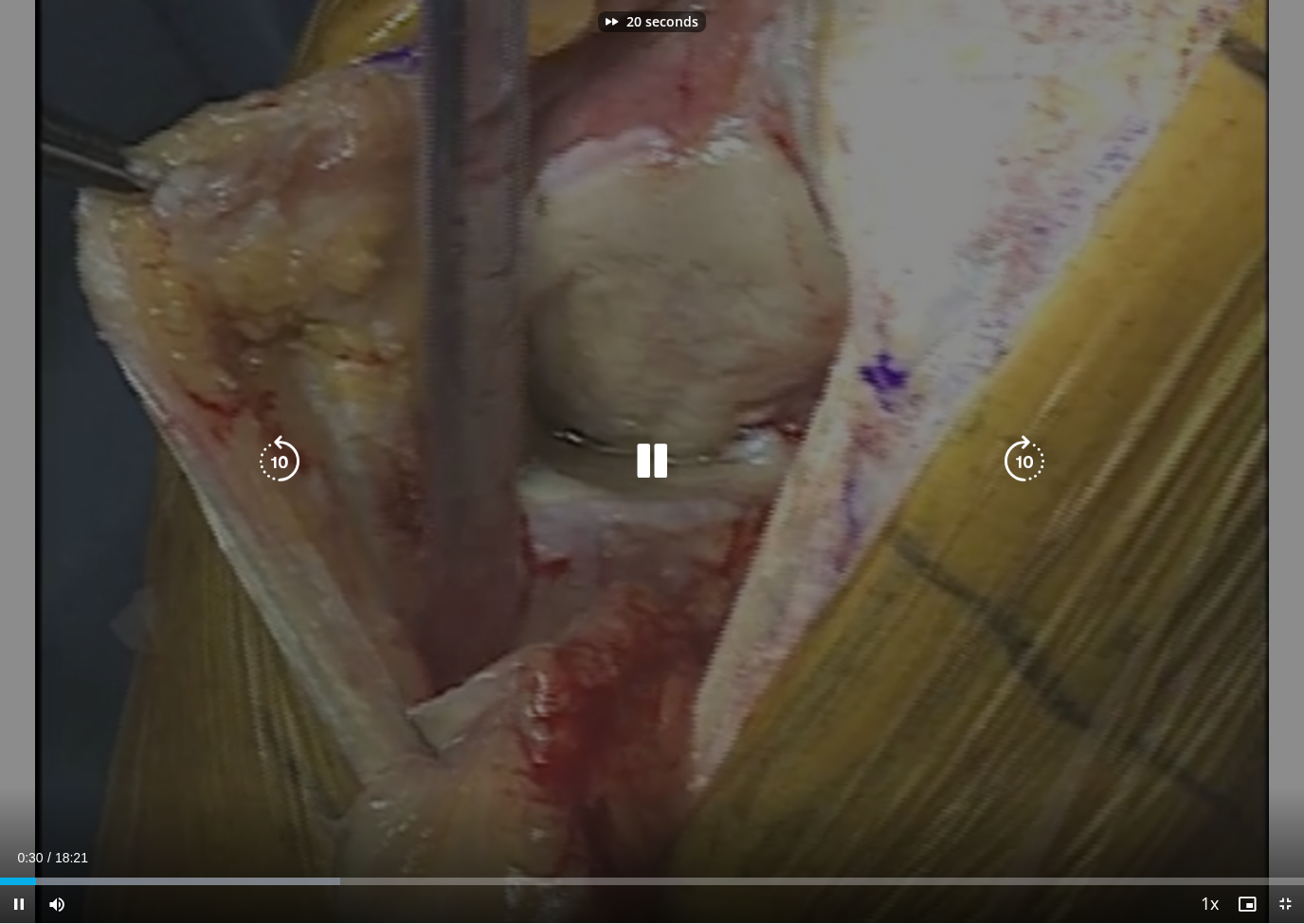 click at bounding box center (1024, 462) 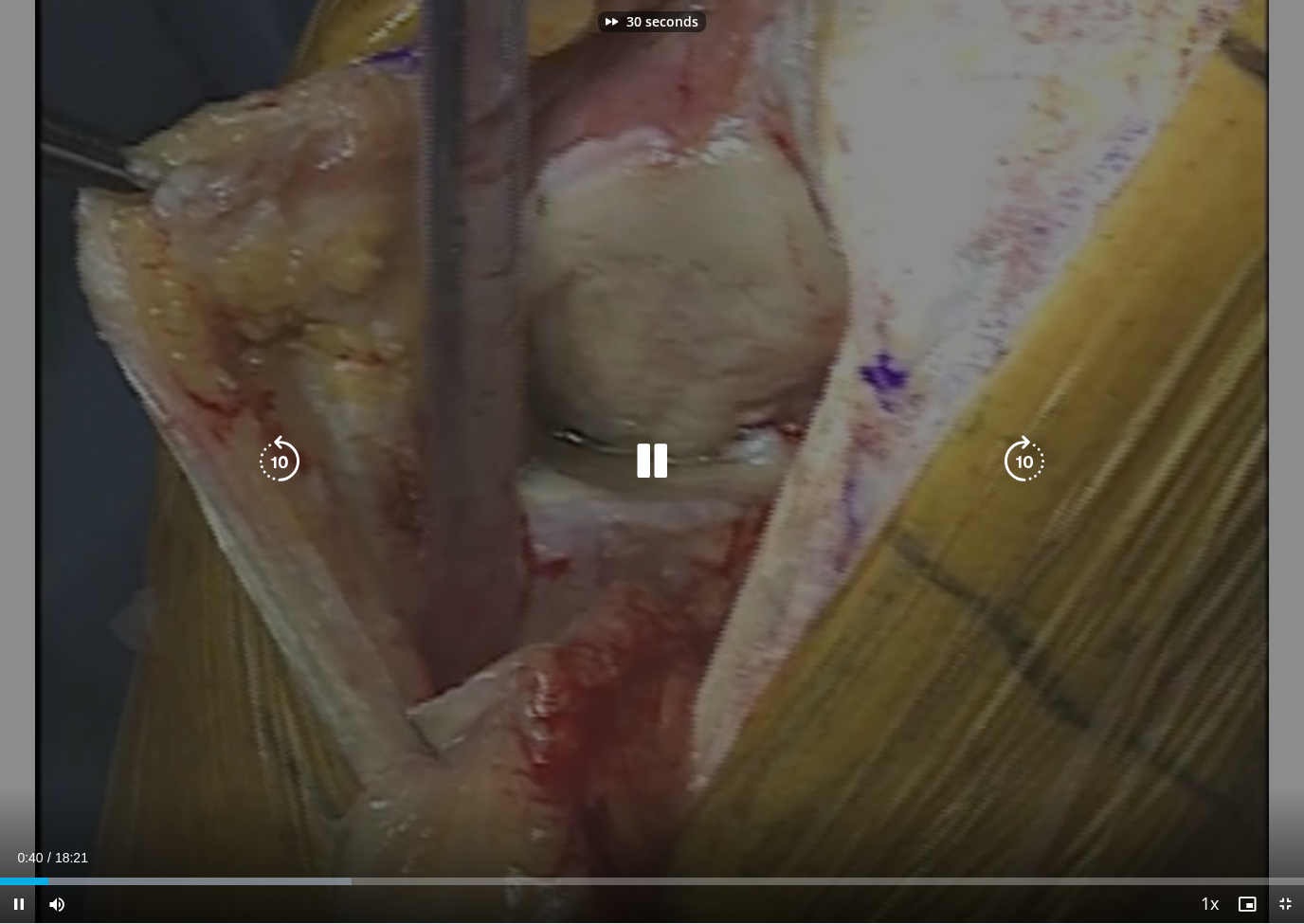 click at bounding box center [1024, 462] 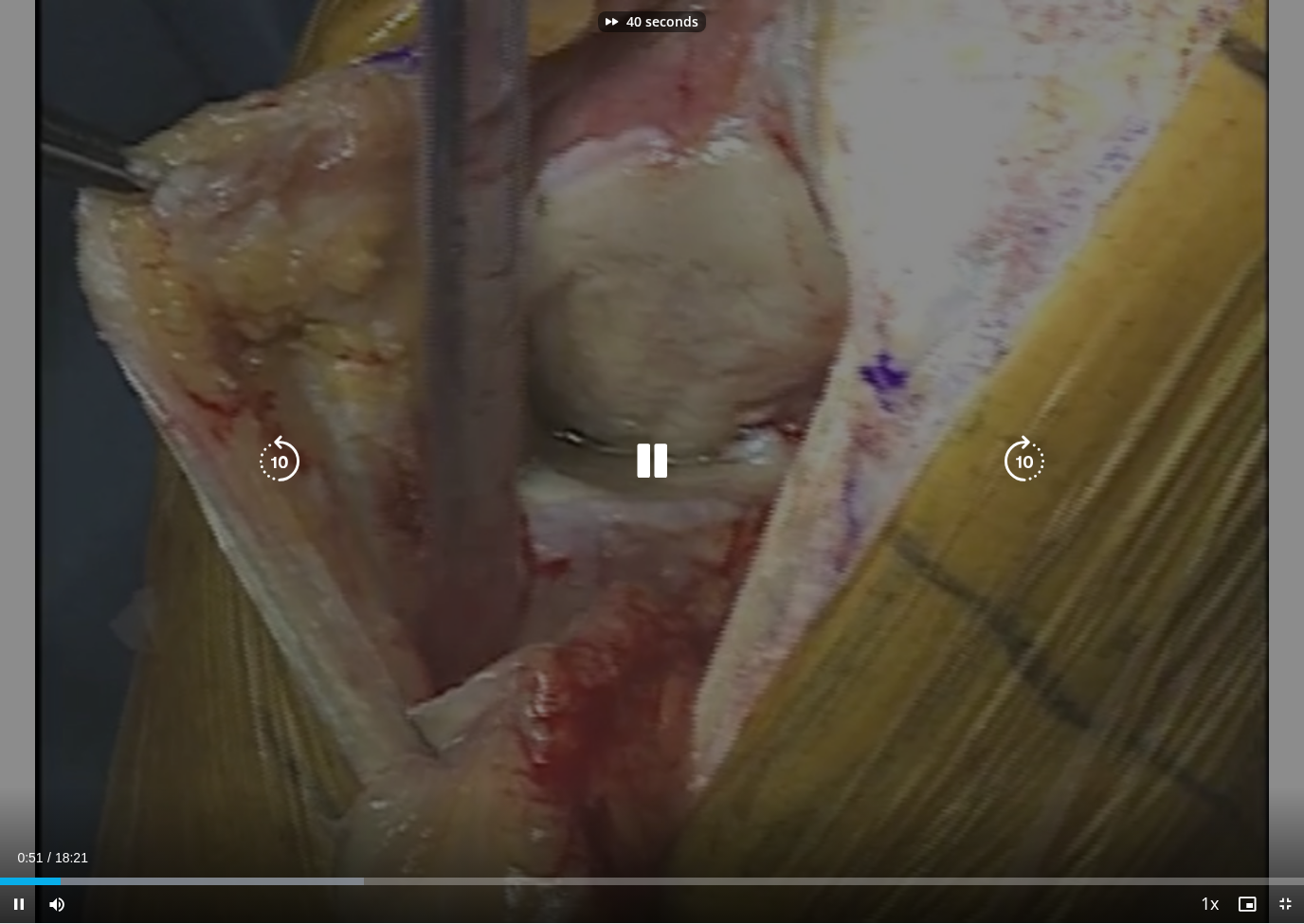 click at bounding box center [1024, 462] 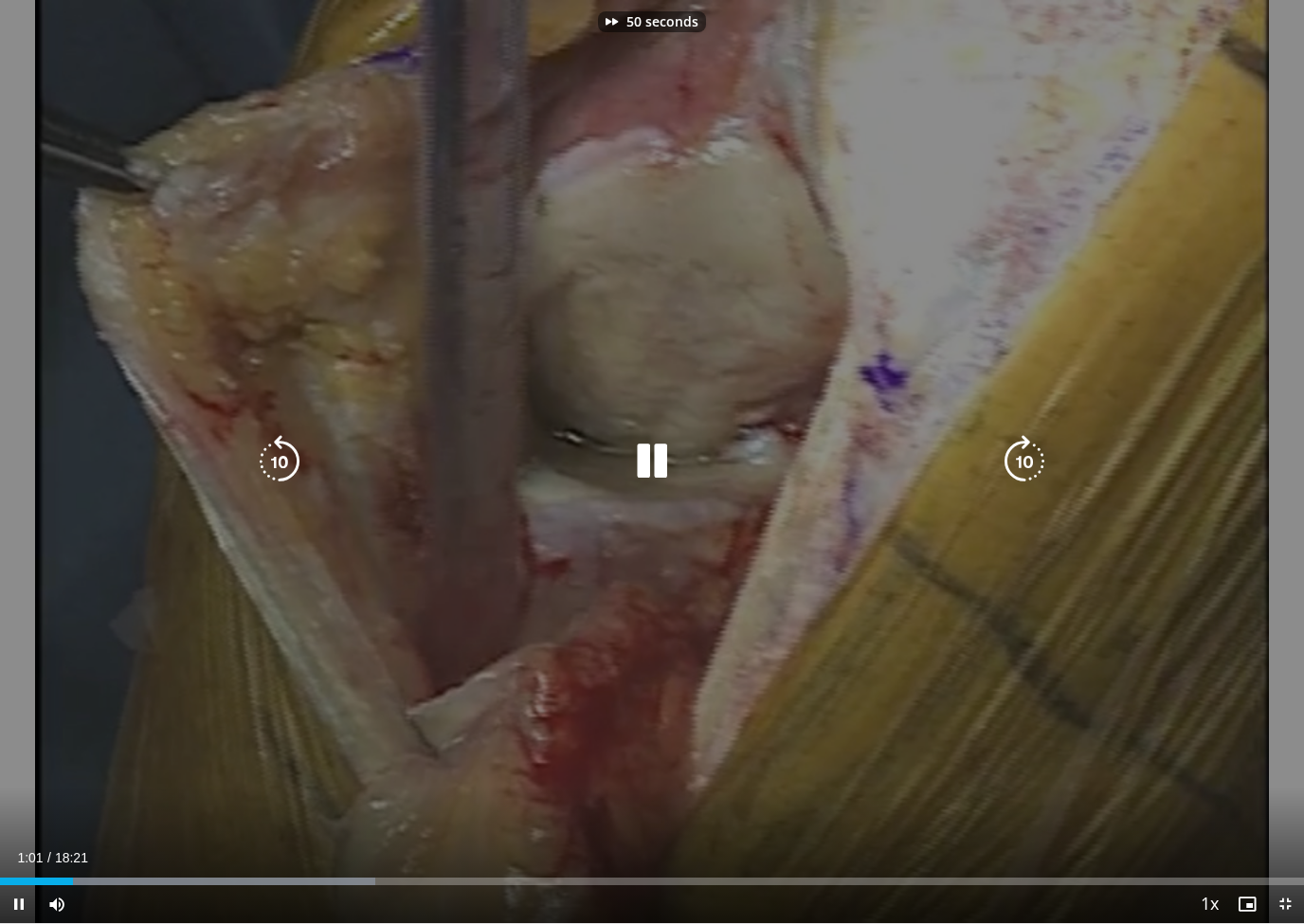 click at bounding box center (1024, 462) 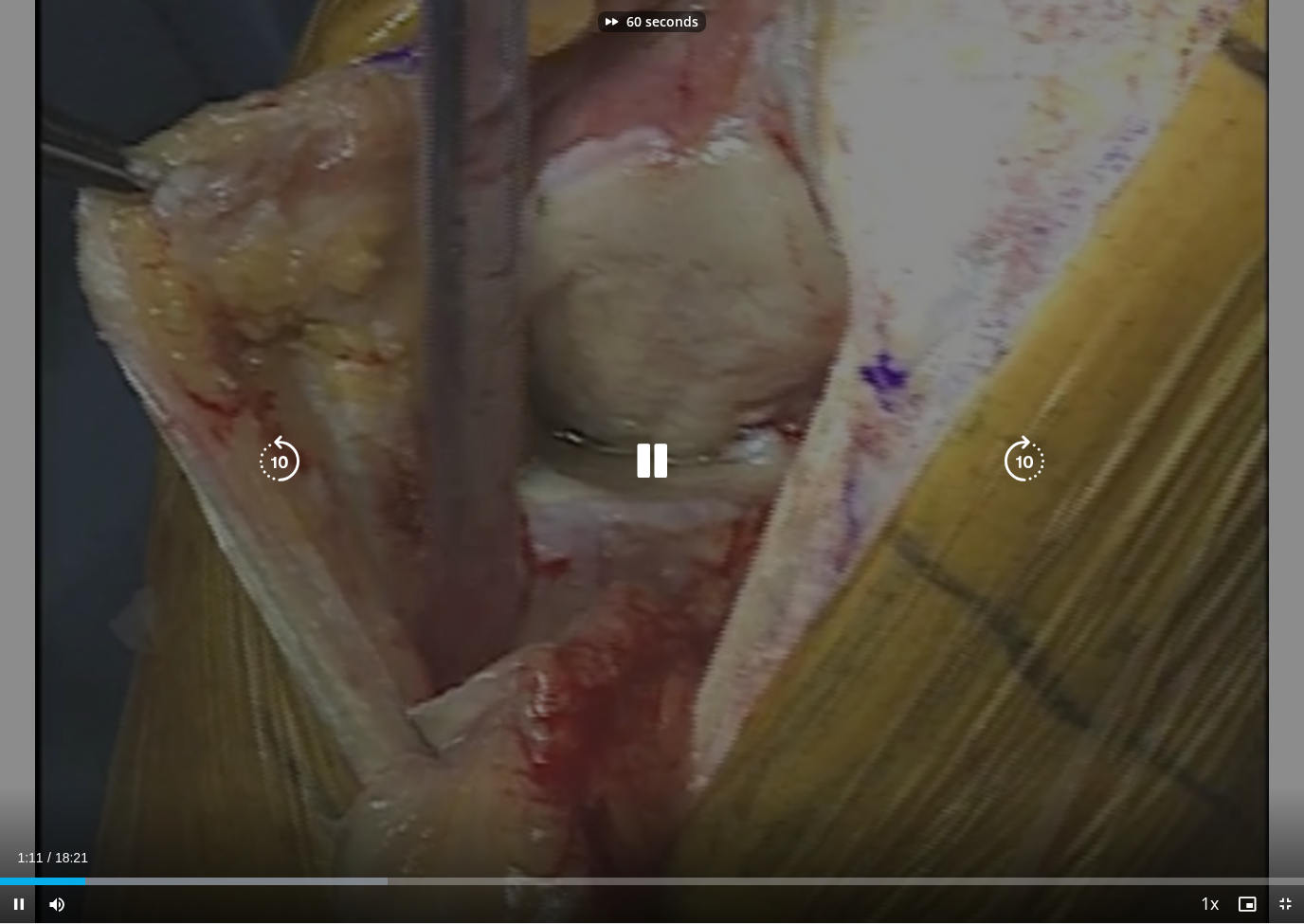 click at bounding box center [1024, 462] 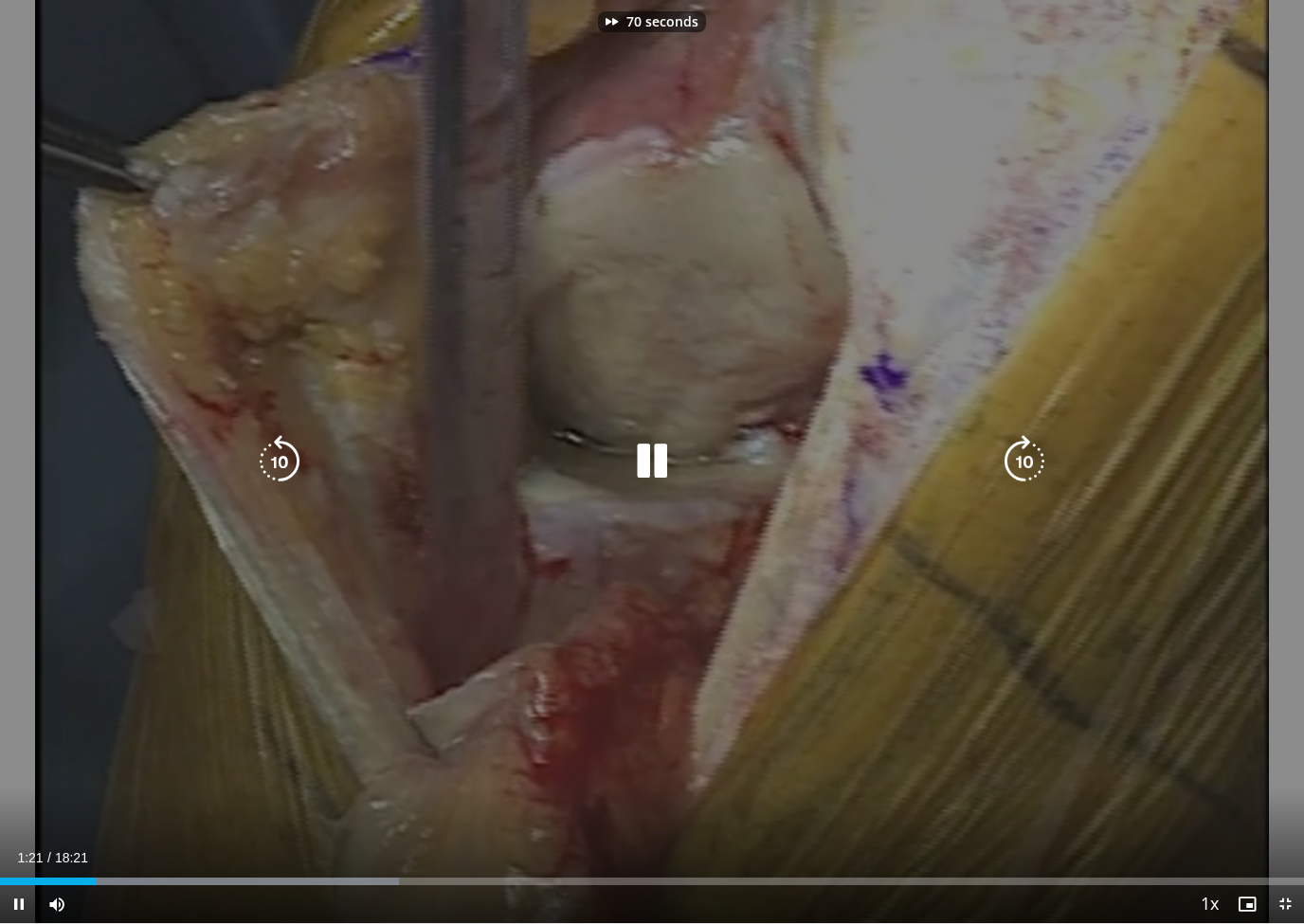 click at bounding box center [1024, 462] 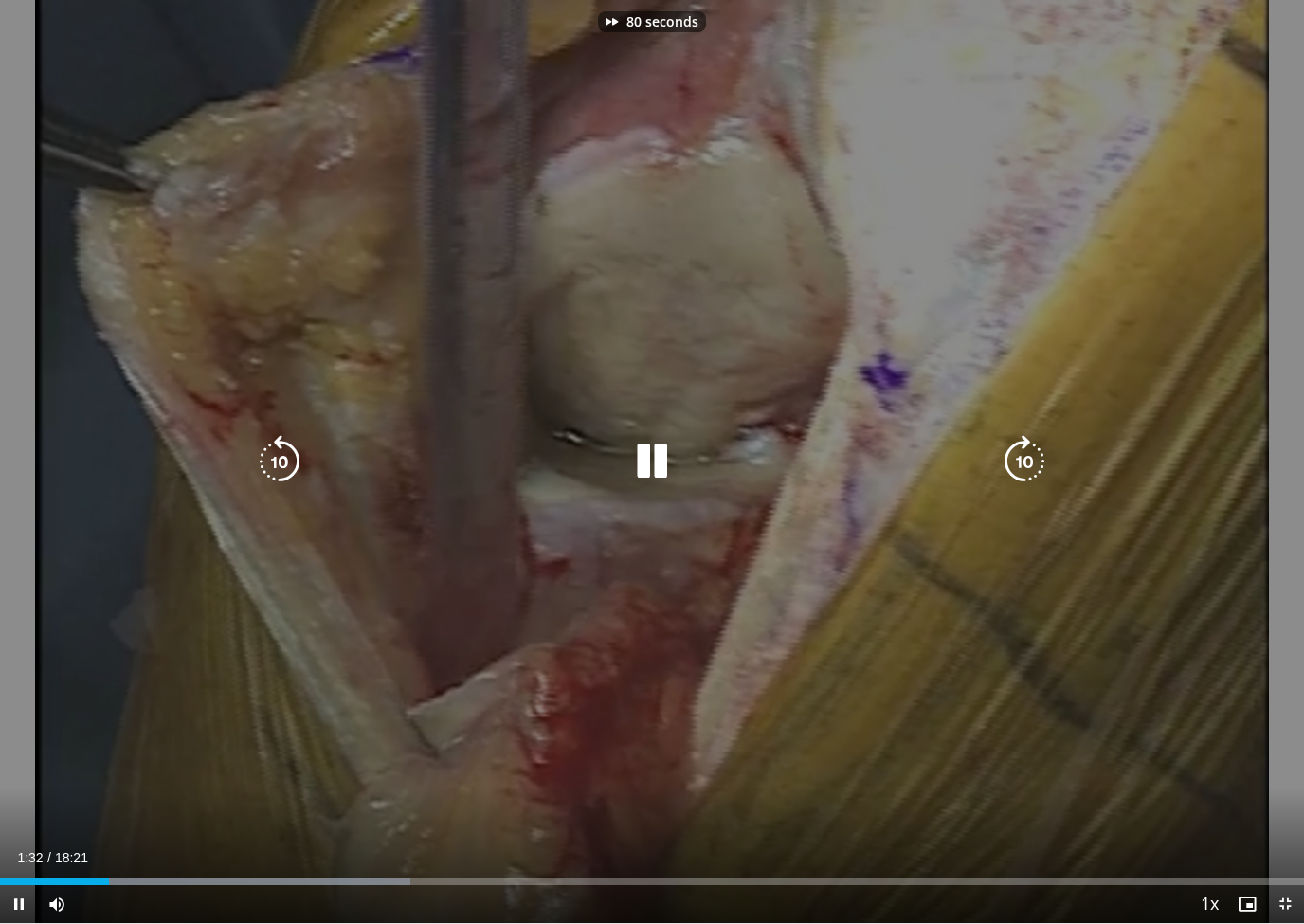 click at bounding box center (1024, 462) 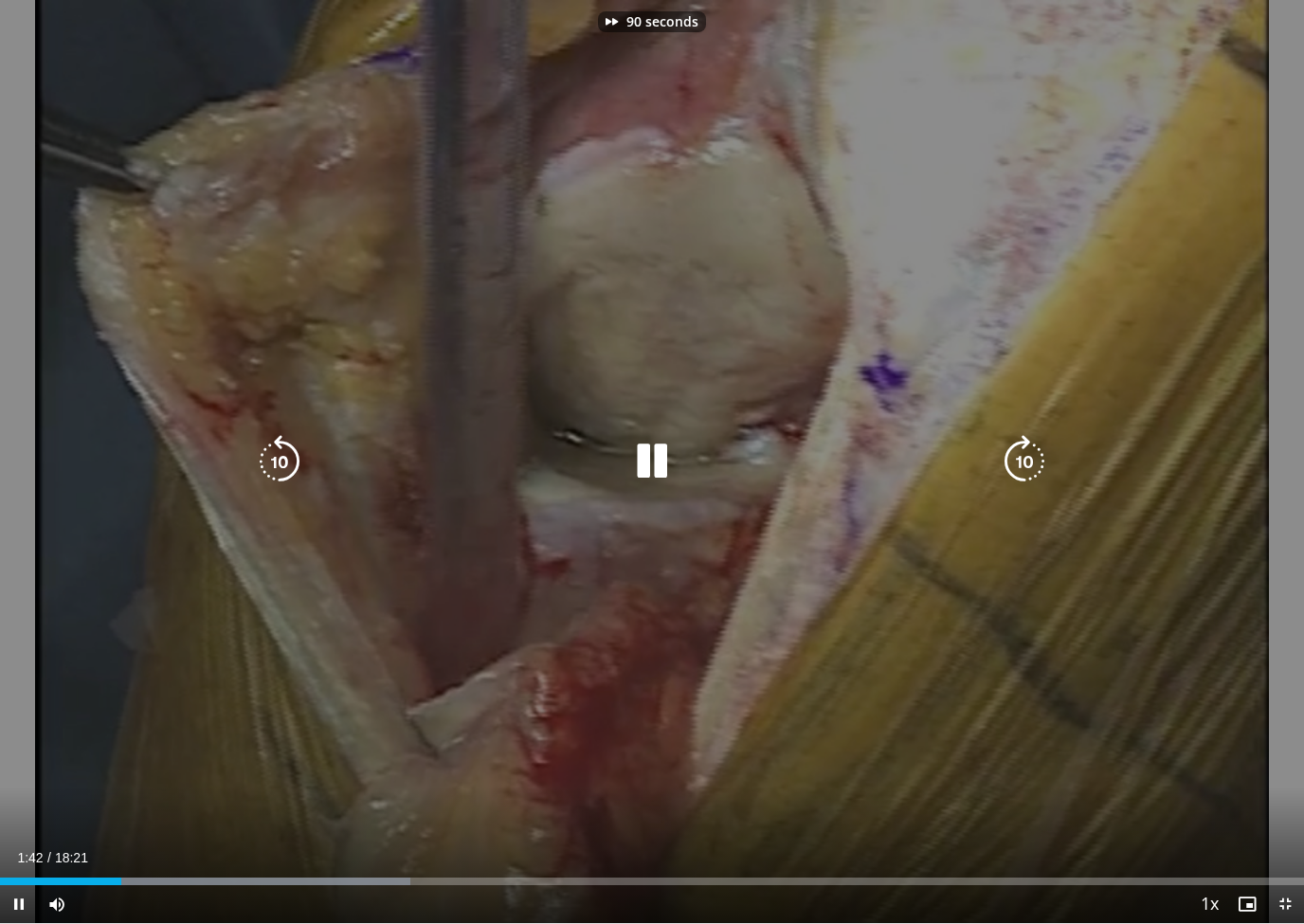 click at bounding box center [1024, 462] 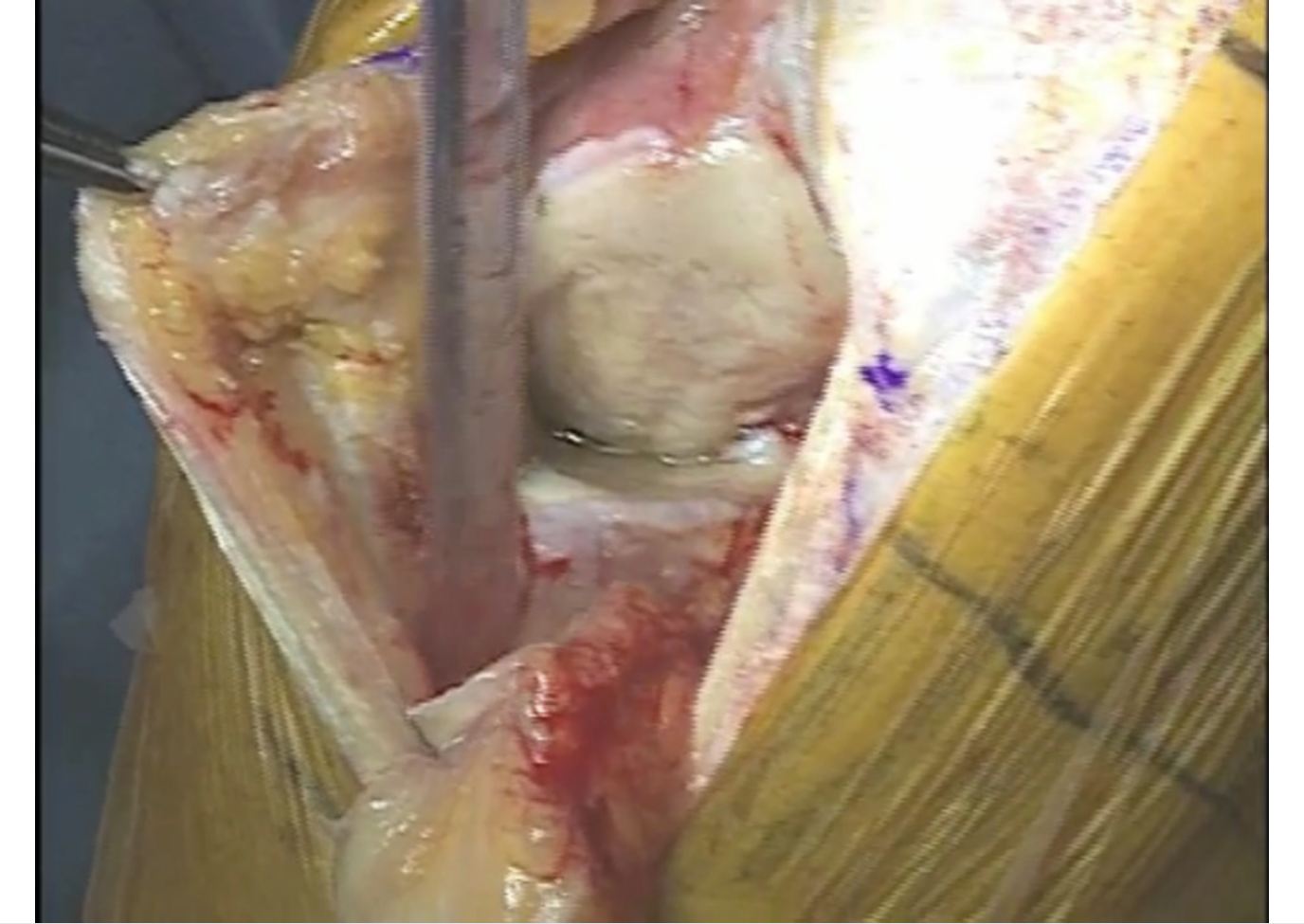 click on "100 seconds
Tap to unmute" at bounding box center (652, 462) 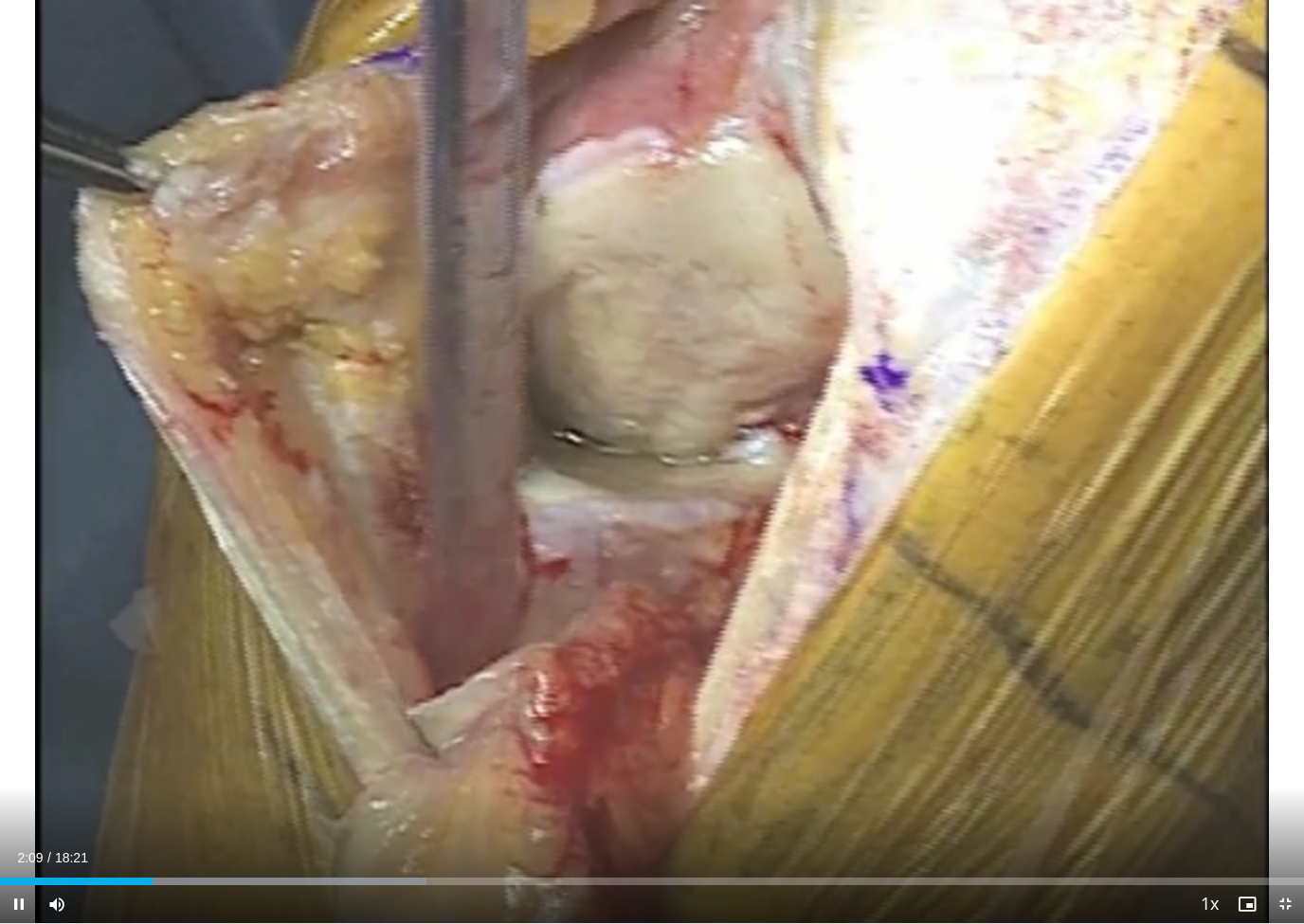 click on "100 seconds
Tap to unmute" at bounding box center [652, 462] 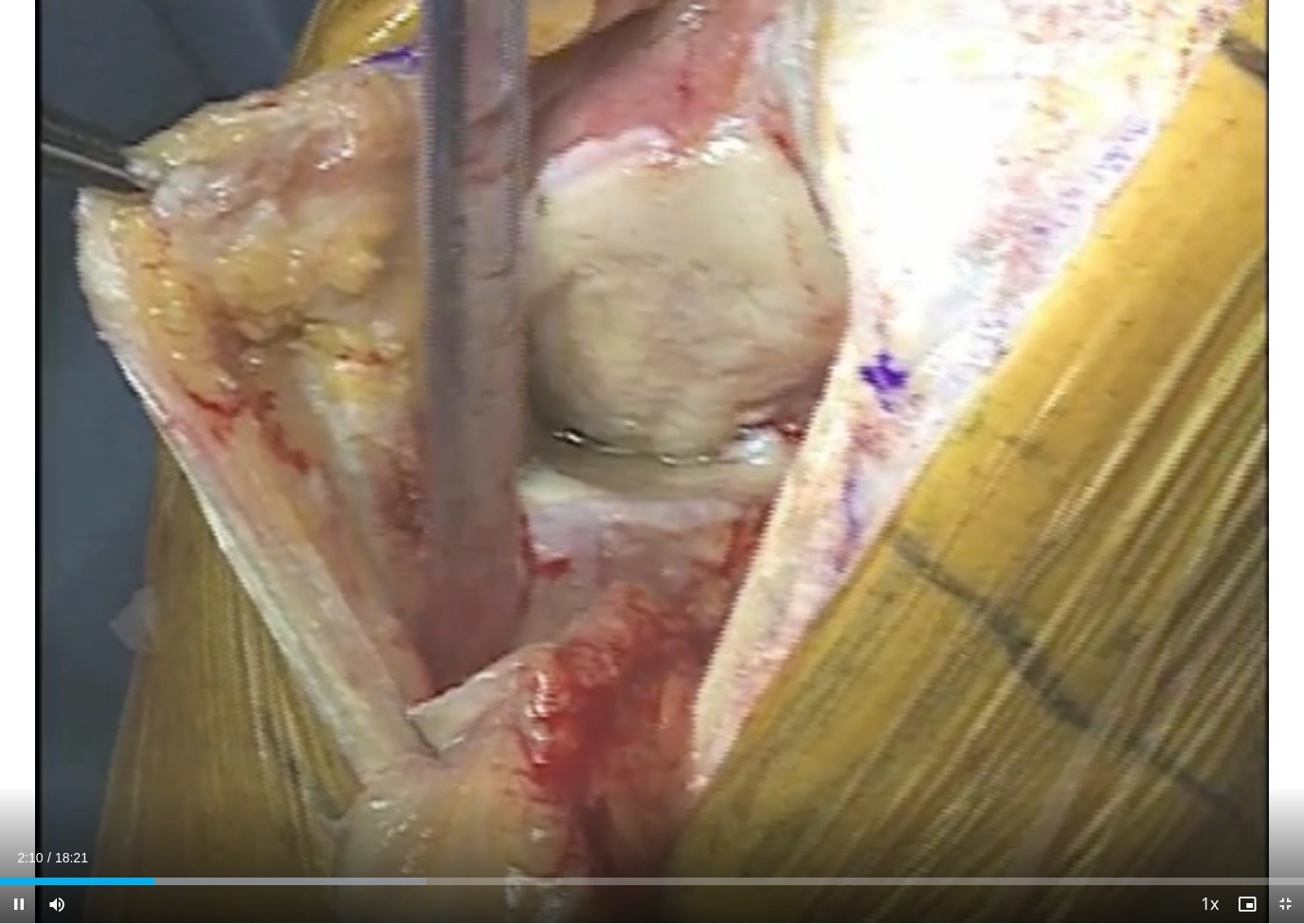 click on "100 seconds
Tap to unmute" at bounding box center (652, 462) 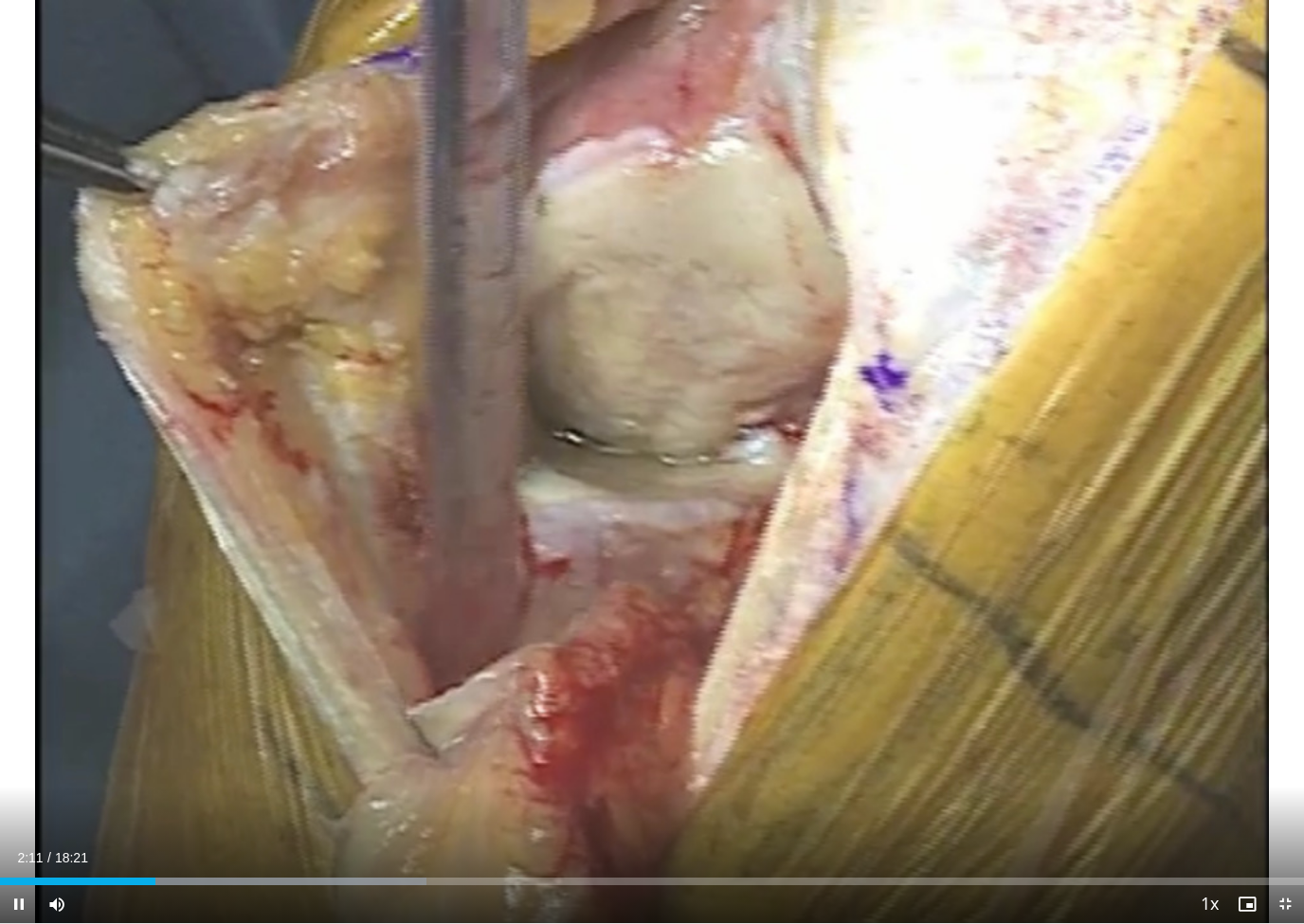click on "100 seconds
Tap to unmute" at bounding box center (652, 462) 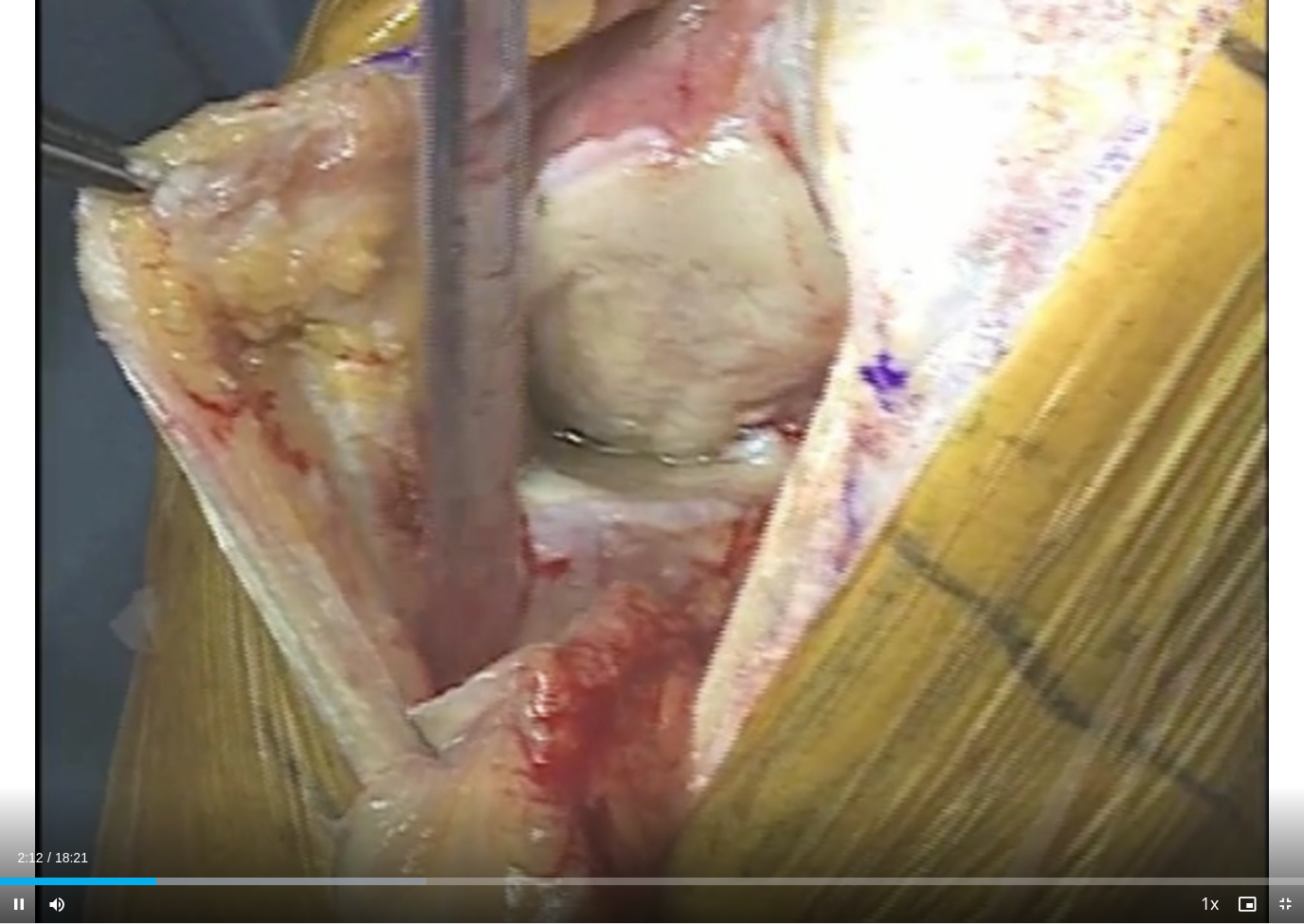 click on "100 seconds
Tap to unmute" at bounding box center [652, 462] 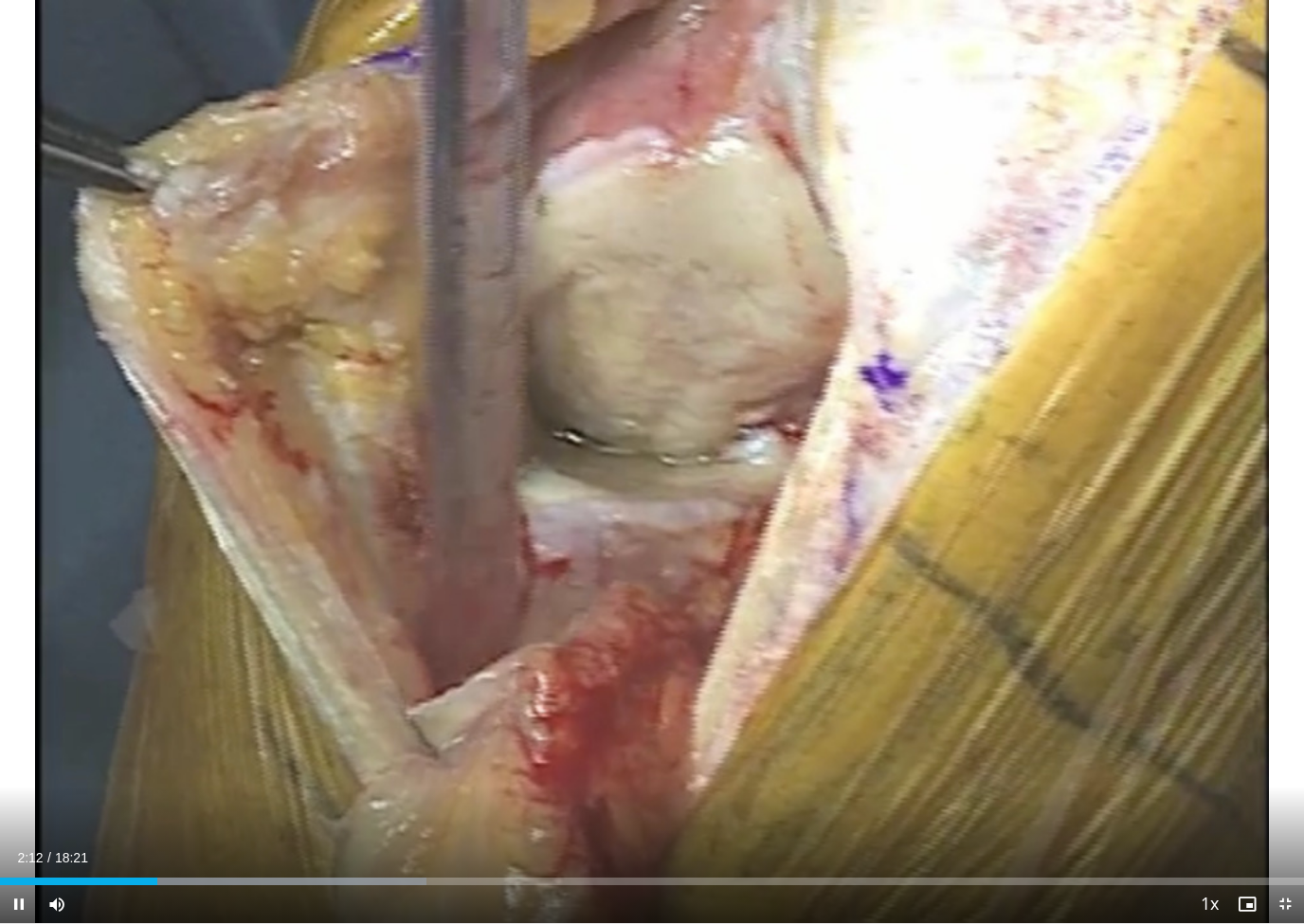 click on "100 seconds
Tap to unmute" at bounding box center [652, 462] 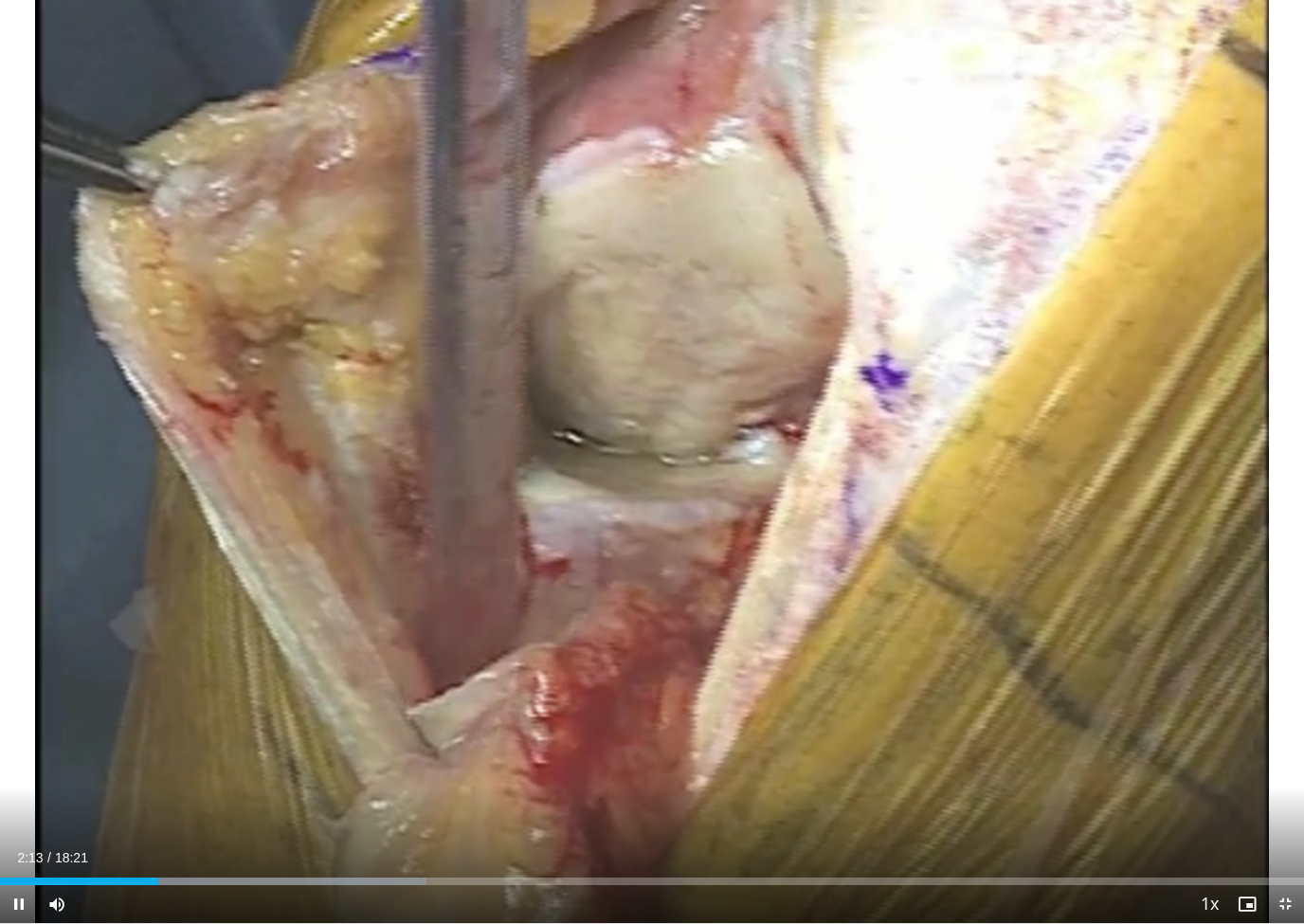 click at bounding box center [256, 881] 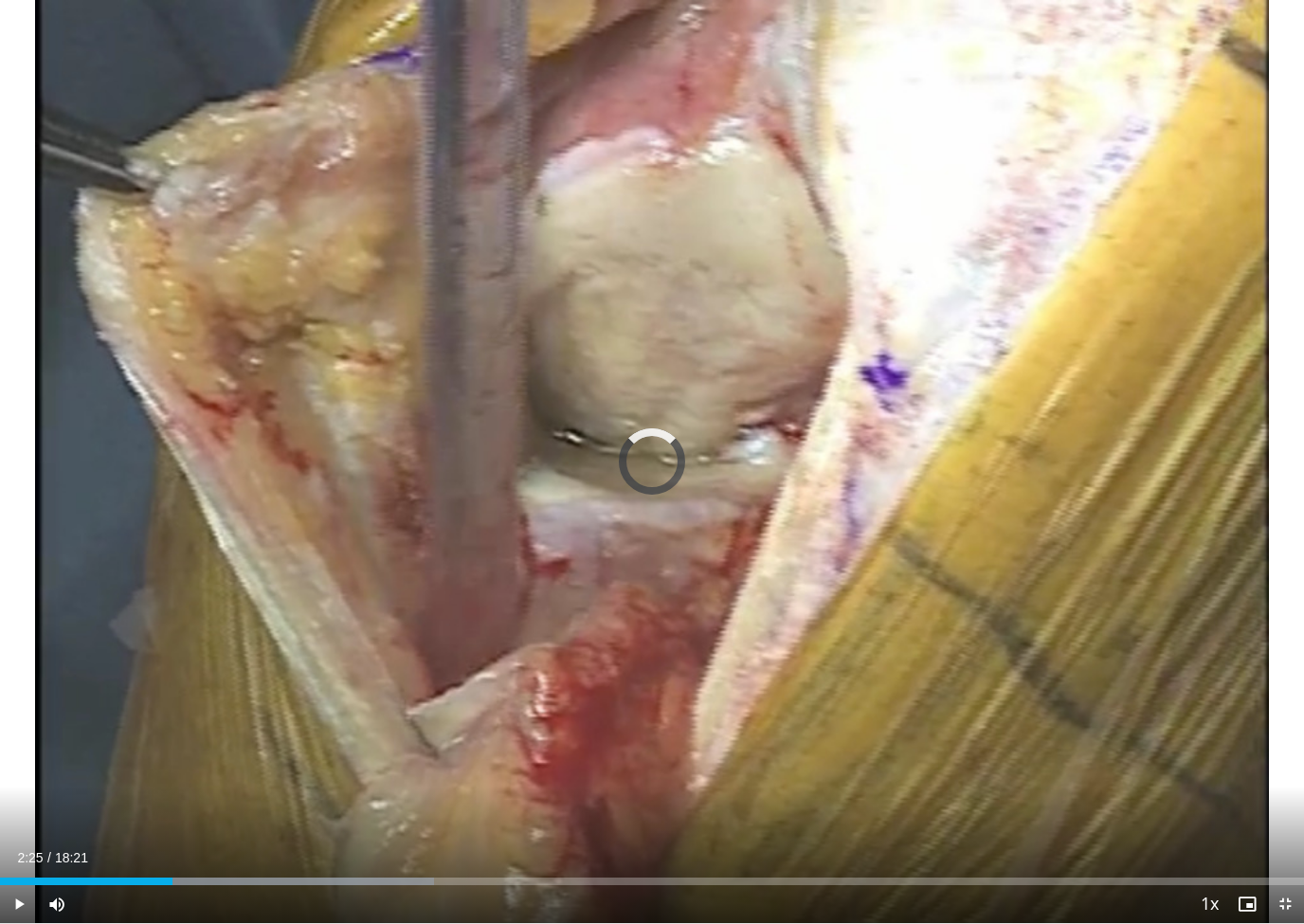 click at bounding box center (265, 881) 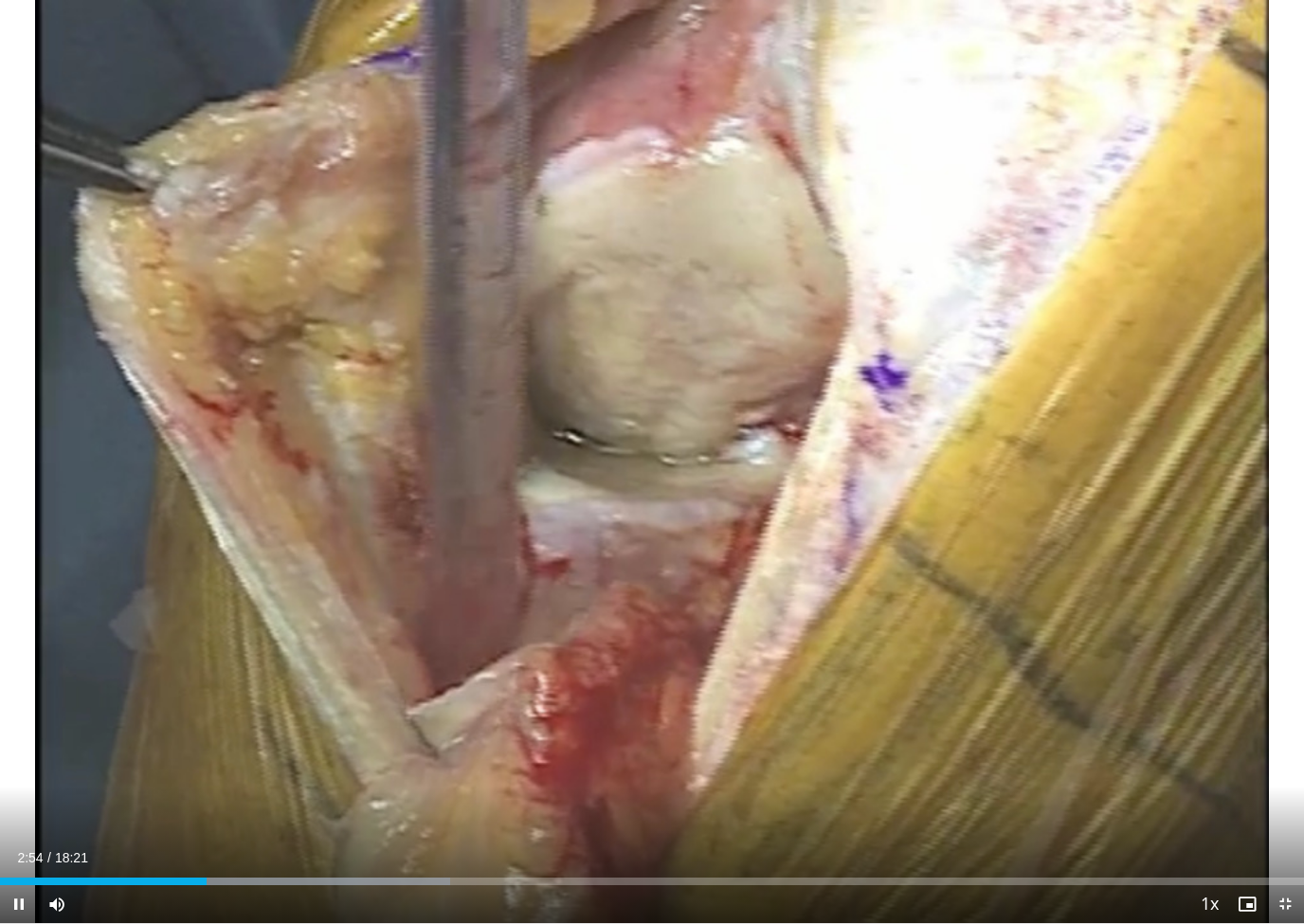 click at bounding box center [103, 881] 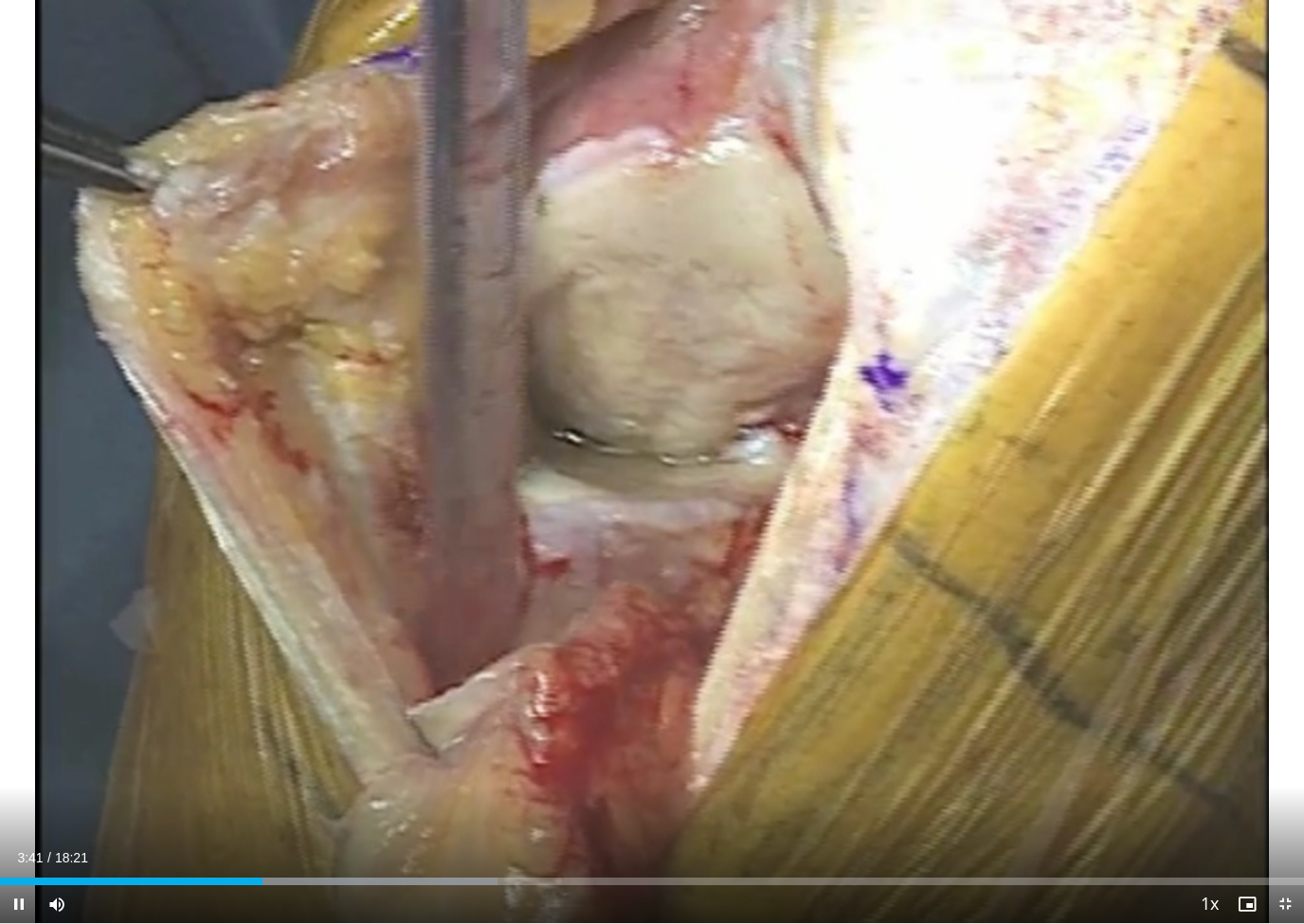 click on "Loaded :  38.12%" at bounding box center (652, 876) 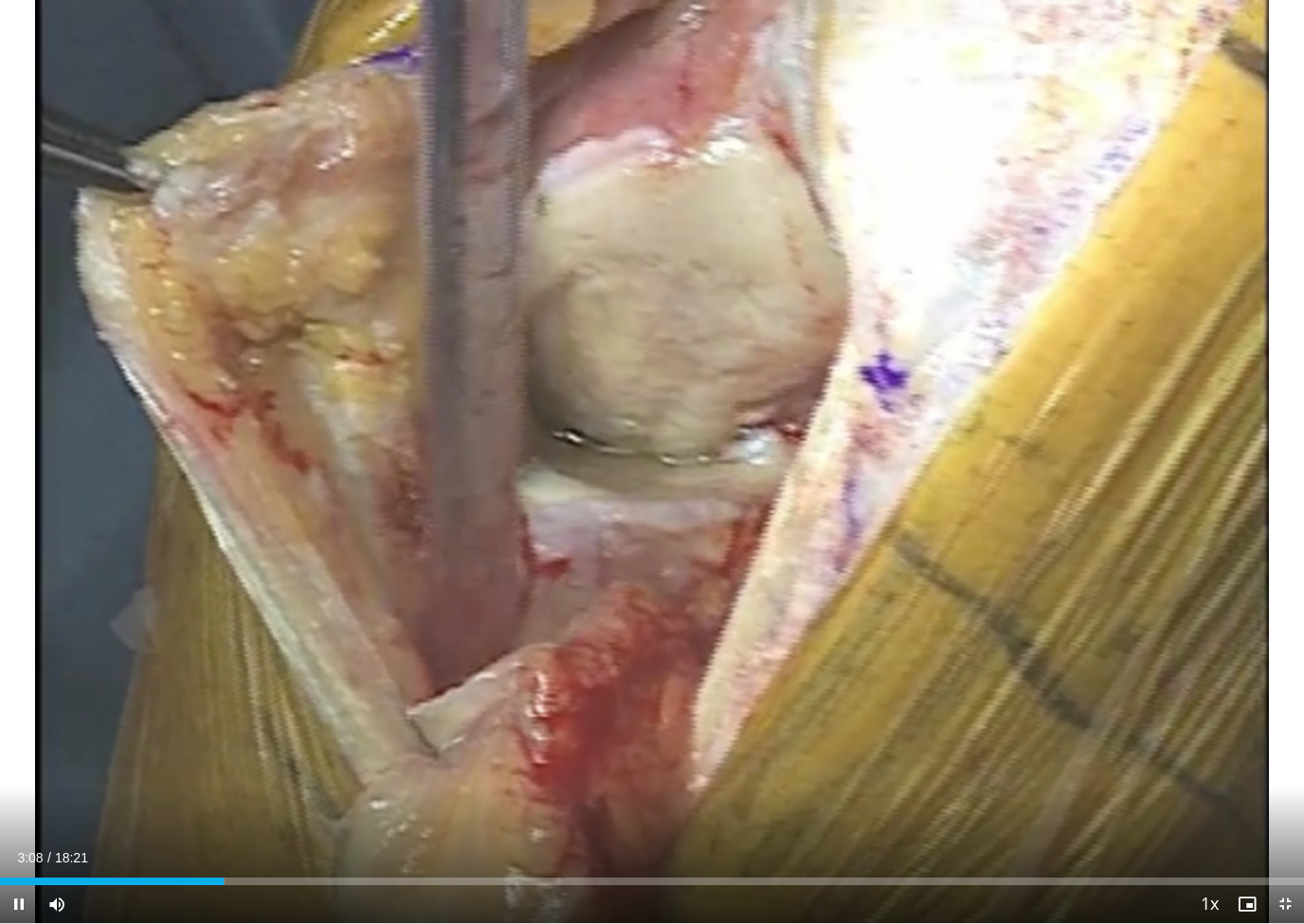 click on "100 seconds
Tap to unmute" at bounding box center (652, 462) 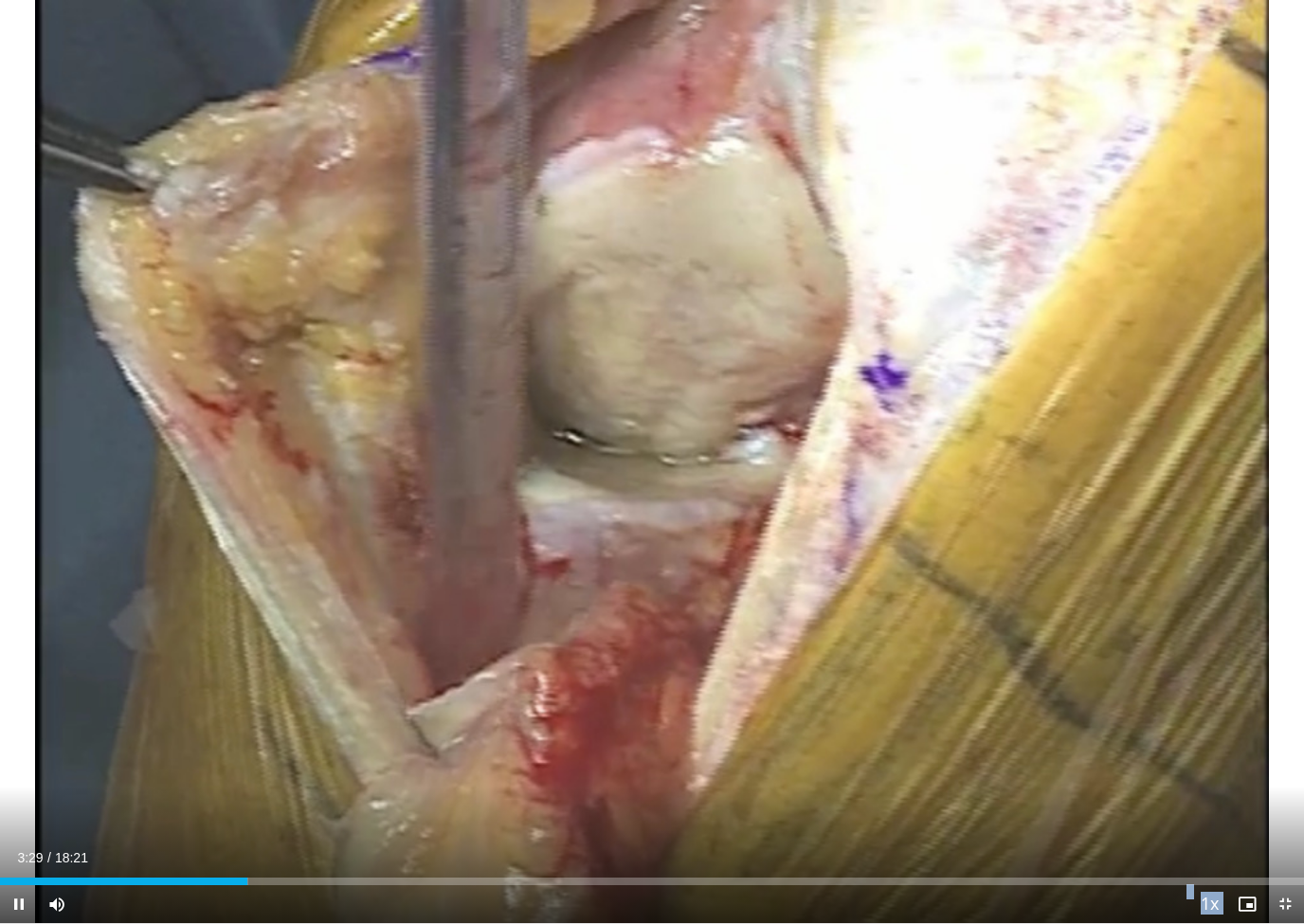 click on "100 seconds
Tap to unmute" at bounding box center (652, 462) 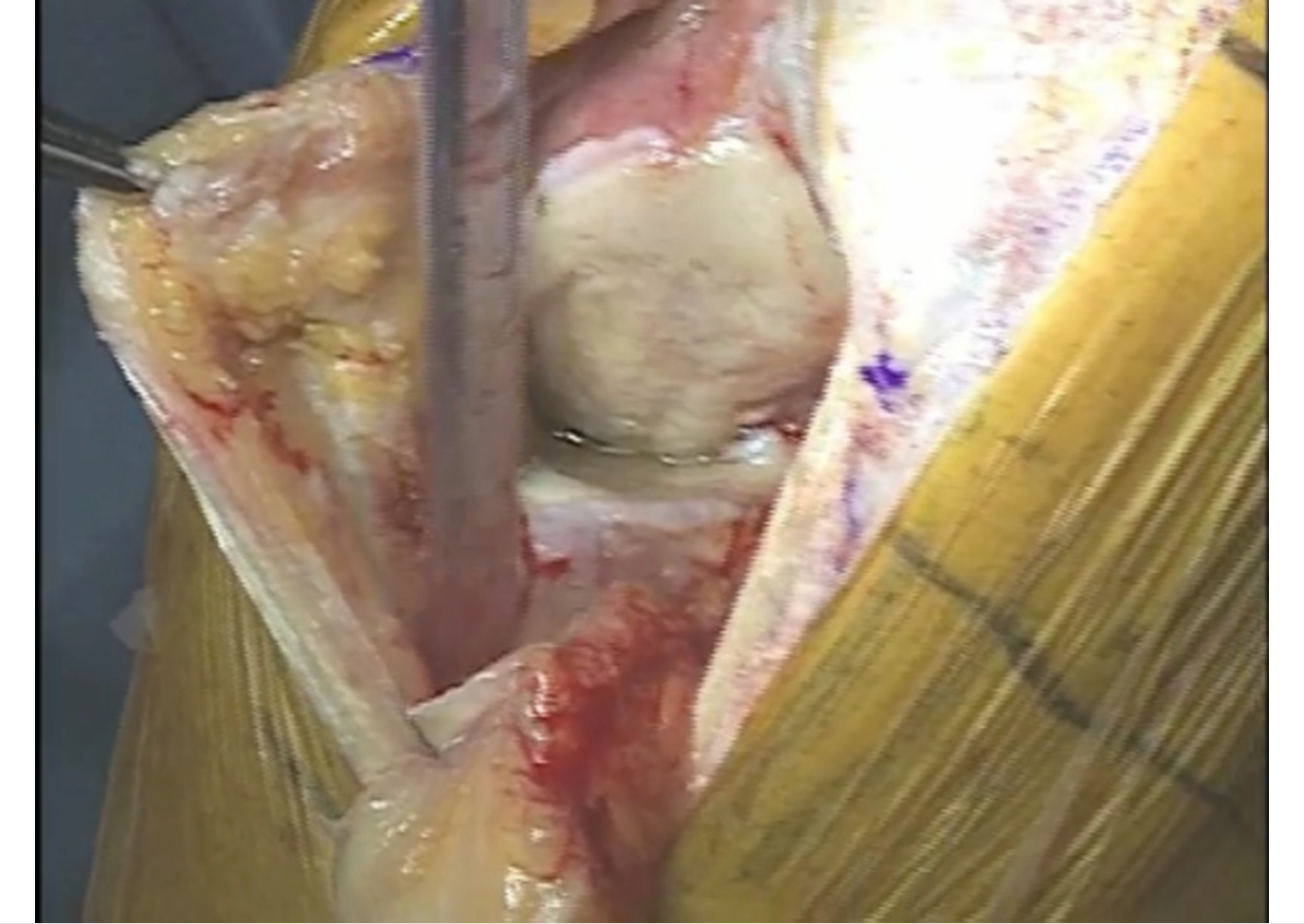 click on "100 seconds
Tap to unmute" at bounding box center (652, 462) 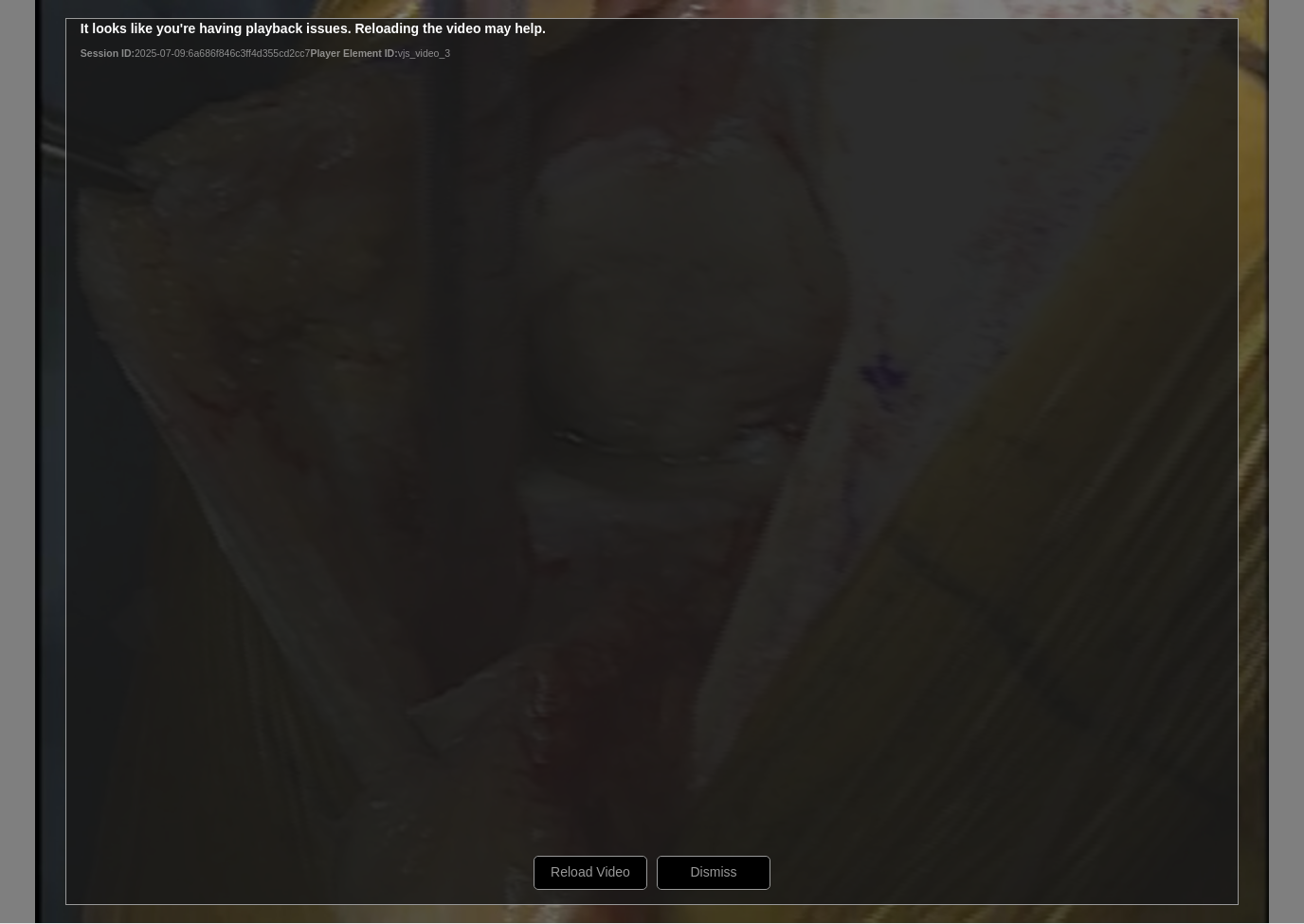 click on "100 seconds
Tap to unmute" at bounding box center [652, 462] 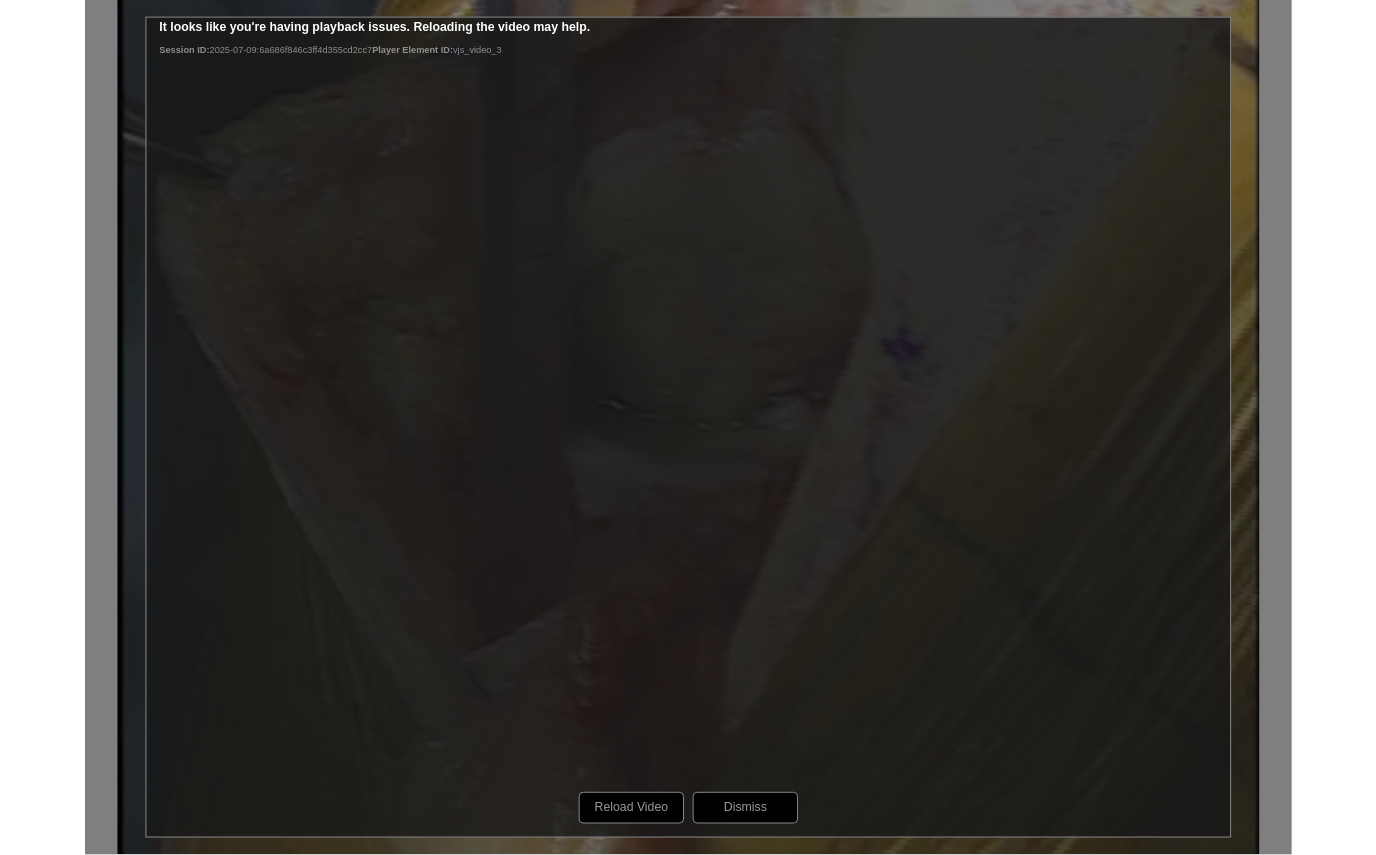 scroll, scrollTop: 0, scrollLeft: 0, axis: both 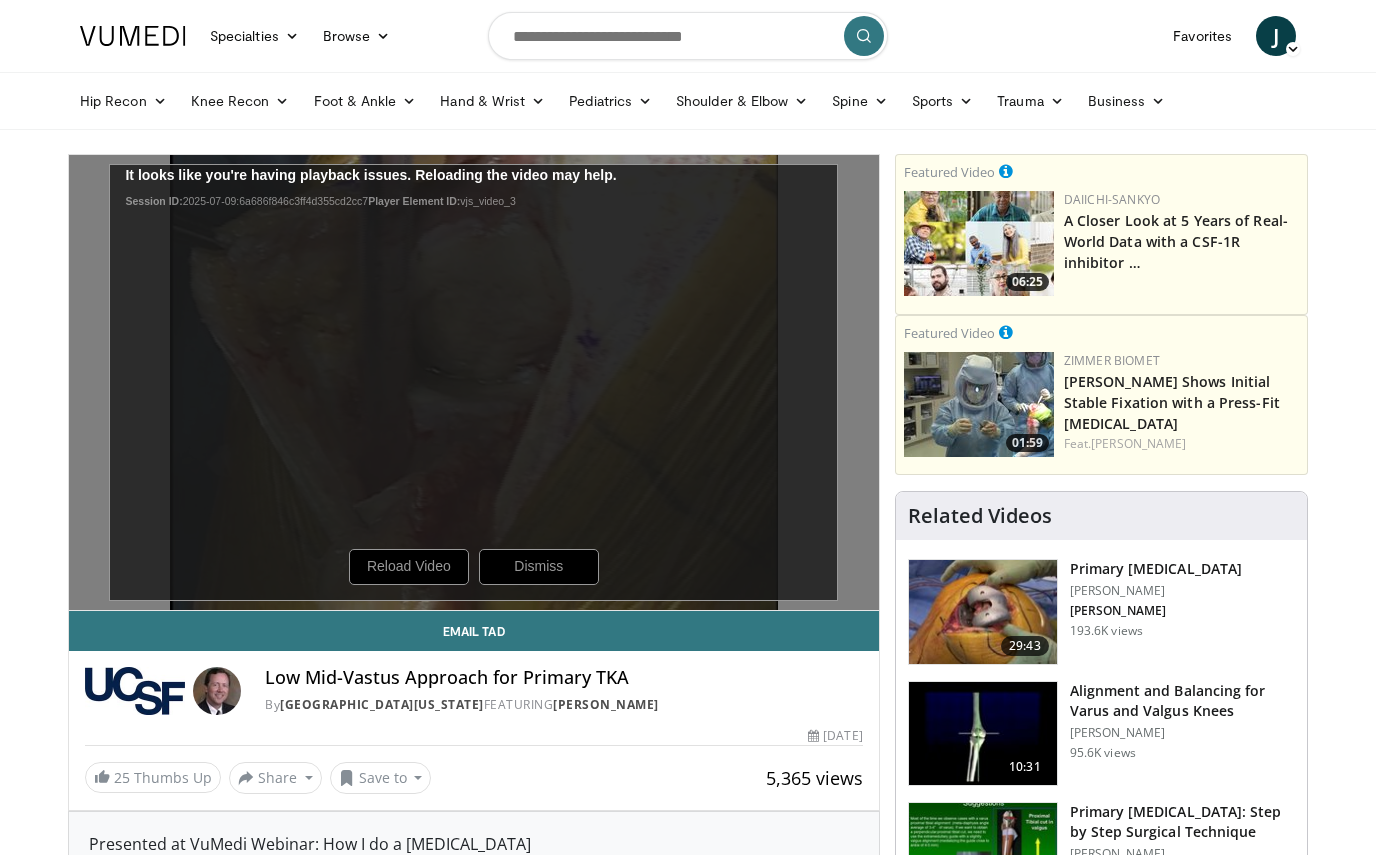 click on "100 seconds
Tap to unmute" at bounding box center [474, 382] 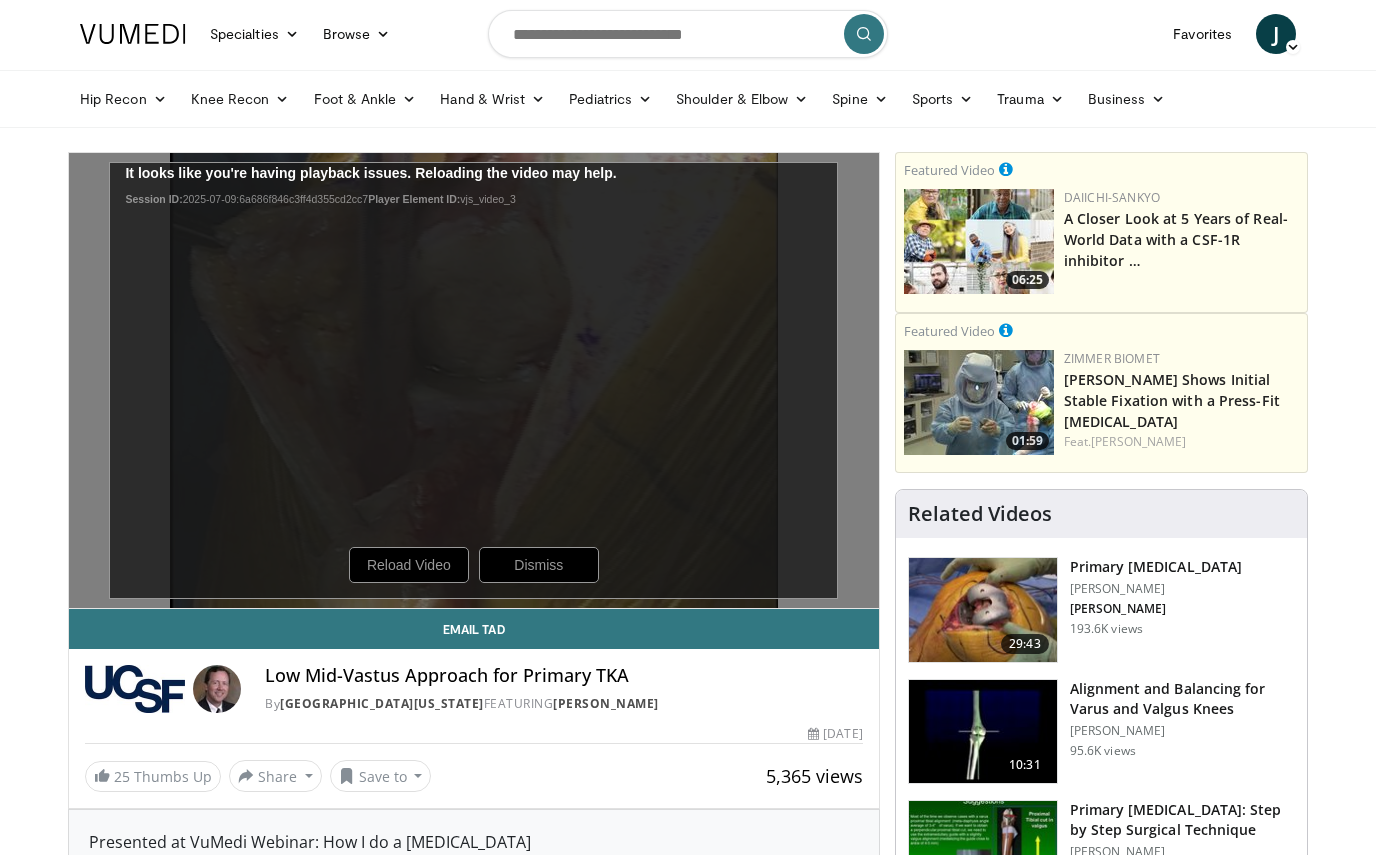 scroll, scrollTop: 0, scrollLeft: 0, axis: both 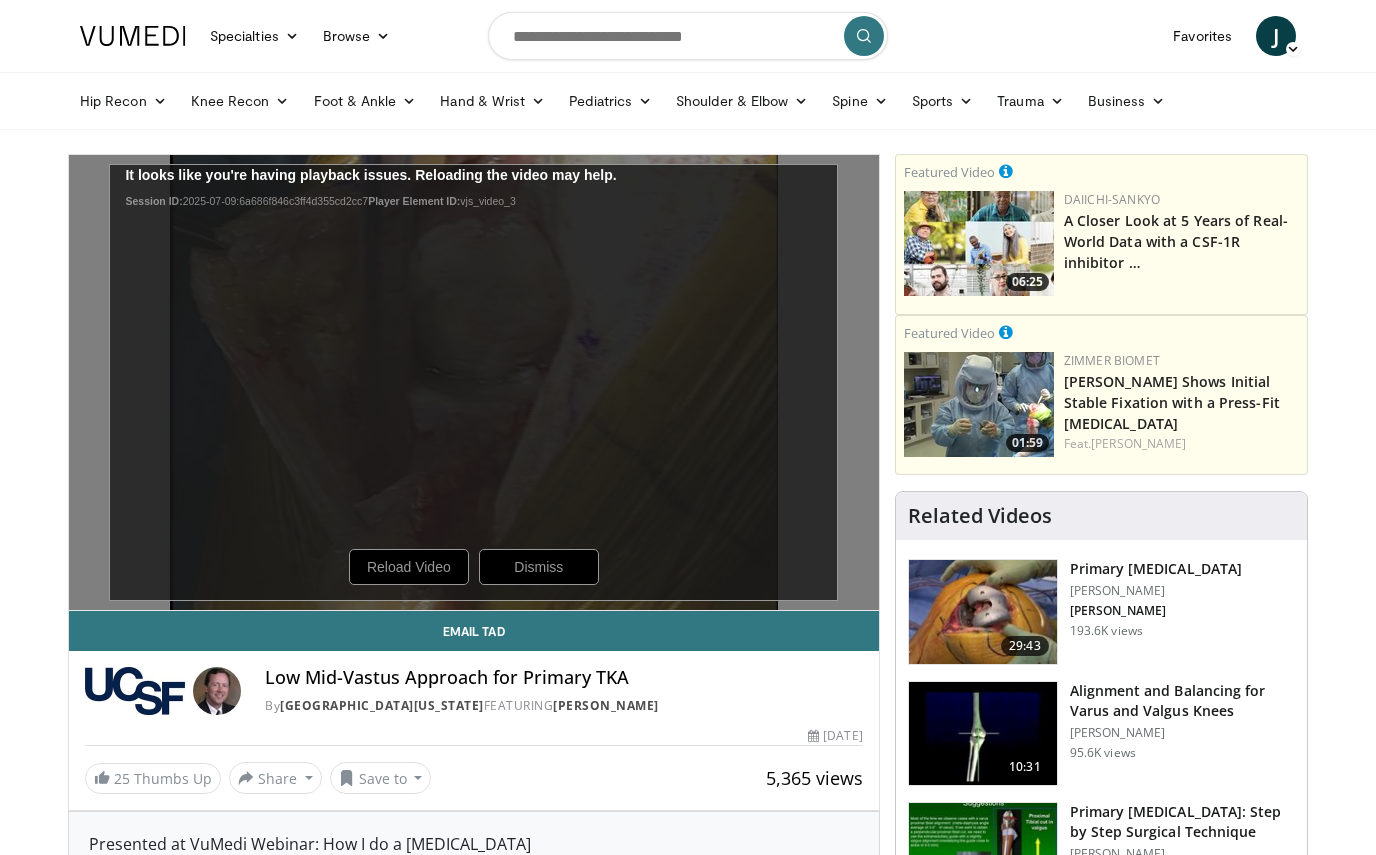 click on "100 seconds
Tap to unmute" at bounding box center (474, 382) 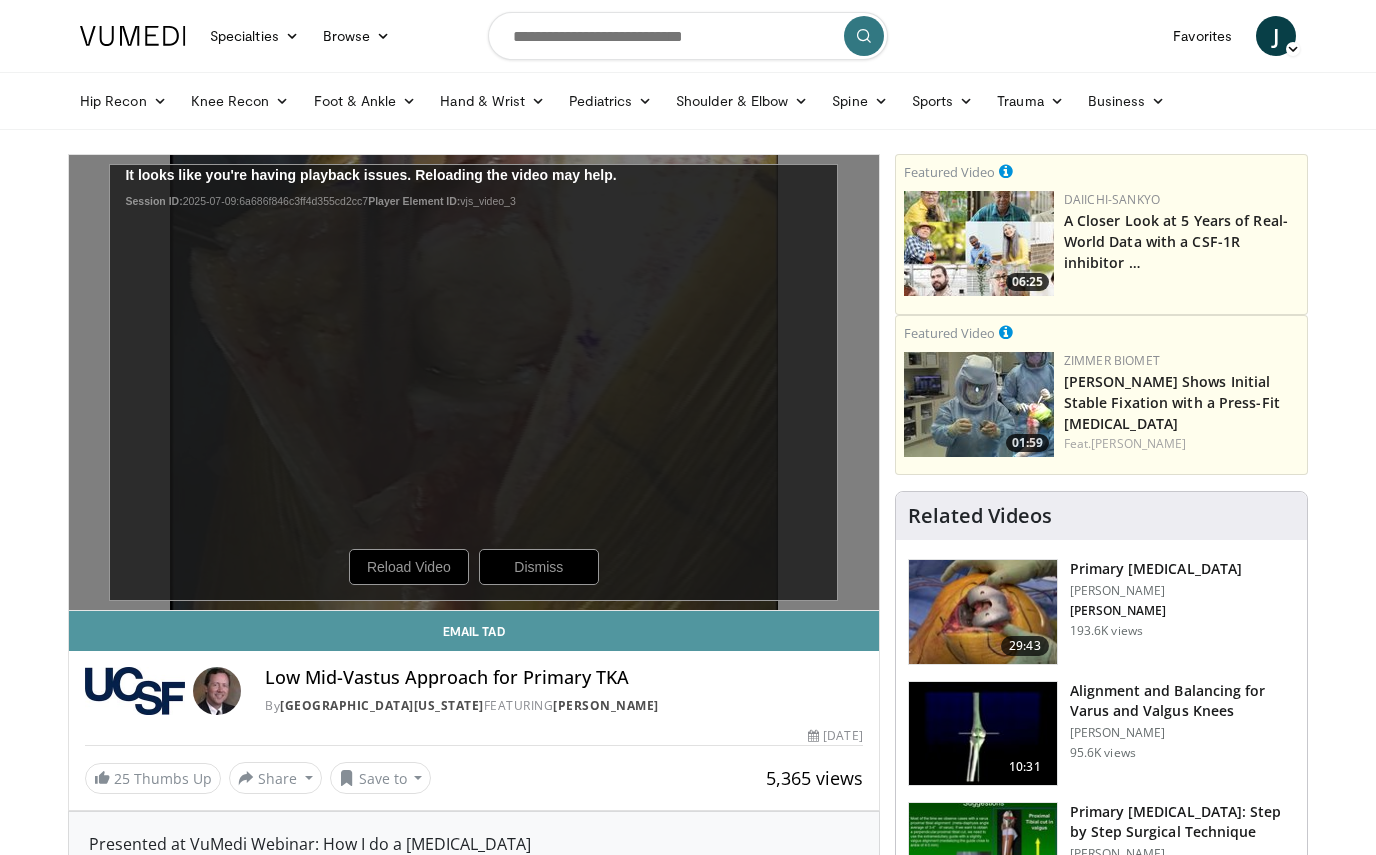 click on "Email
Tad" at bounding box center [474, 631] 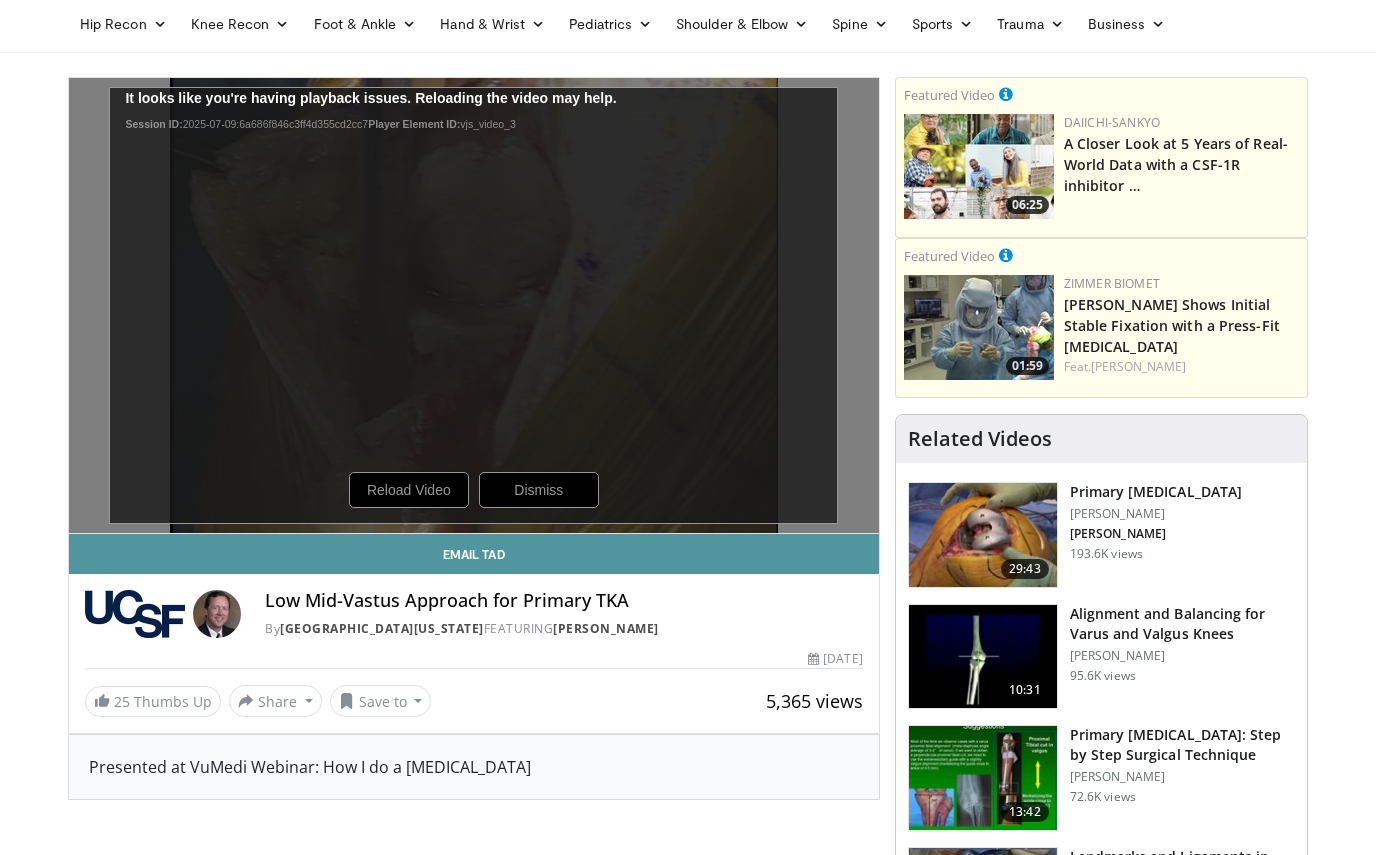 scroll, scrollTop: 77, scrollLeft: 0, axis: vertical 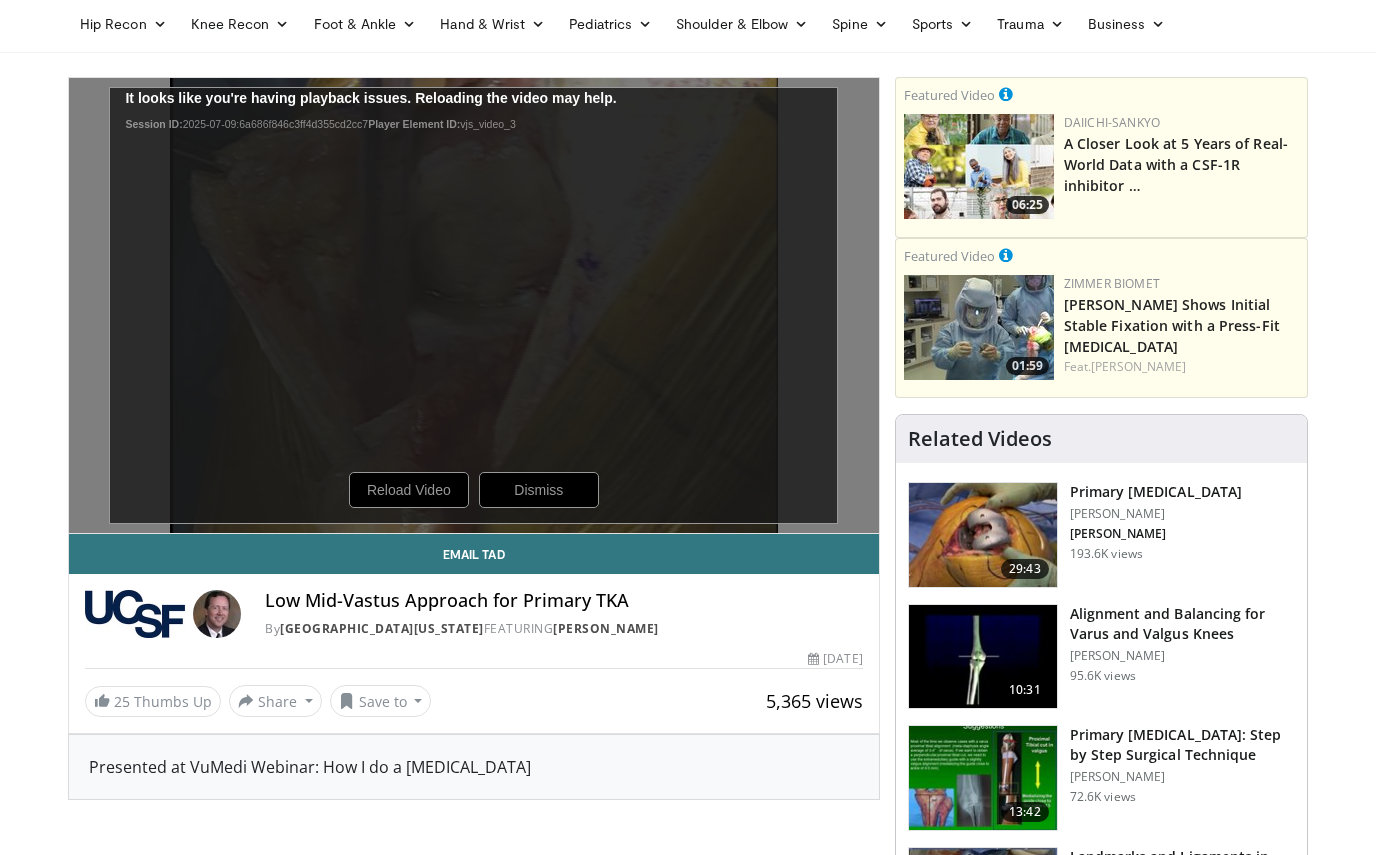 click on "100 seconds
Tap to unmute" at bounding box center (474, 305) 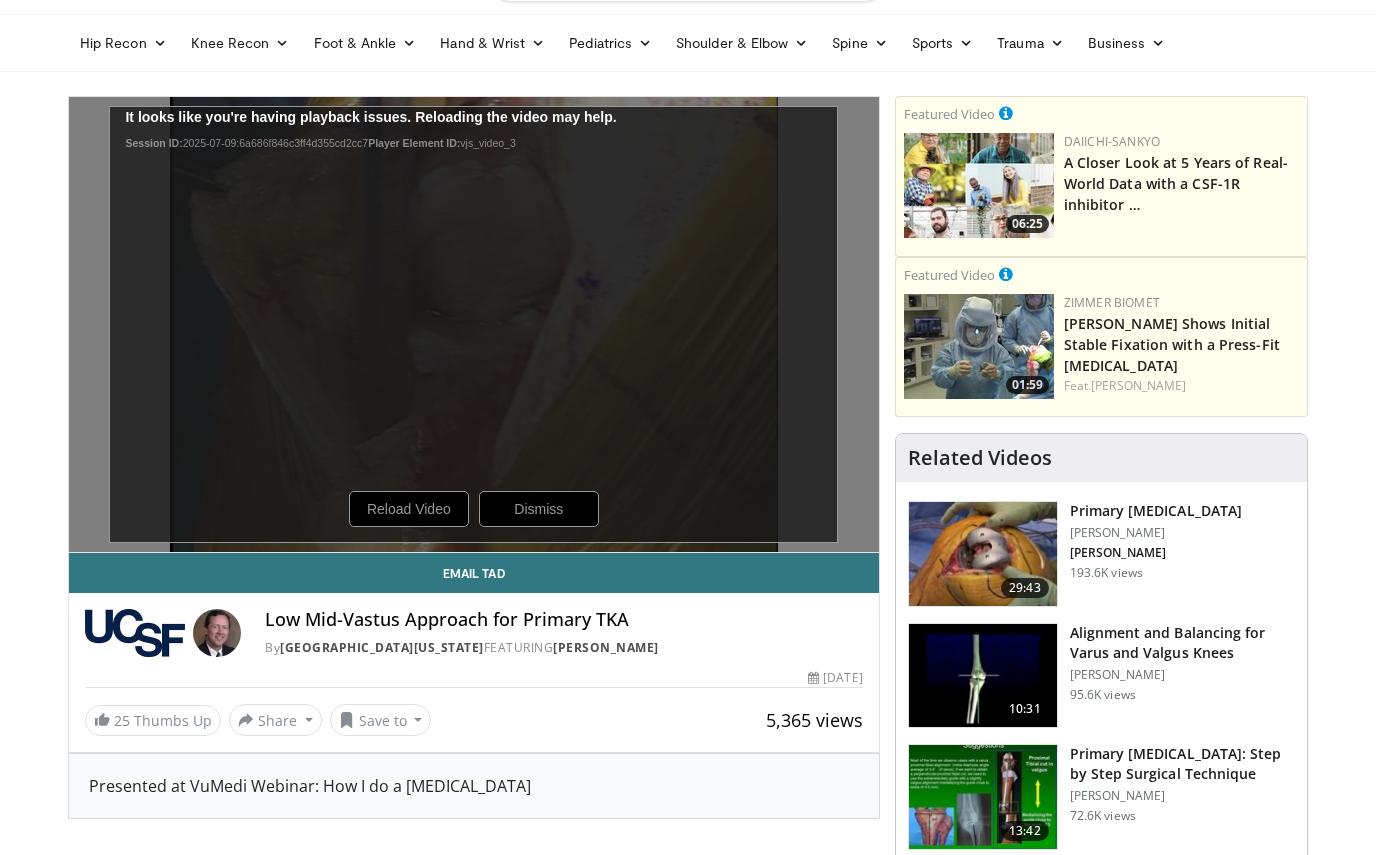 scroll, scrollTop: 0, scrollLeft: 0, axis: both 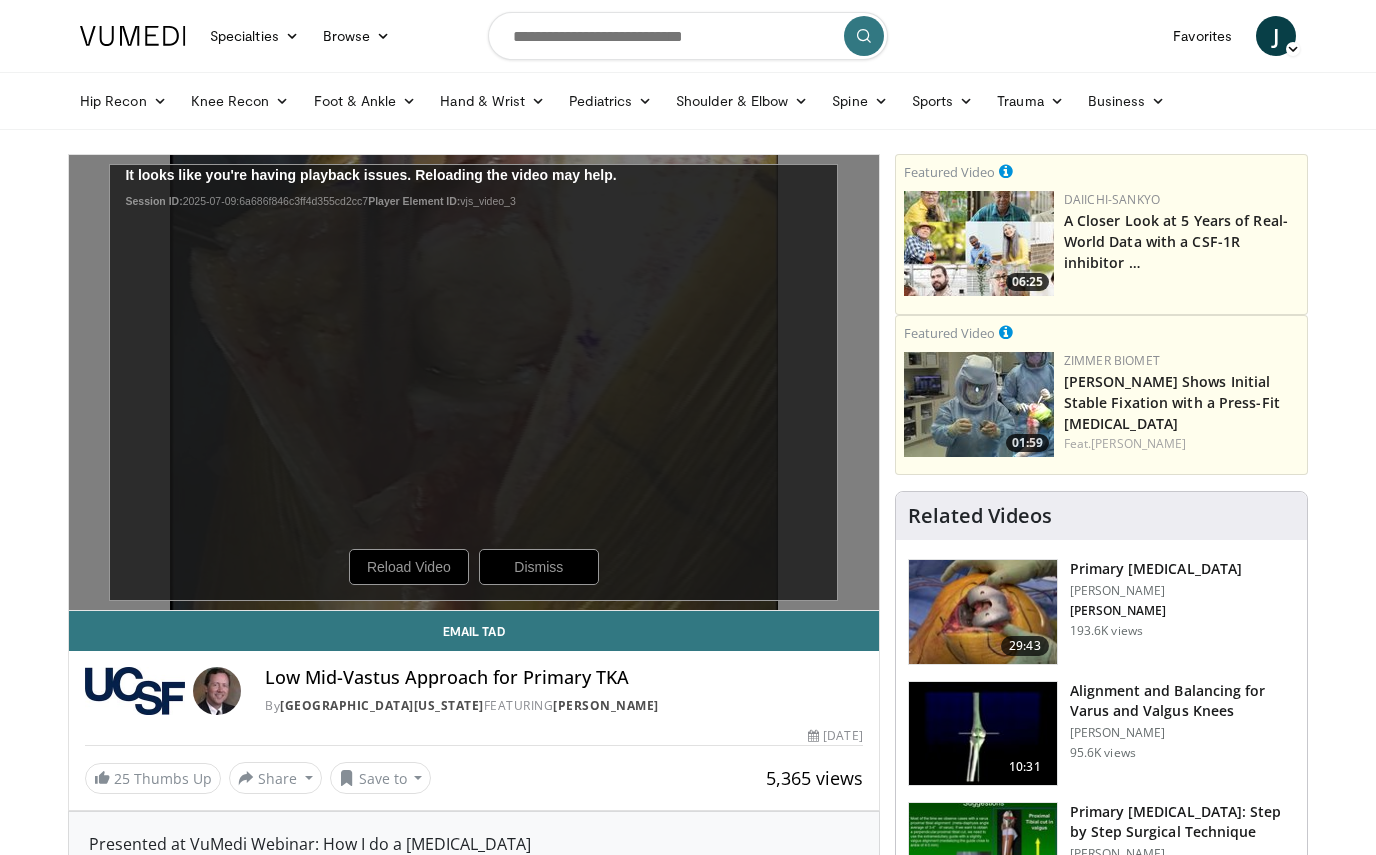 click on "100 seconds
Tap to unmute" at bounding box center (474, 382) 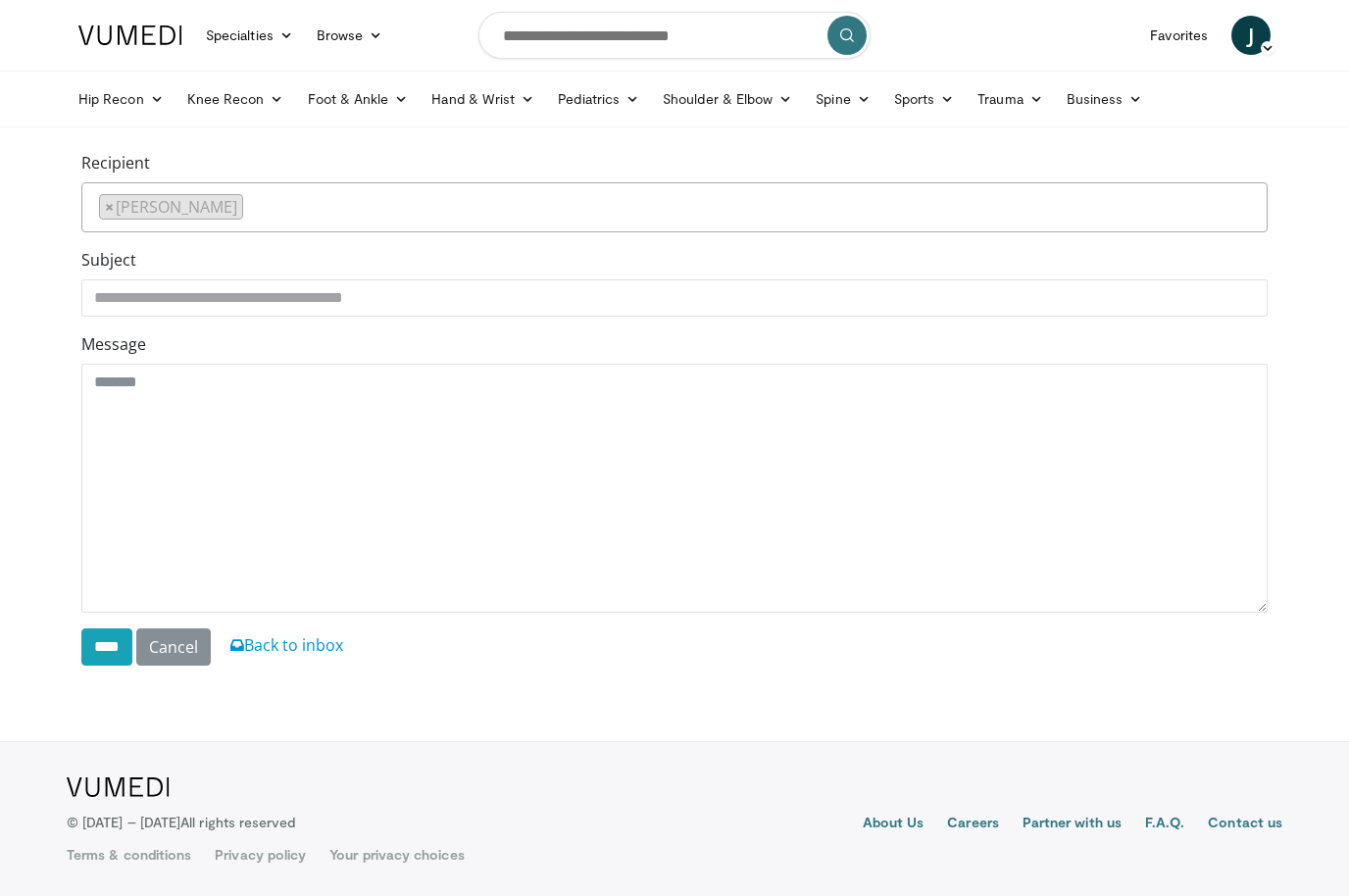 scroll, scrollTop: 0, scrollLeft: 0, axis: both 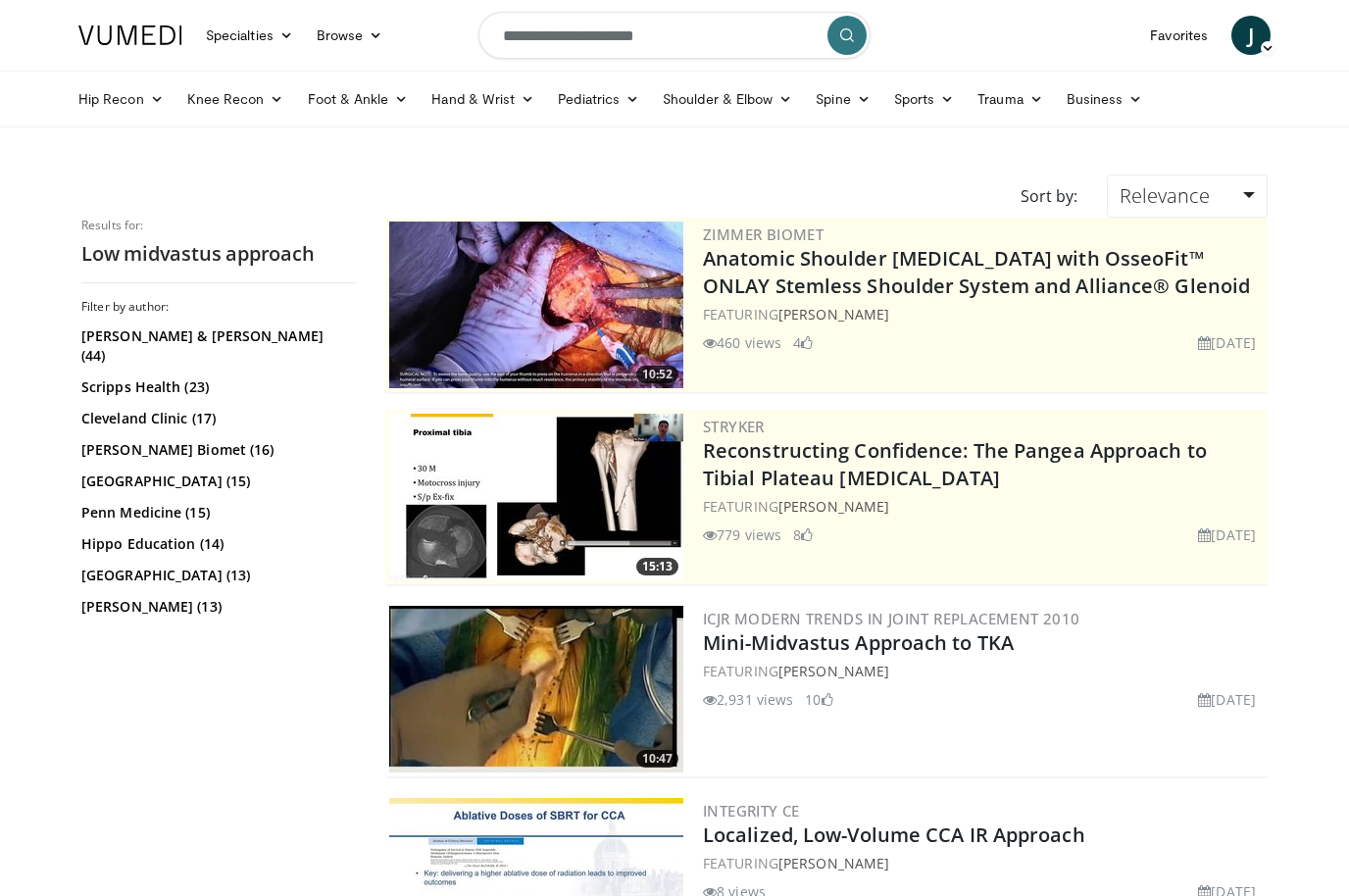 click on "Results for:
Low midvastus approach
Filter by author:
[PERSON_NAME] & [PERSON_NAME] (44)
Scripps Health (23)
Cleveland Clinic (17)
[PERSON_NAME] Biomet (16)
[GEOGRAPHIC_DATA]  (15)
Penn Medicine (15)
Hippo Education (14)
[DEMOGRAPHIC_DATA] (13)
[PERSON_NAME] (13)
[GEOGRAPHIC_DATA] (12)
[PERSON_NAME] Medicine Courses and Meetings (12)
Scottsdale Interventional Forum (11)
Mount Sinai Health System (10)" at bounding box center (219, 471) 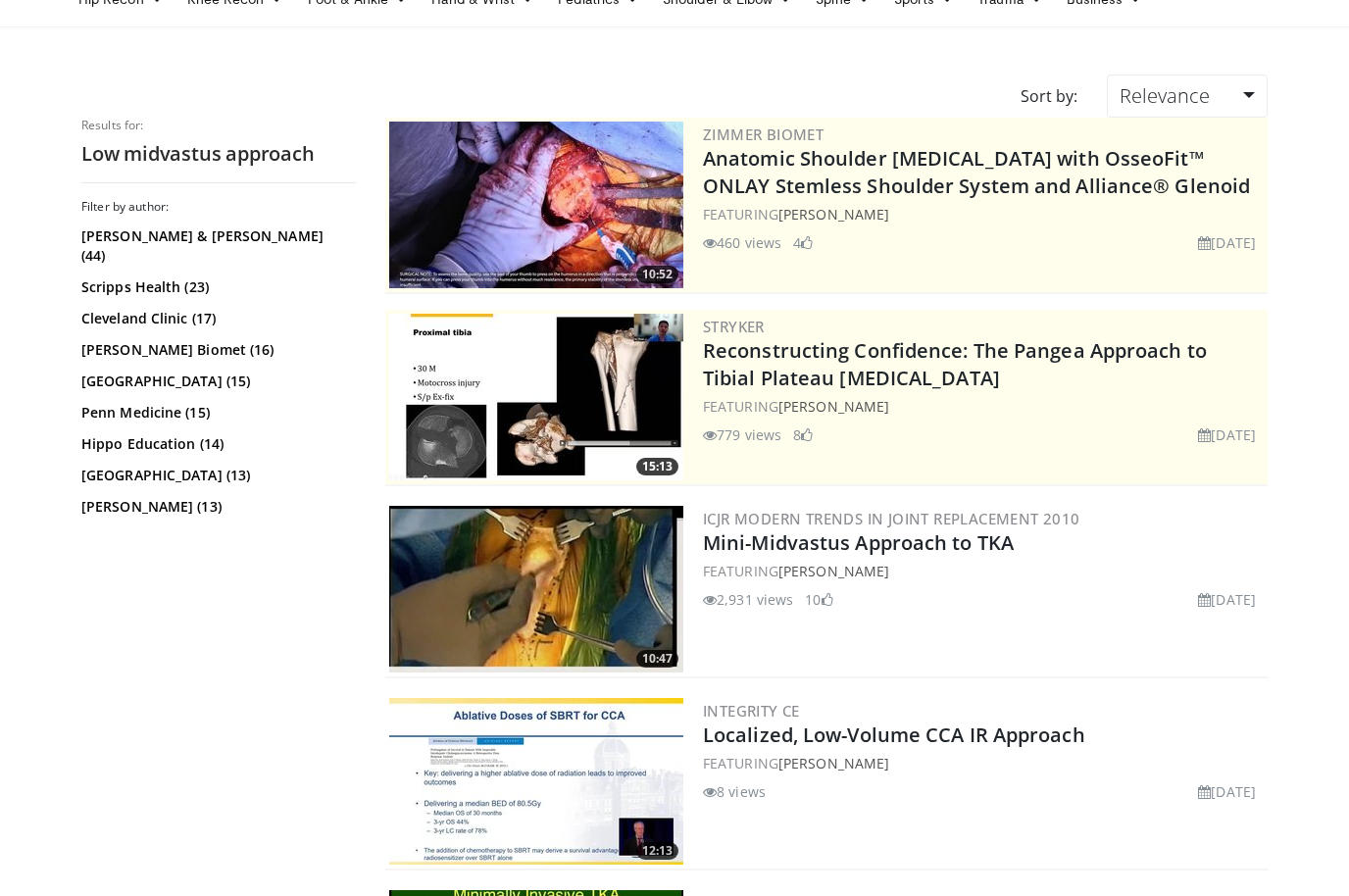scroll, scrollTop: 0, scrollLeft: 0, axis: both 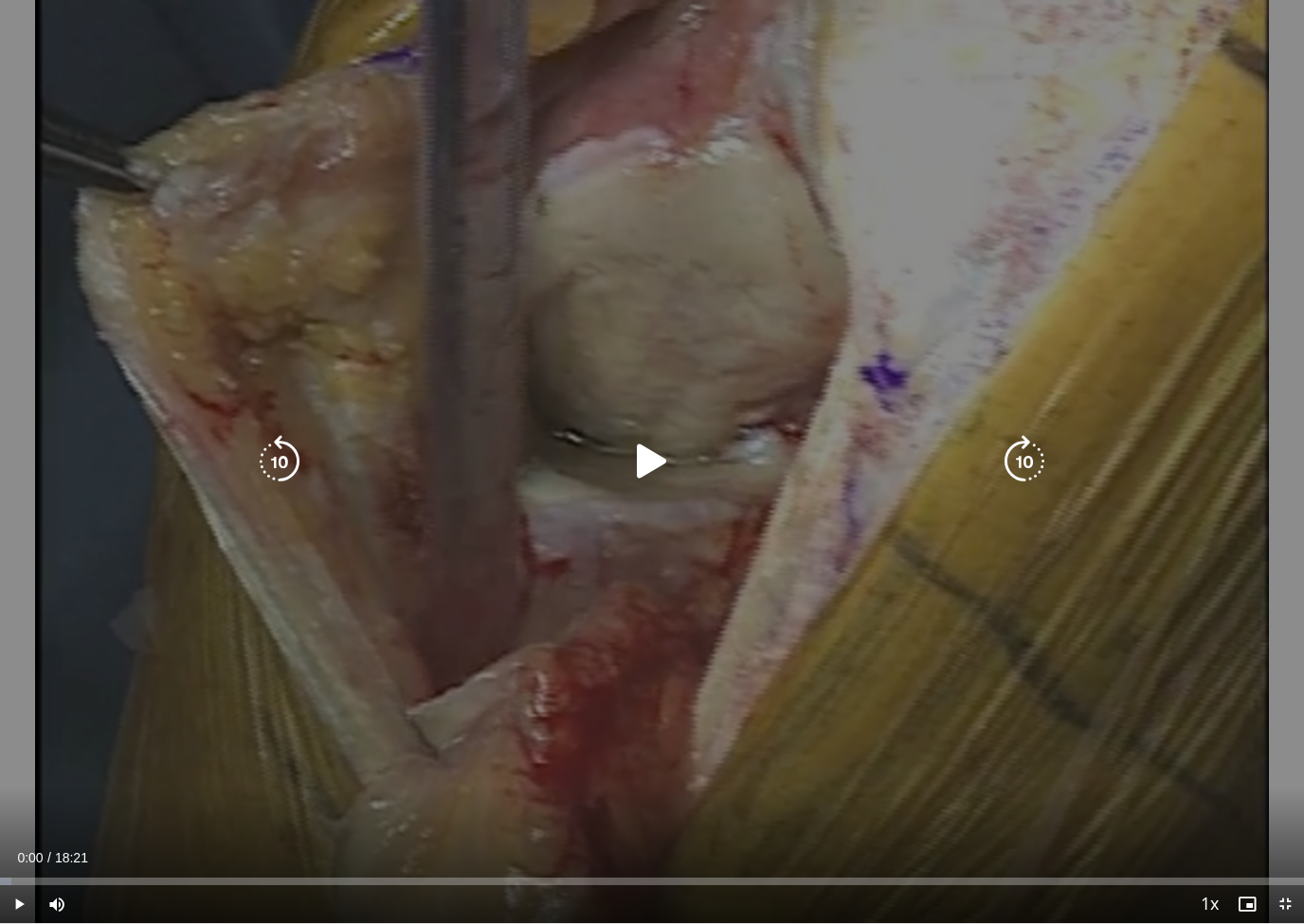 click at bounding box center [1024, 462] 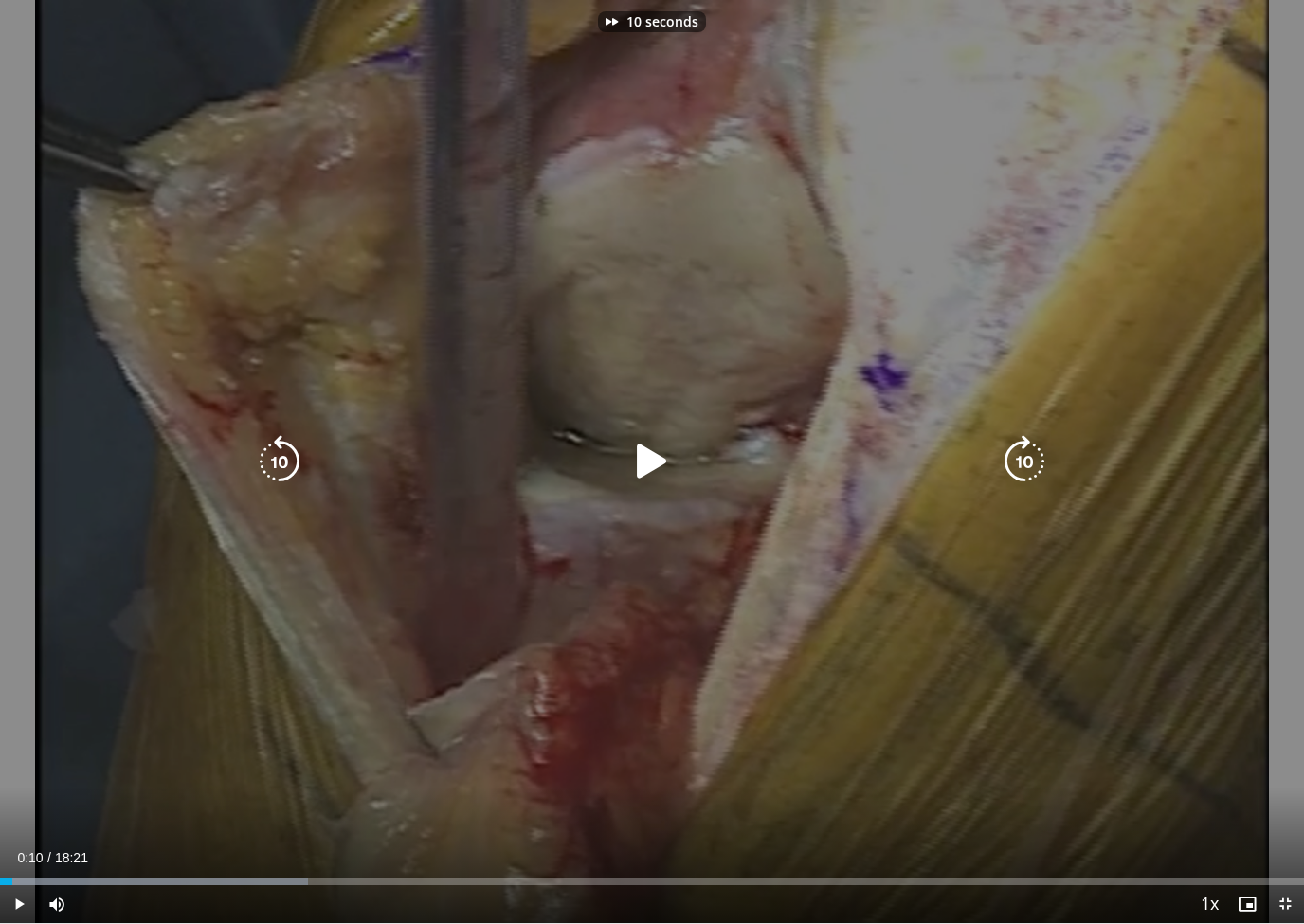 click at bounding box center [1024, 462] 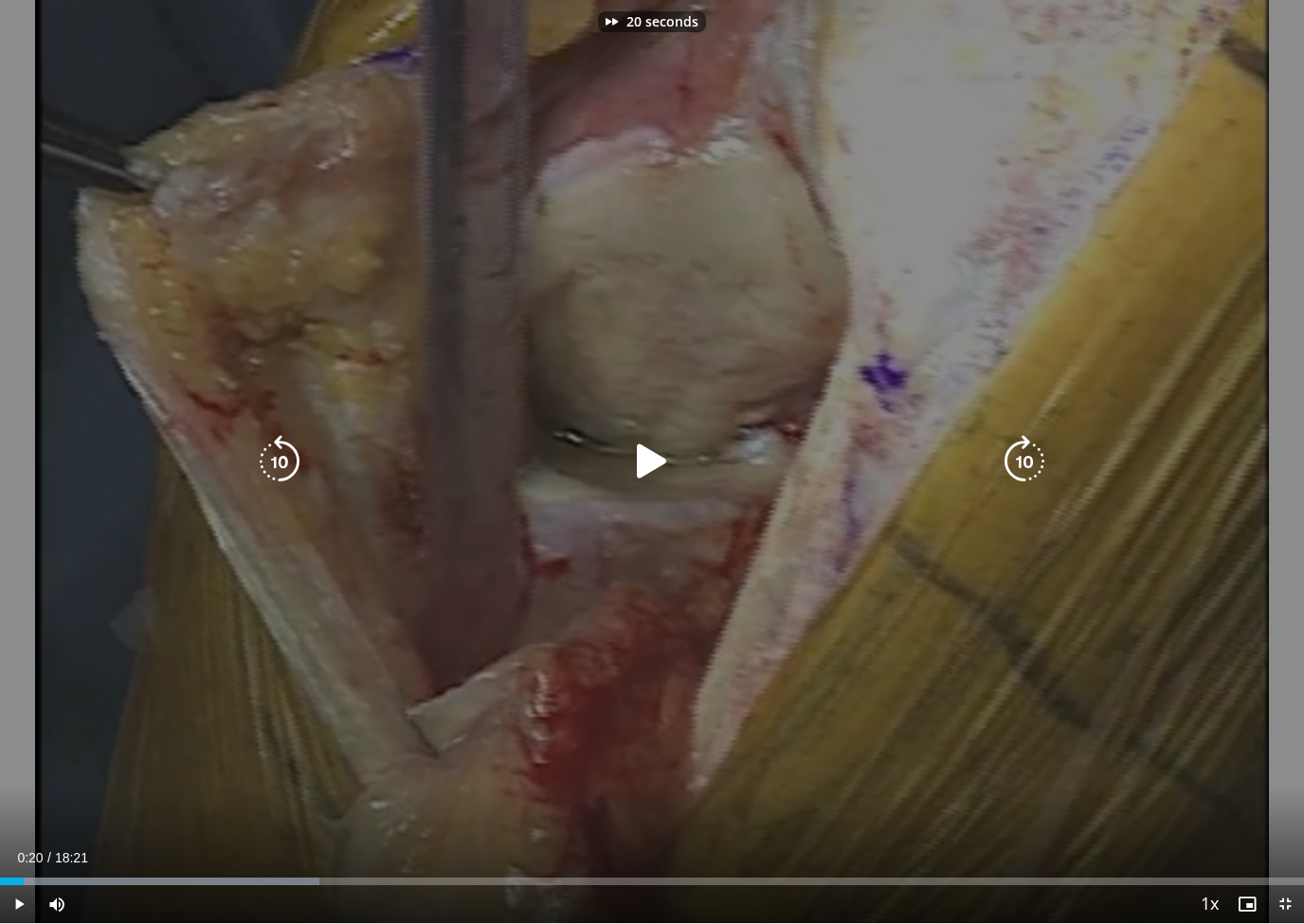 click at bounding box center [1024, 462] 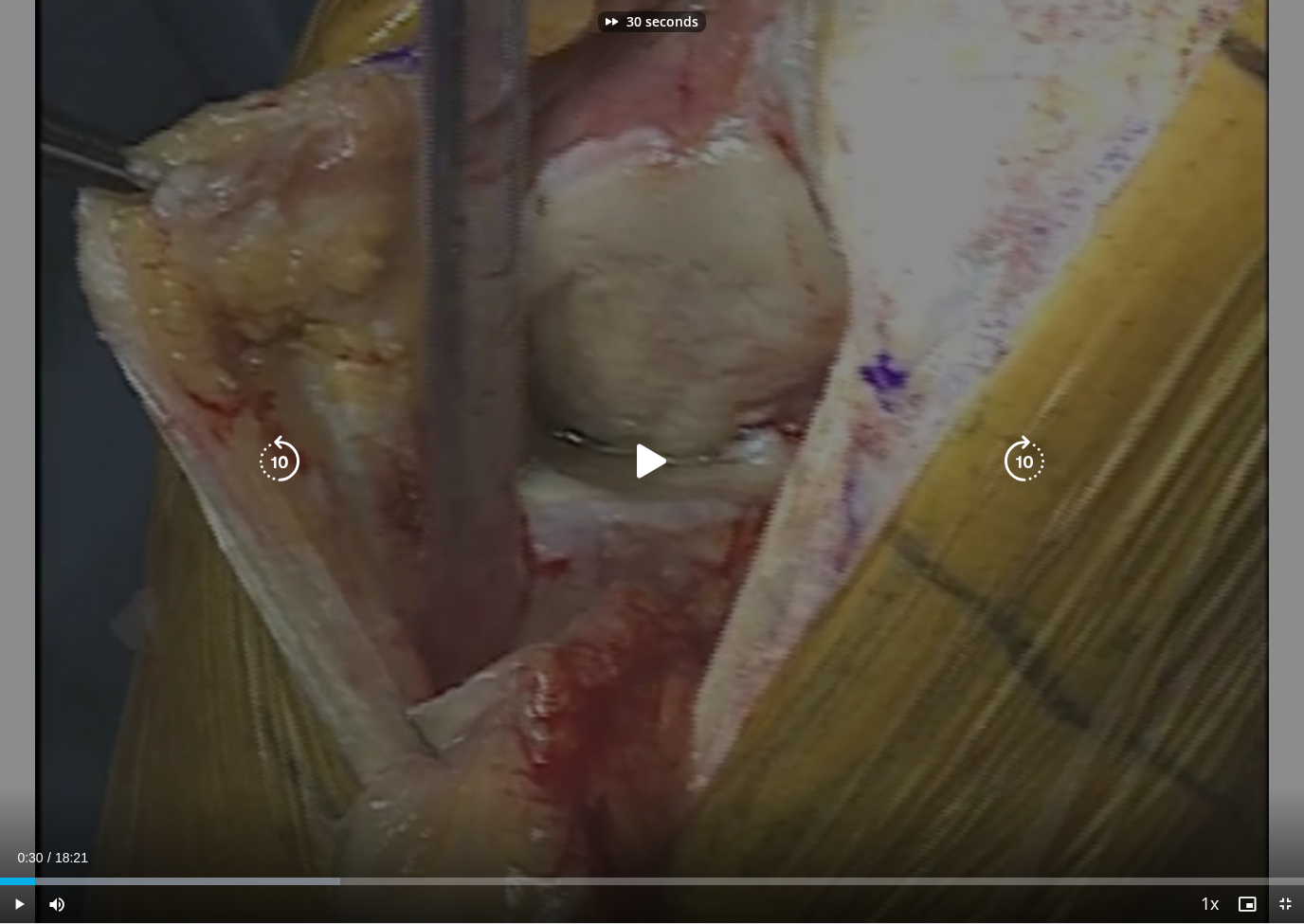 click at bounding box center [1024, 462] 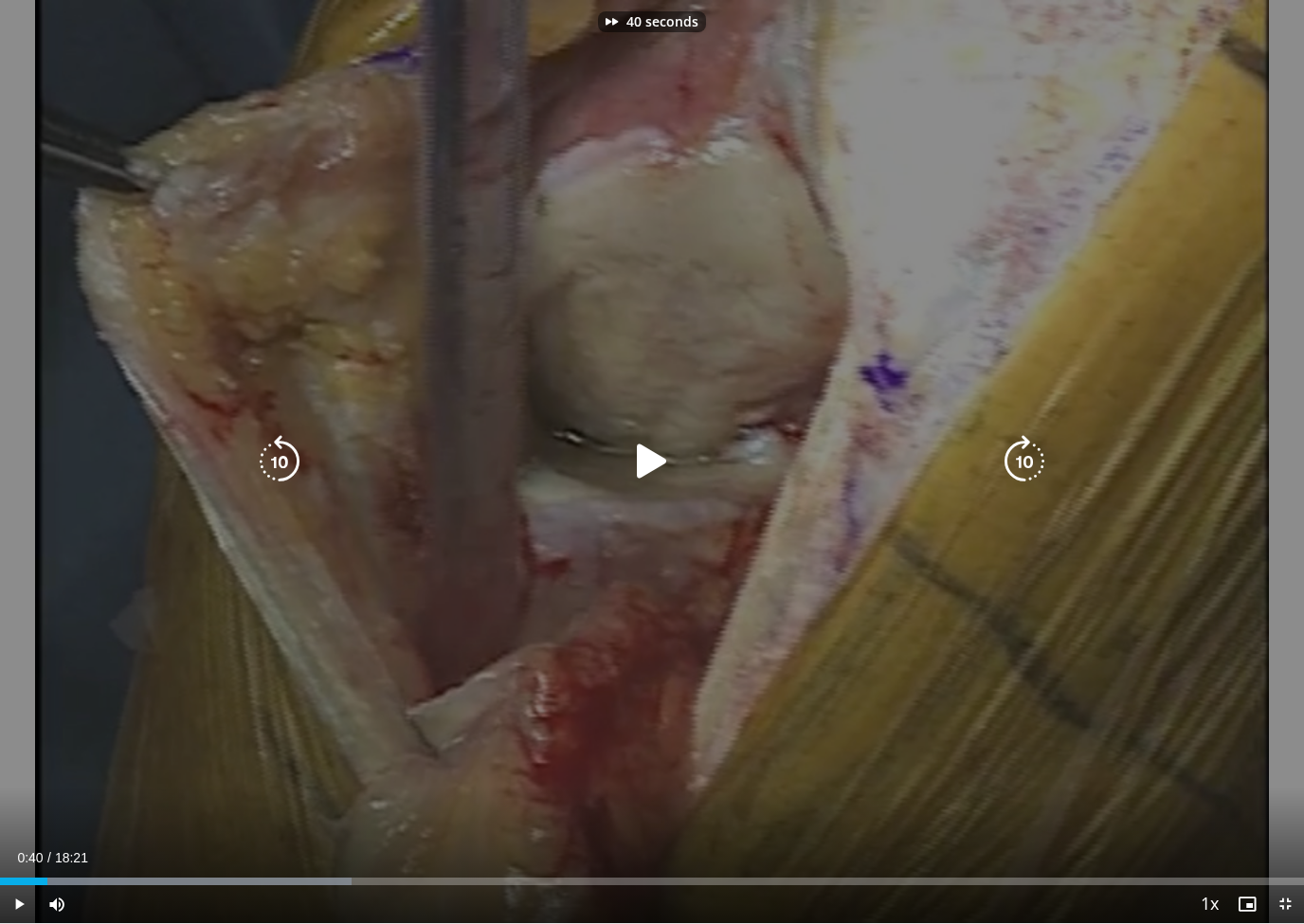 click at bounding box center [1024, 462] 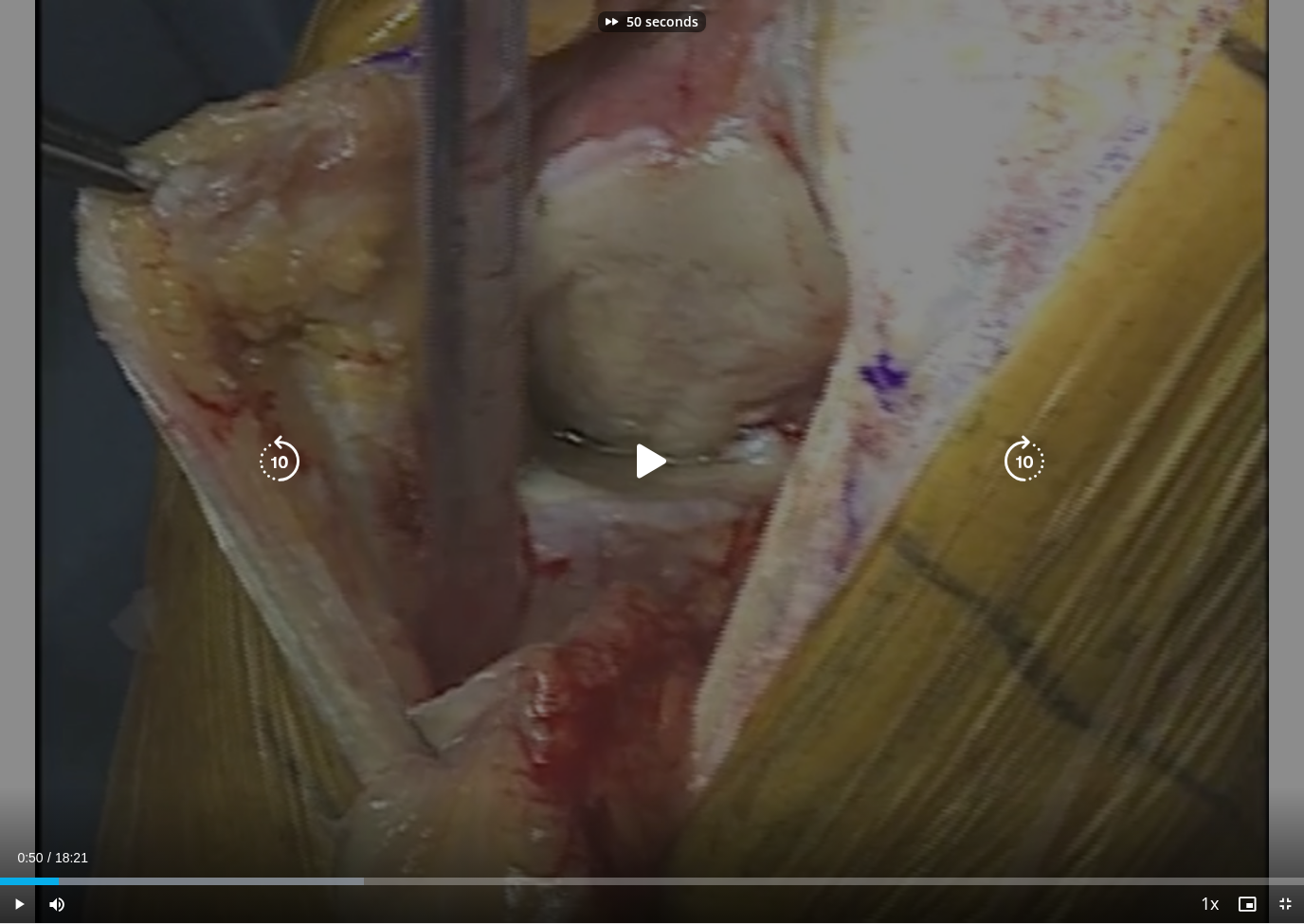 click at bounding box center [1024, 462] 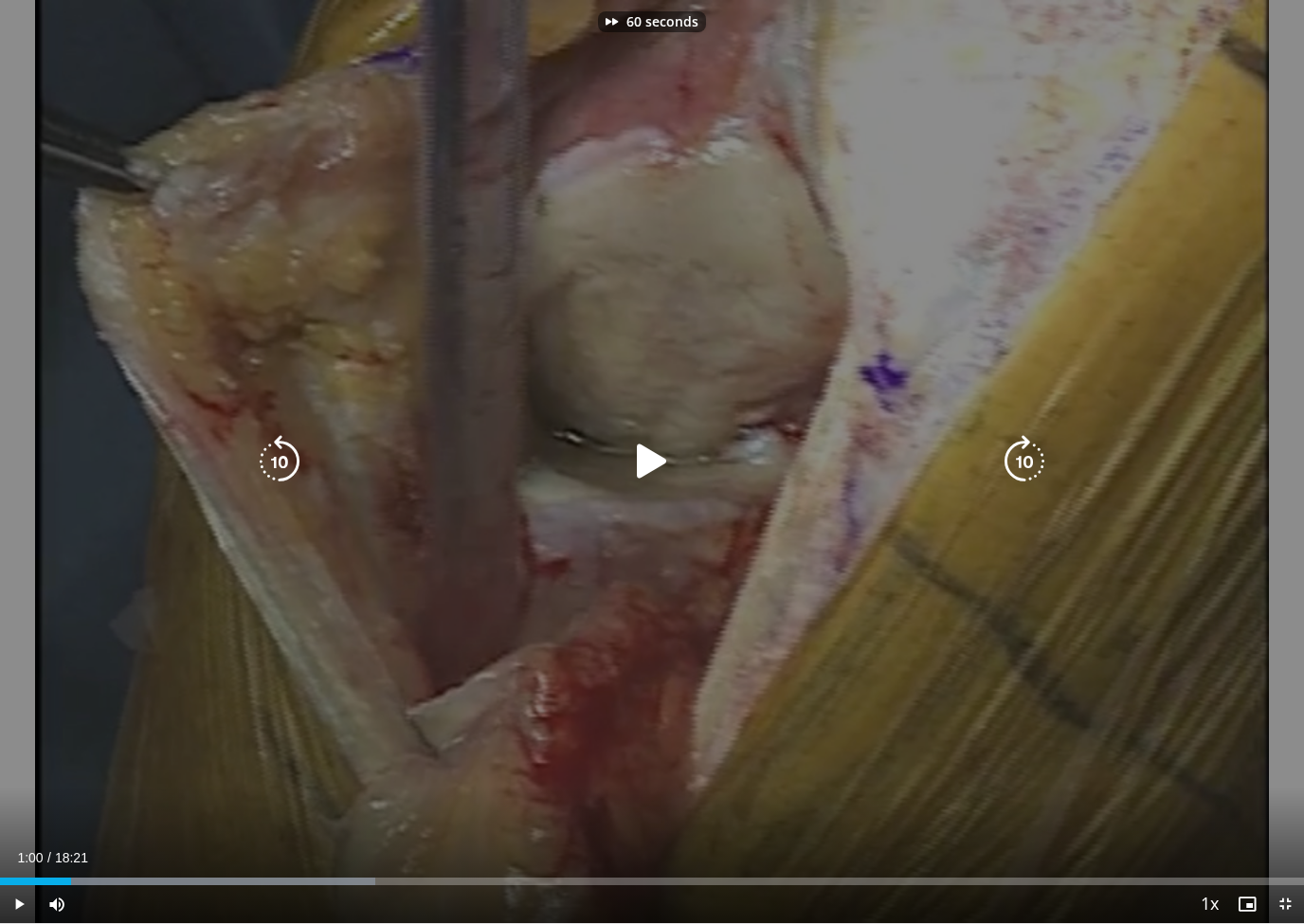click at bounding box center (1024, 462) 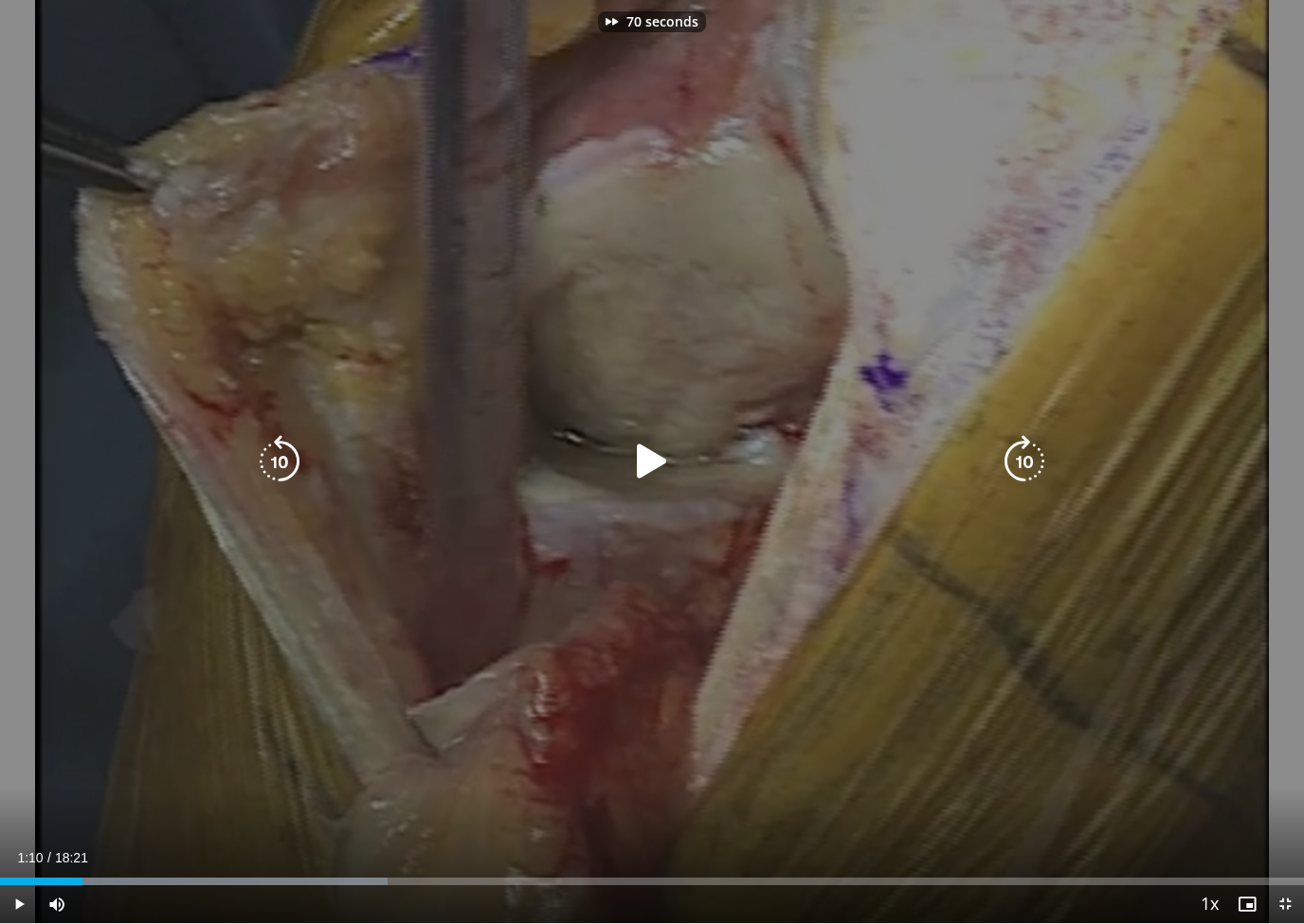 click at bounding box center (1024, 462) 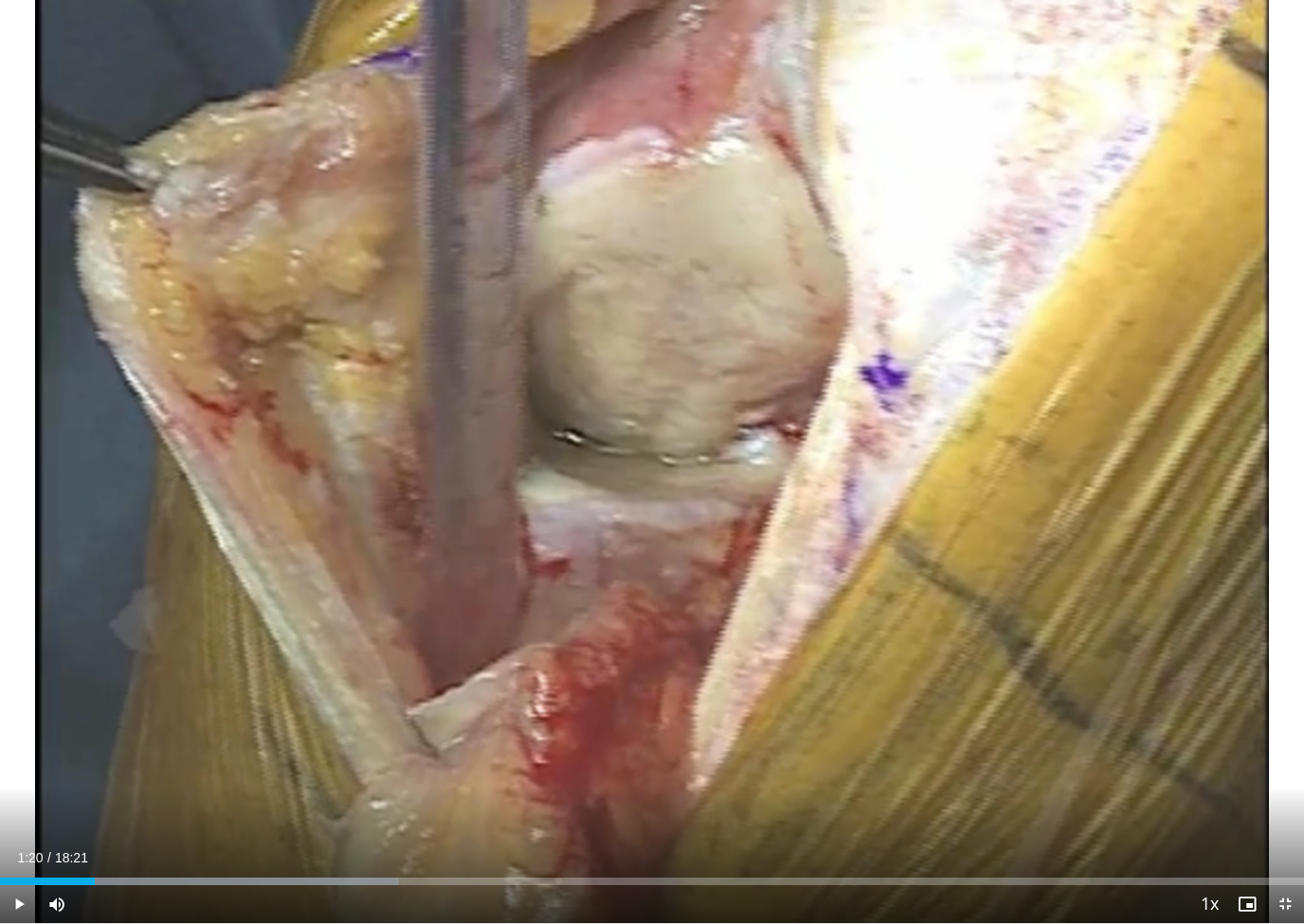 click on "80 seconds
Tap to unmute" at bounding box center [652, 462] 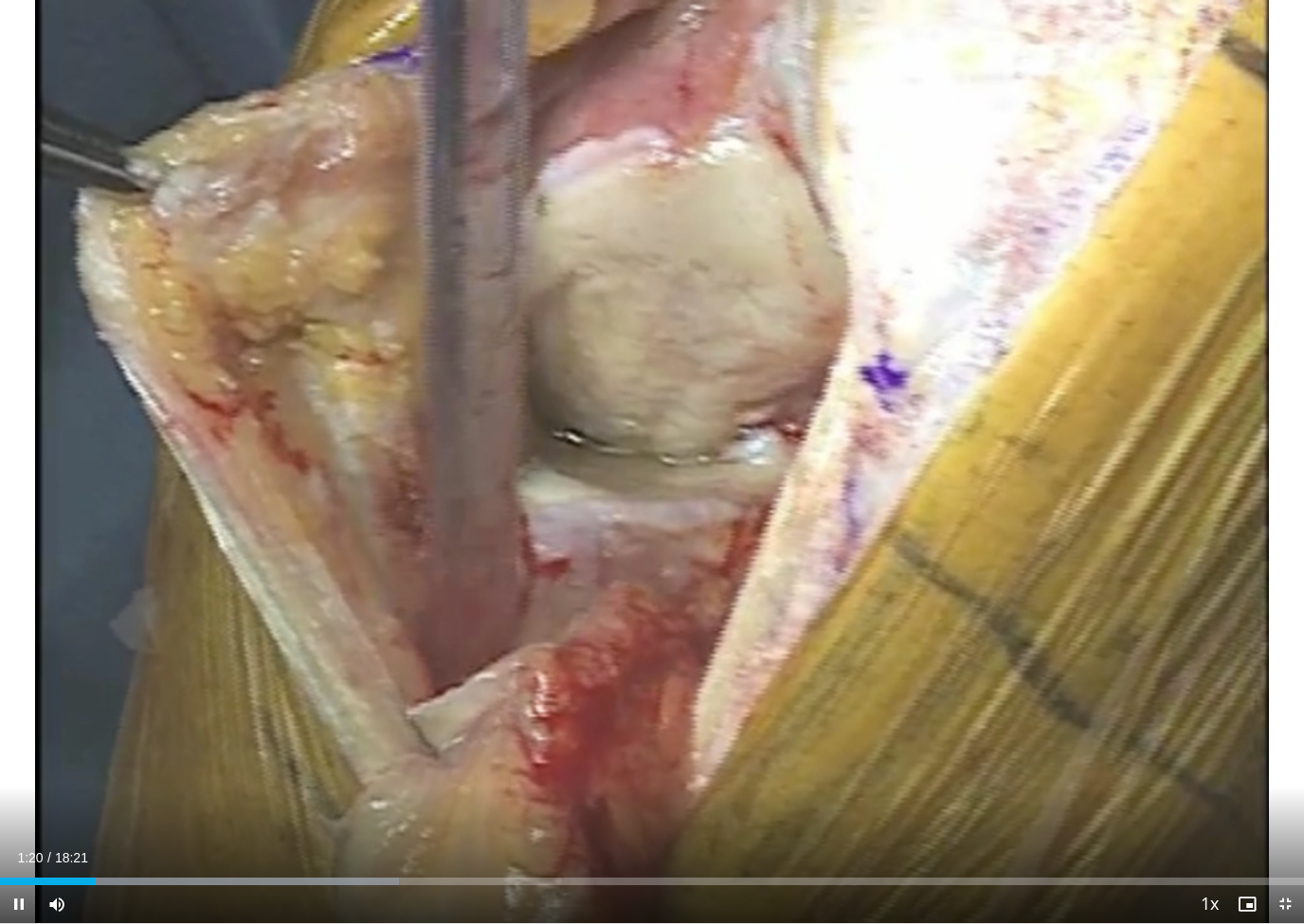 click on "Loaded :  30.62%" at bounding box center [652, 876] 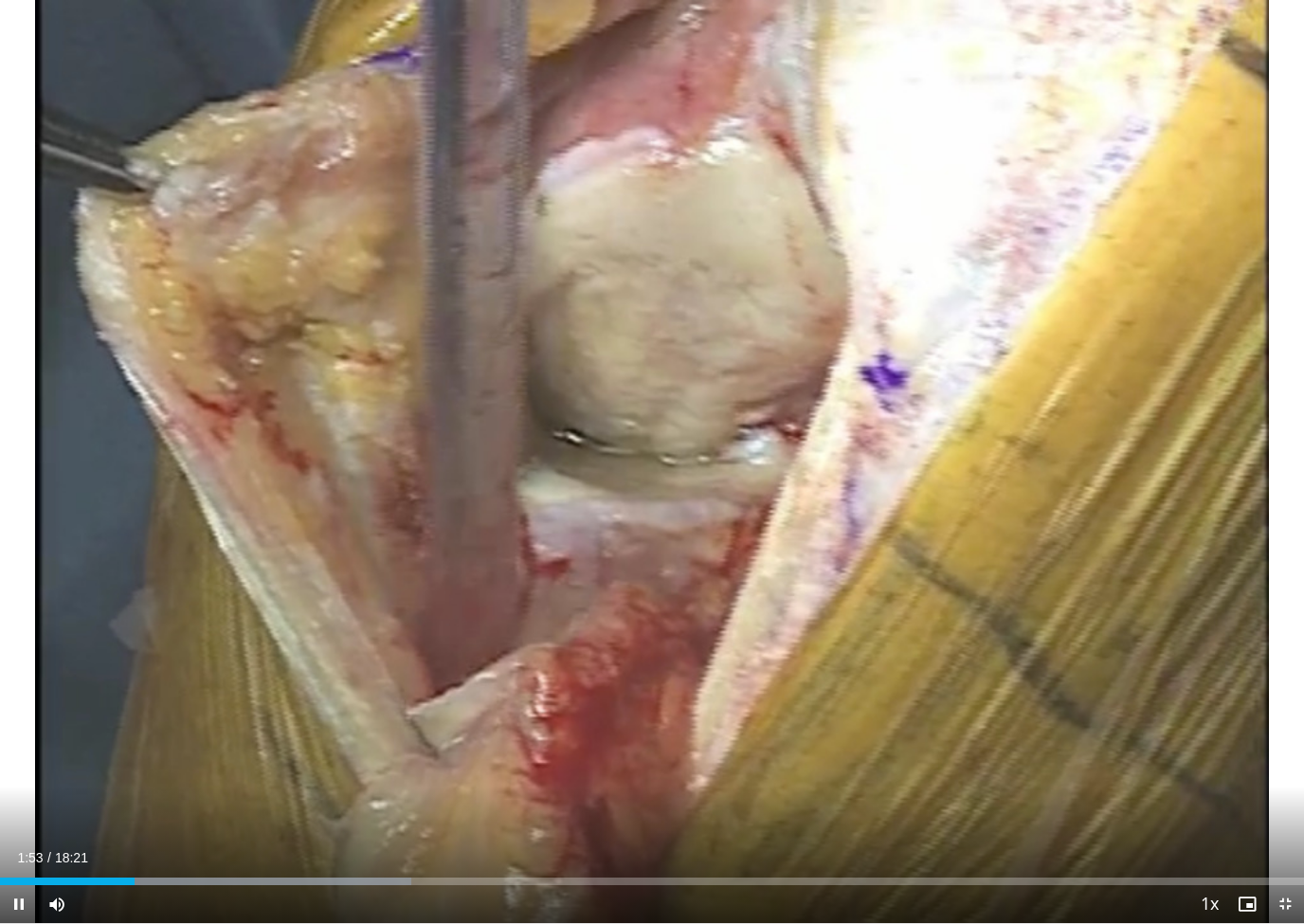 click at bounding box center (234, 881) 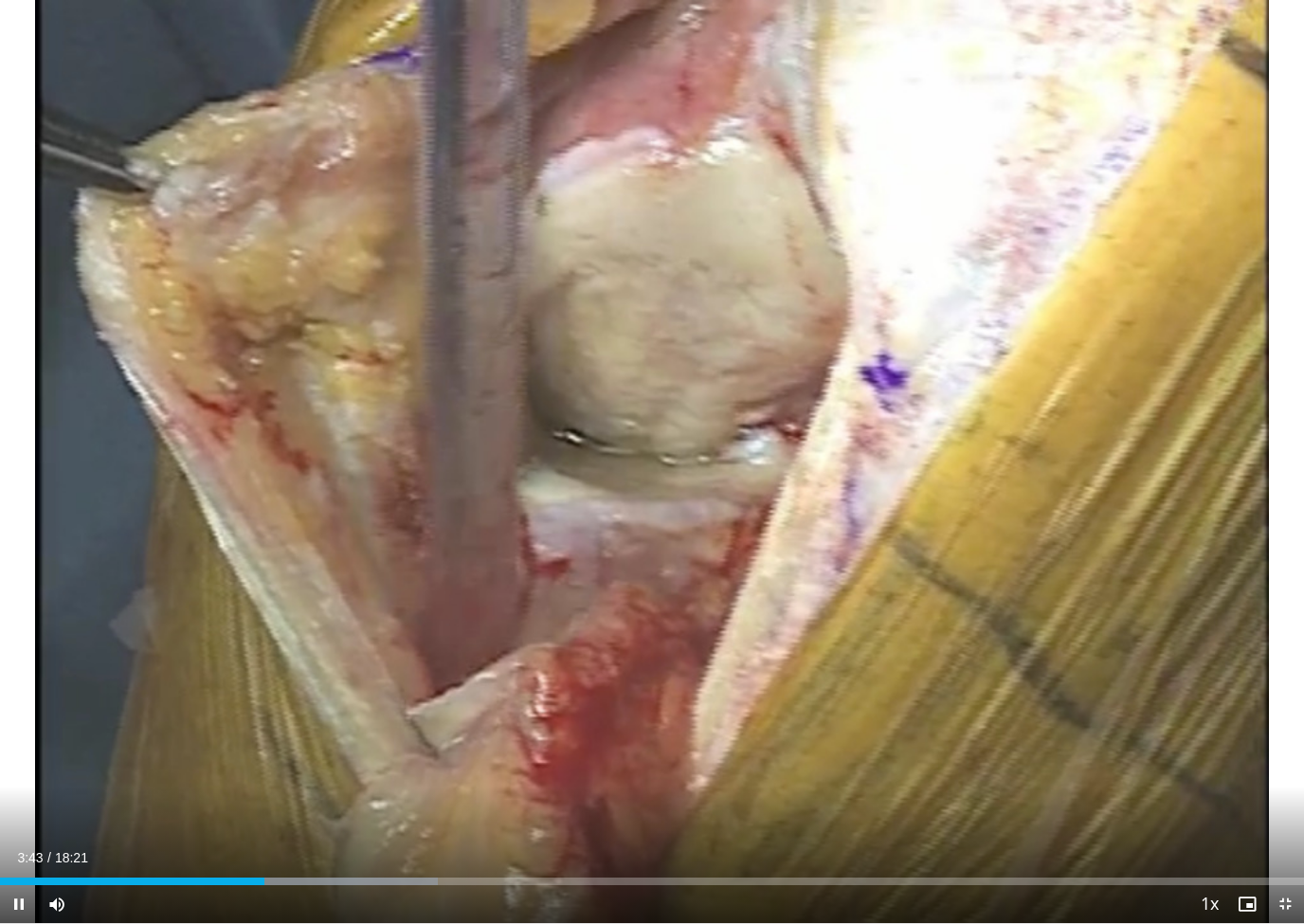 click on "Loaded :  33.58%" at bounding box center (652, 876) 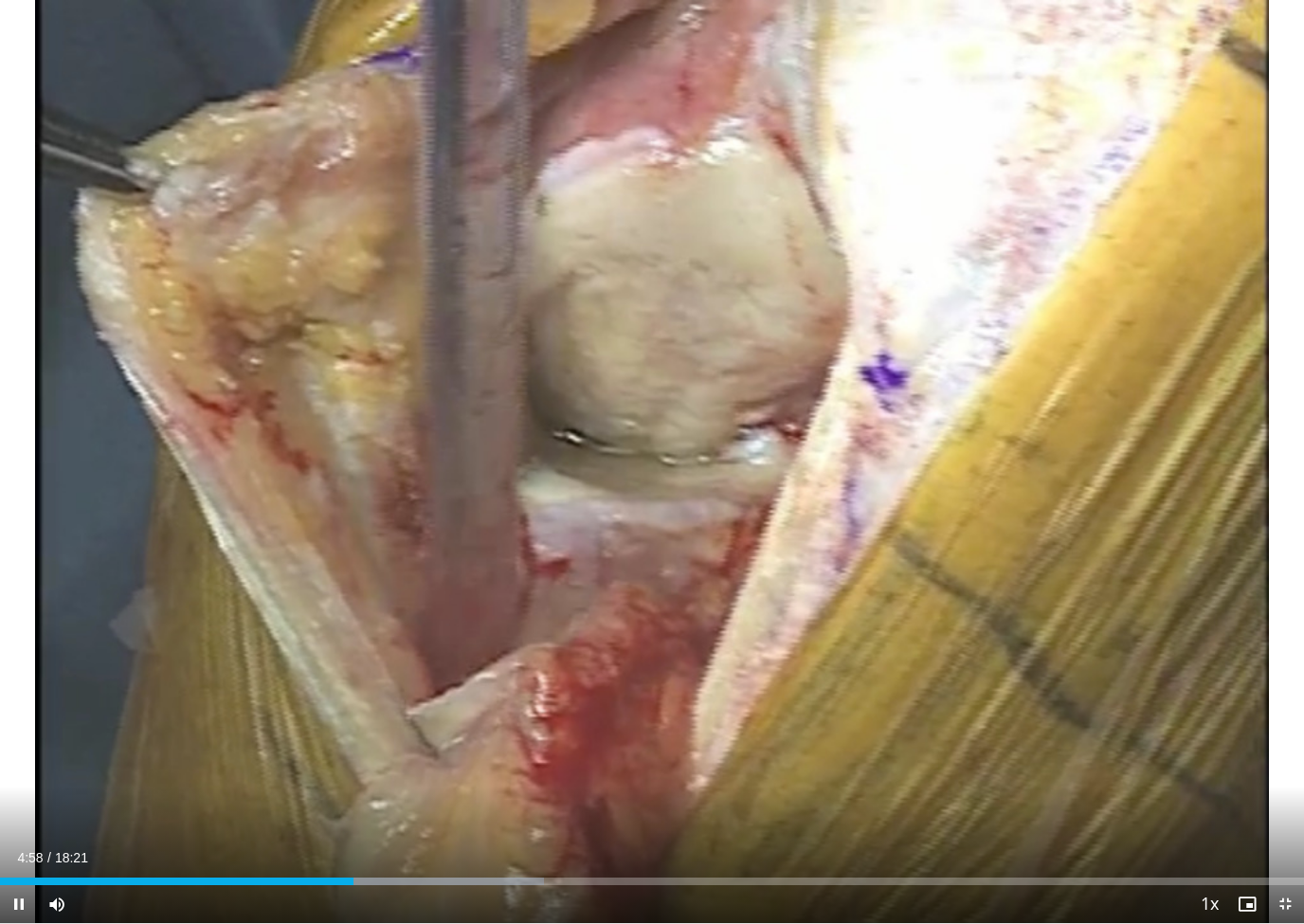 click on "Loaded :  41.75%" at bounding box center (652, 876) 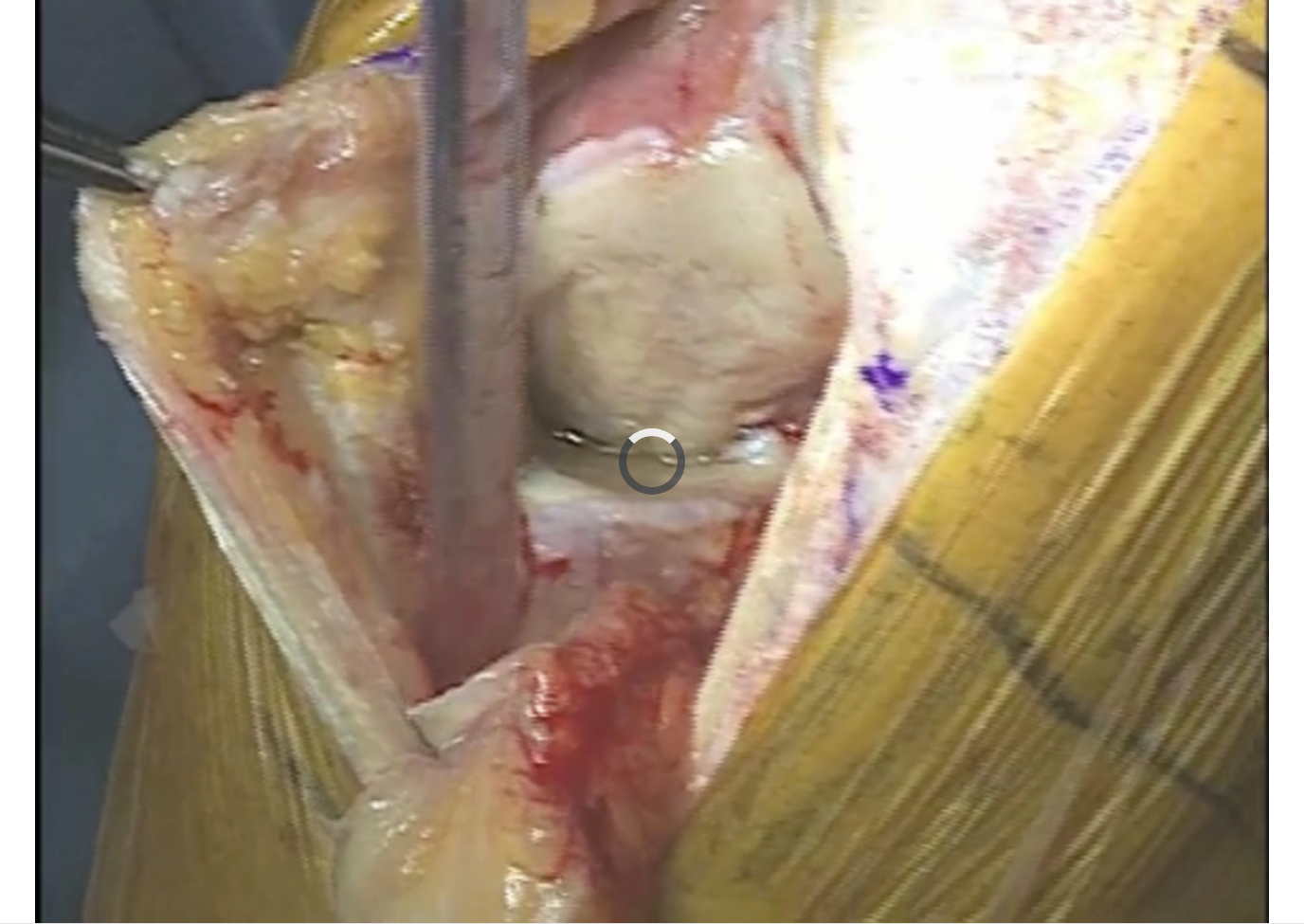 click on "80 seconds
Tap to unmute" at bounding box center [652, 462] 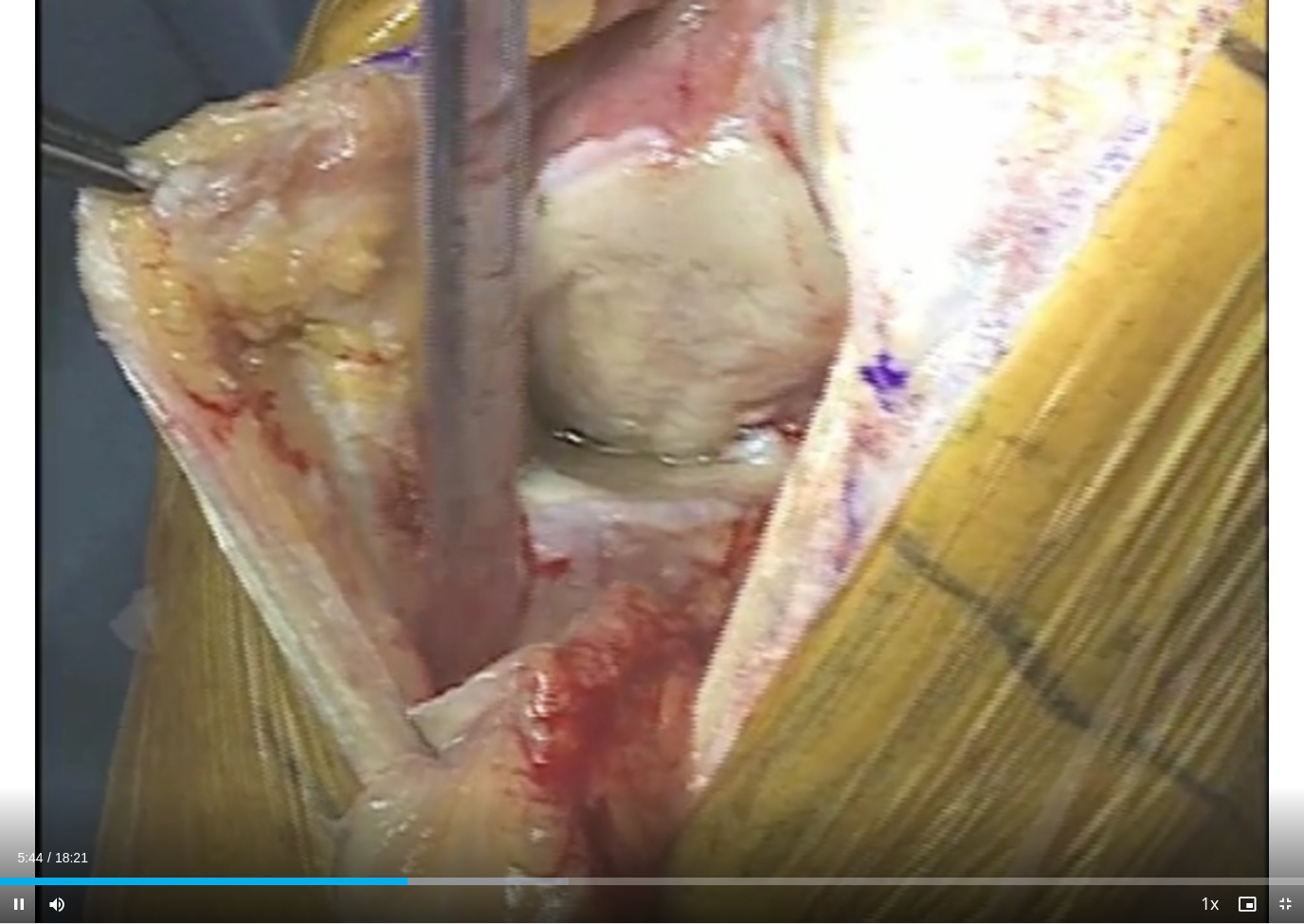 click on "80 seconds
Tap to unmute" at bounding box center [652, 462] 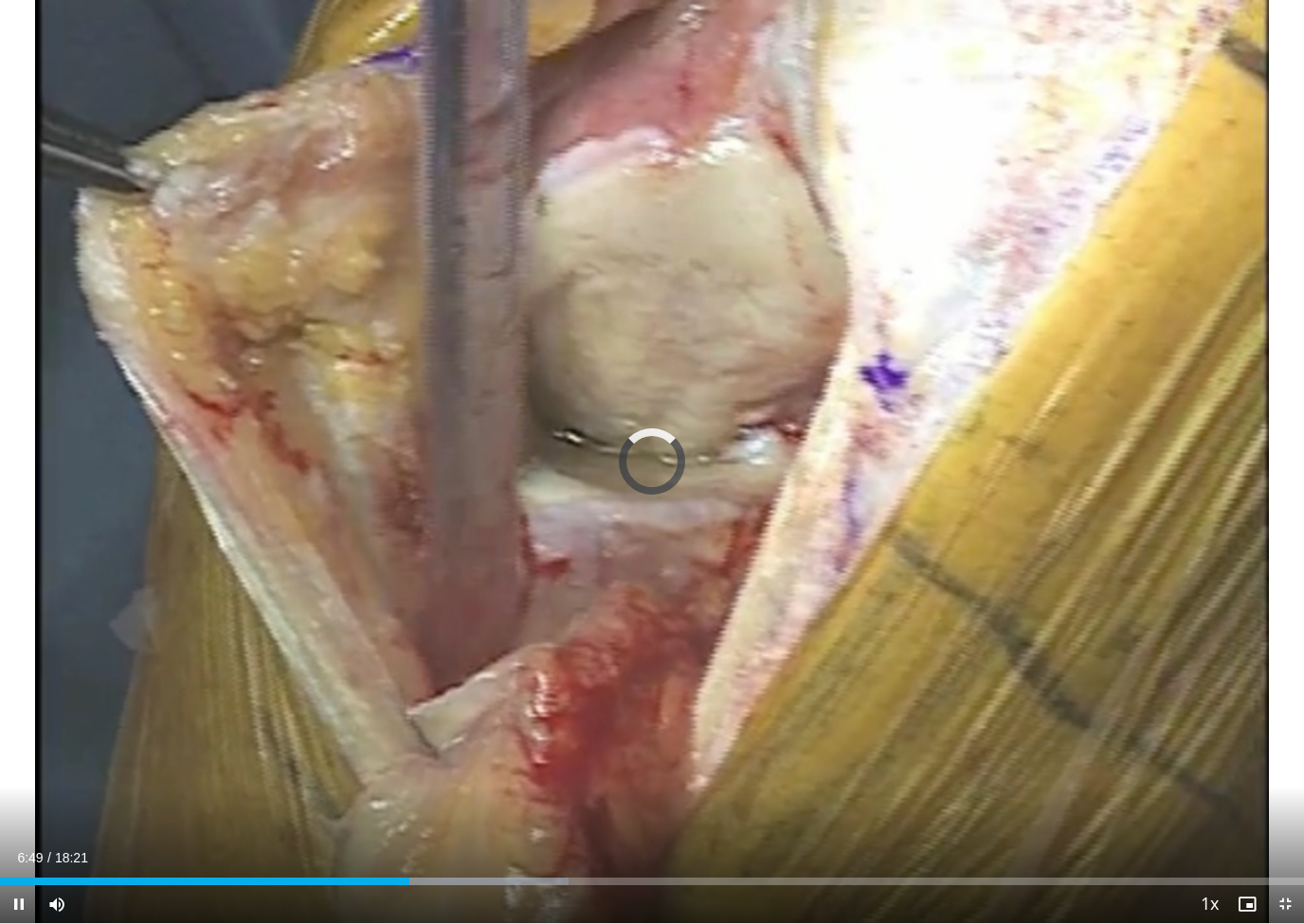 click at bounding box center (443, 881) 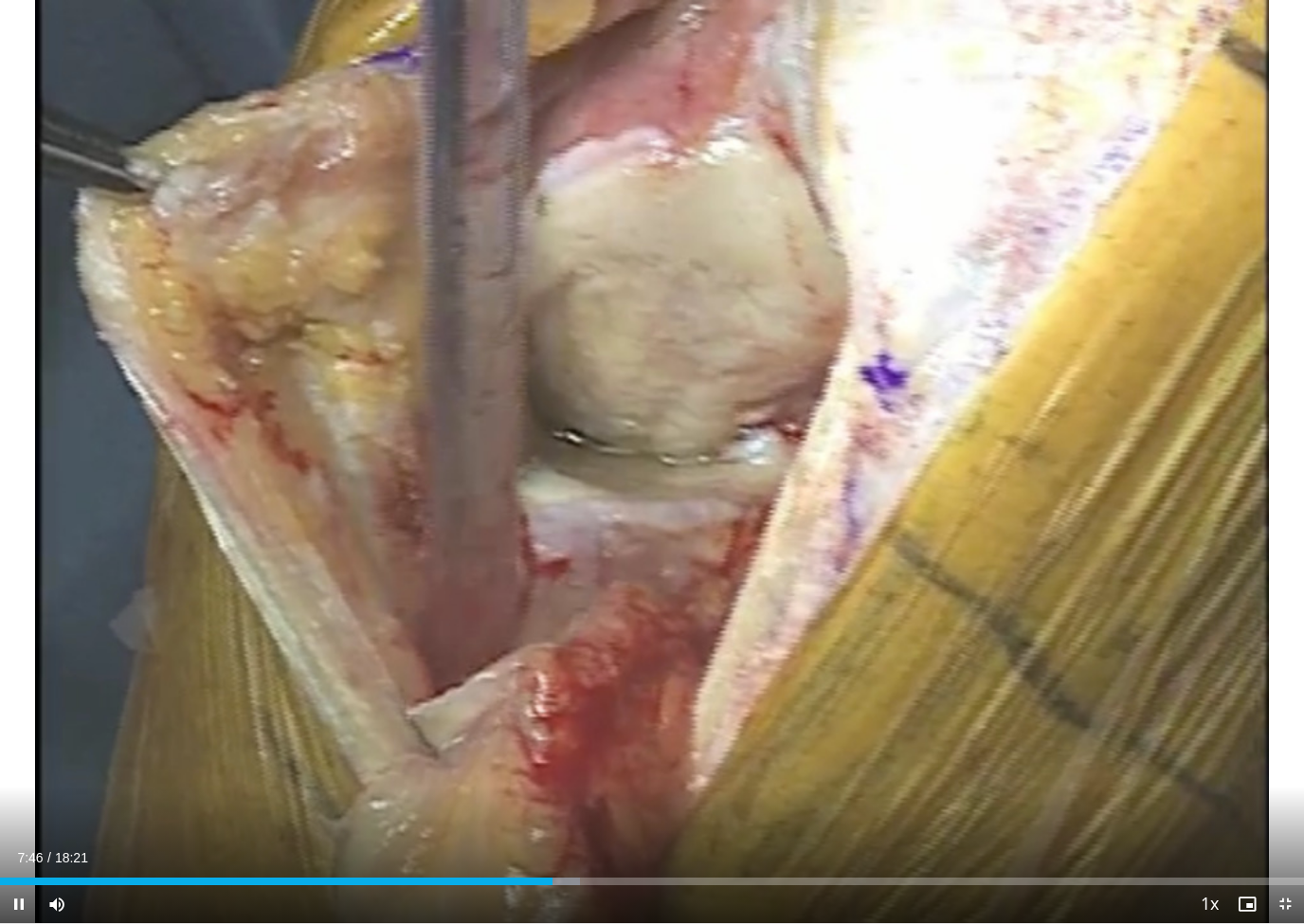 click on "Loaded :  44.47%" at bounding box center (652, 876) 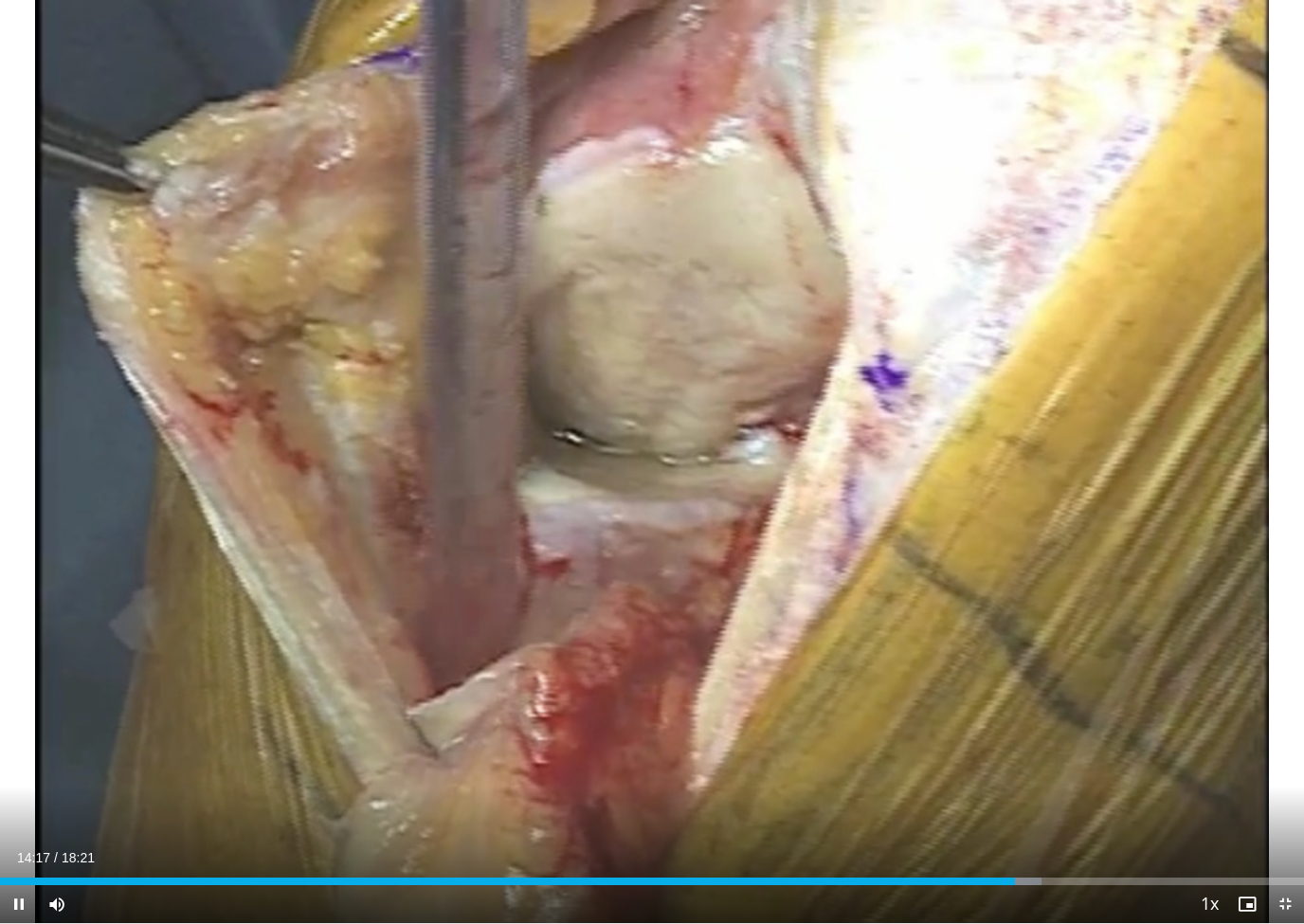 click on "80 seconds
Tap to unmute" at bounding box center (652, 462) 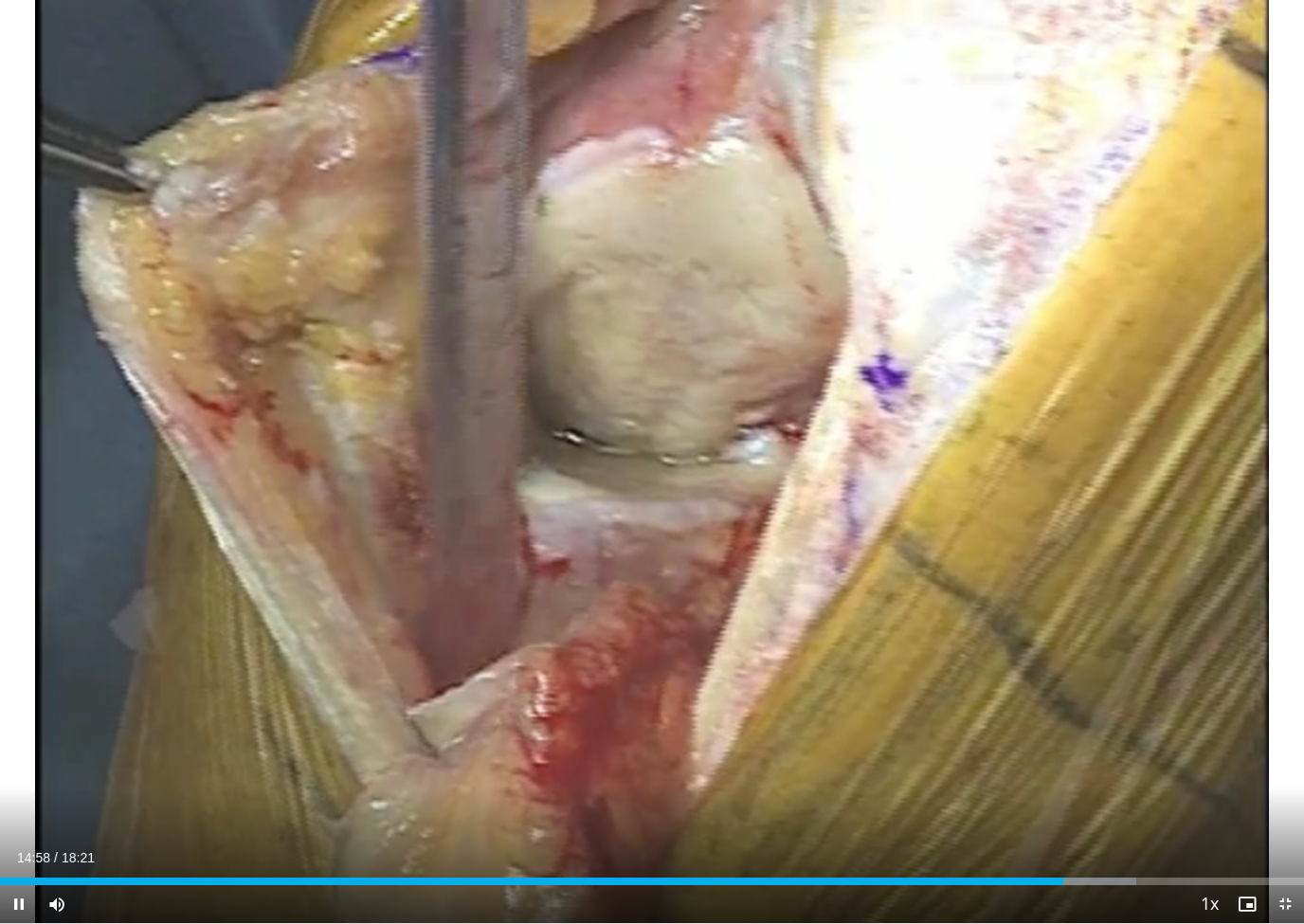 click on "80 seconds
Tap to unmute" at bounding box center [652, 462] 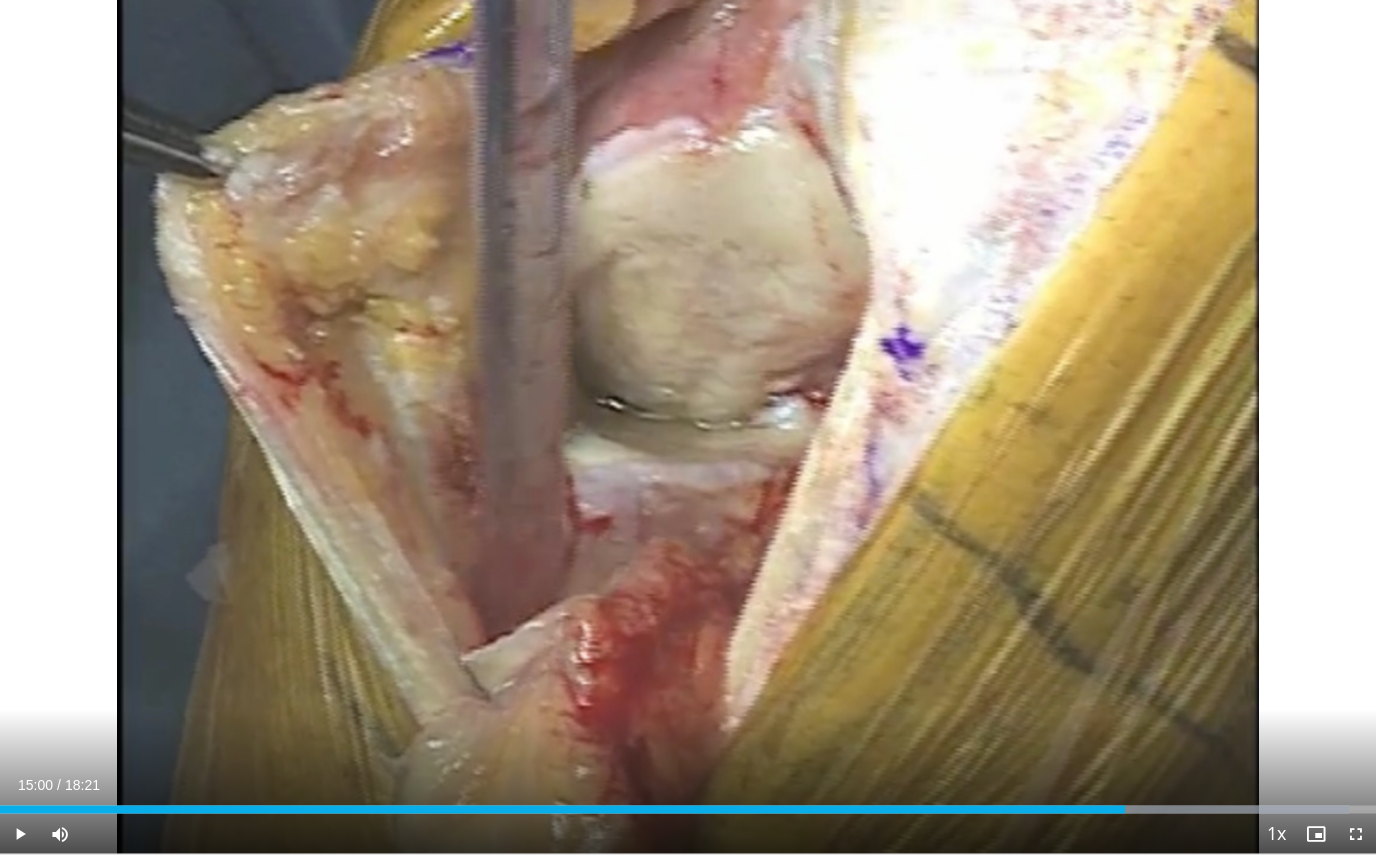 scroll, scrollTop: 0, scrollLeft: 0, axis: both 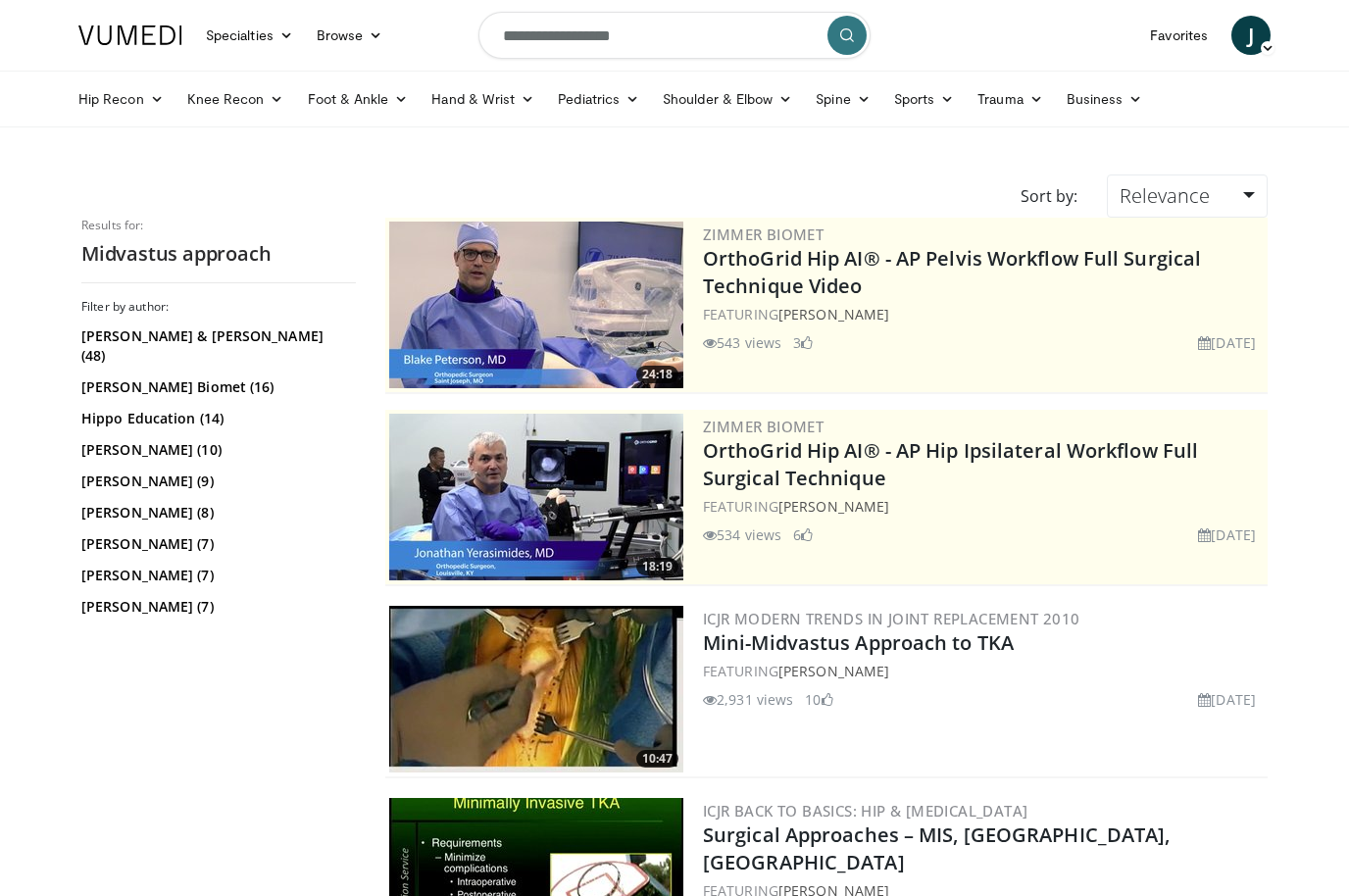 click on "**********" at bounding box center [674, 35] 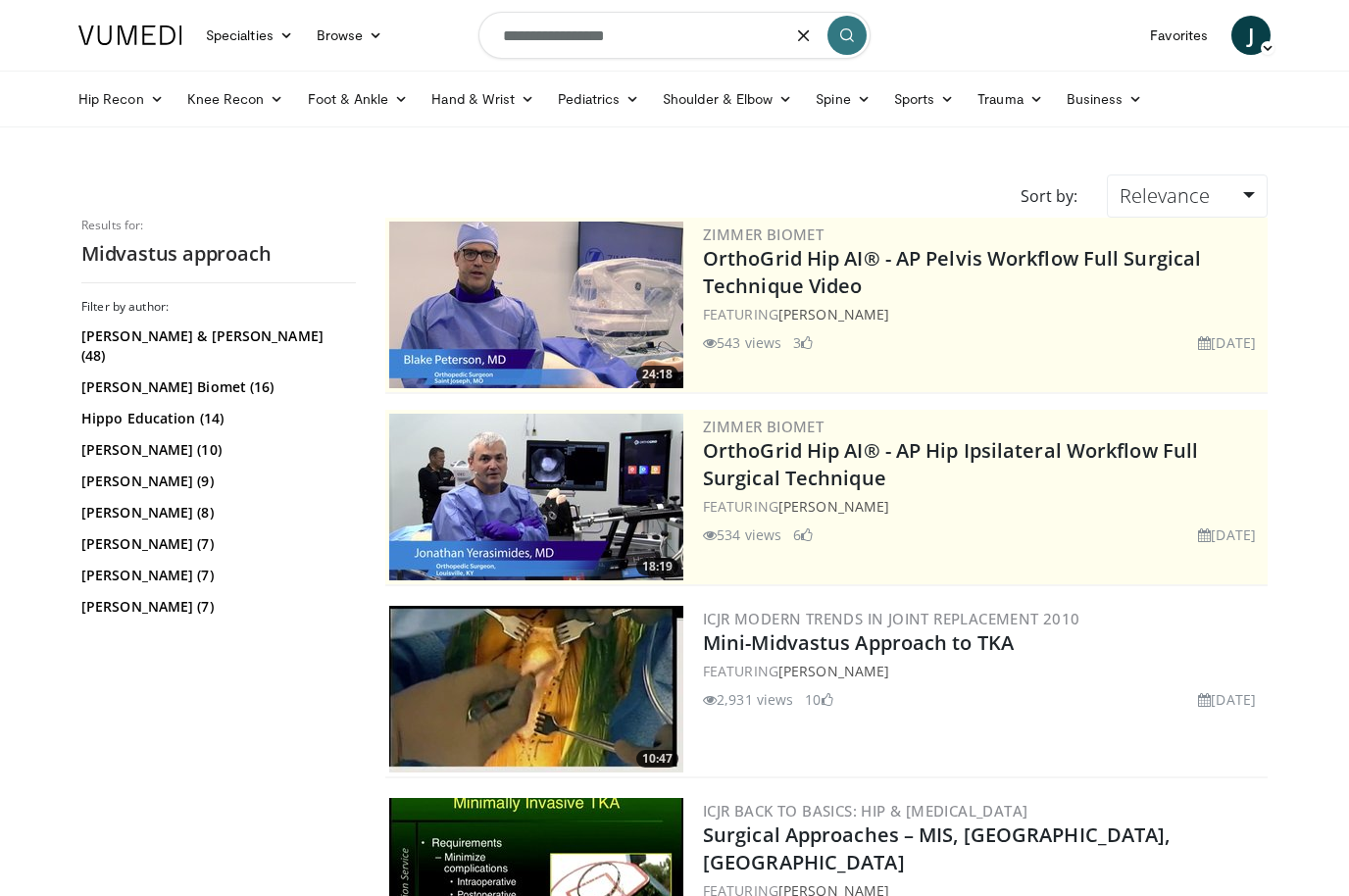 type on "**********" 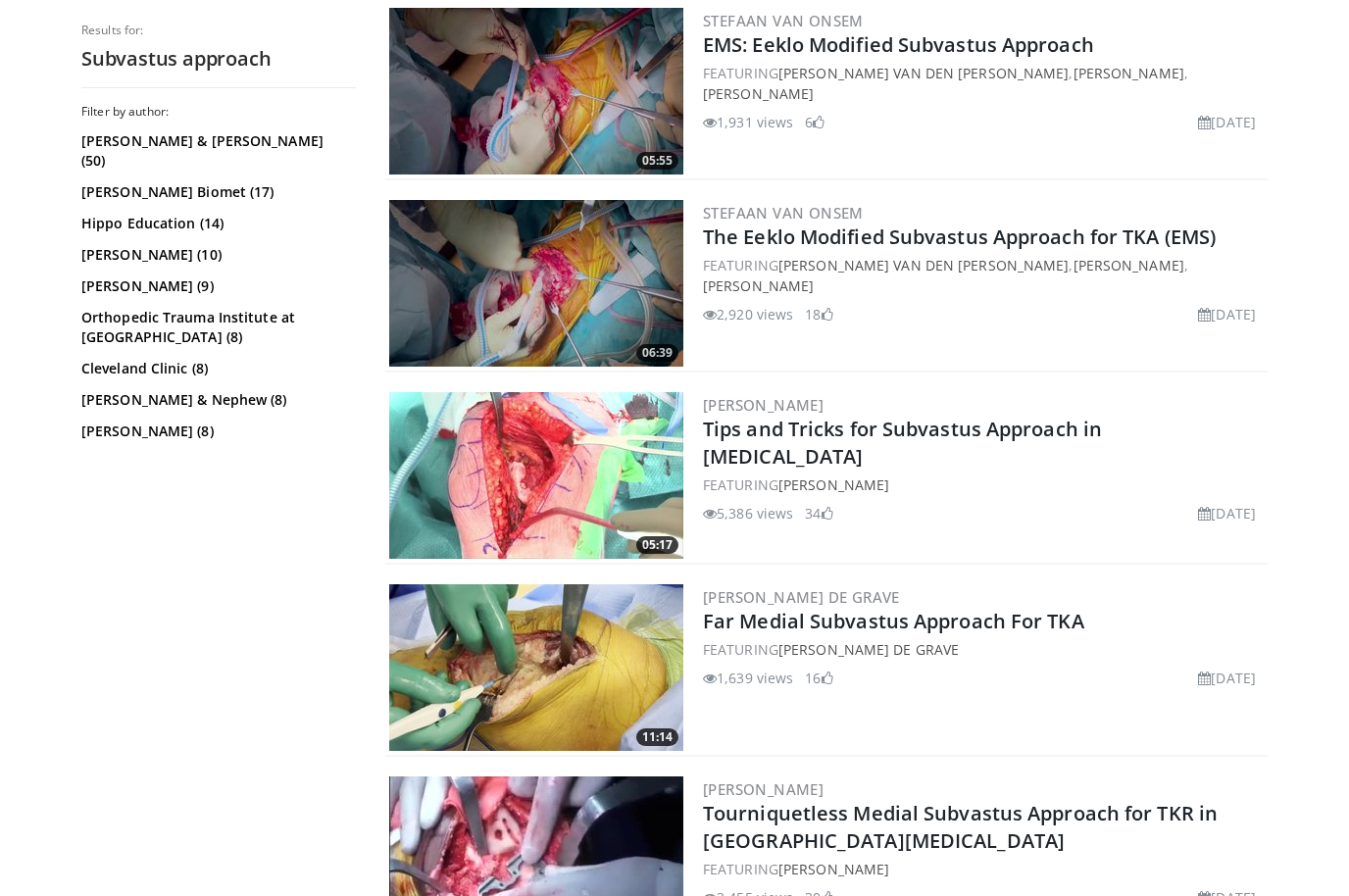 scroll, scrollTop: 597, scrollLeft: 0, axis: vertical 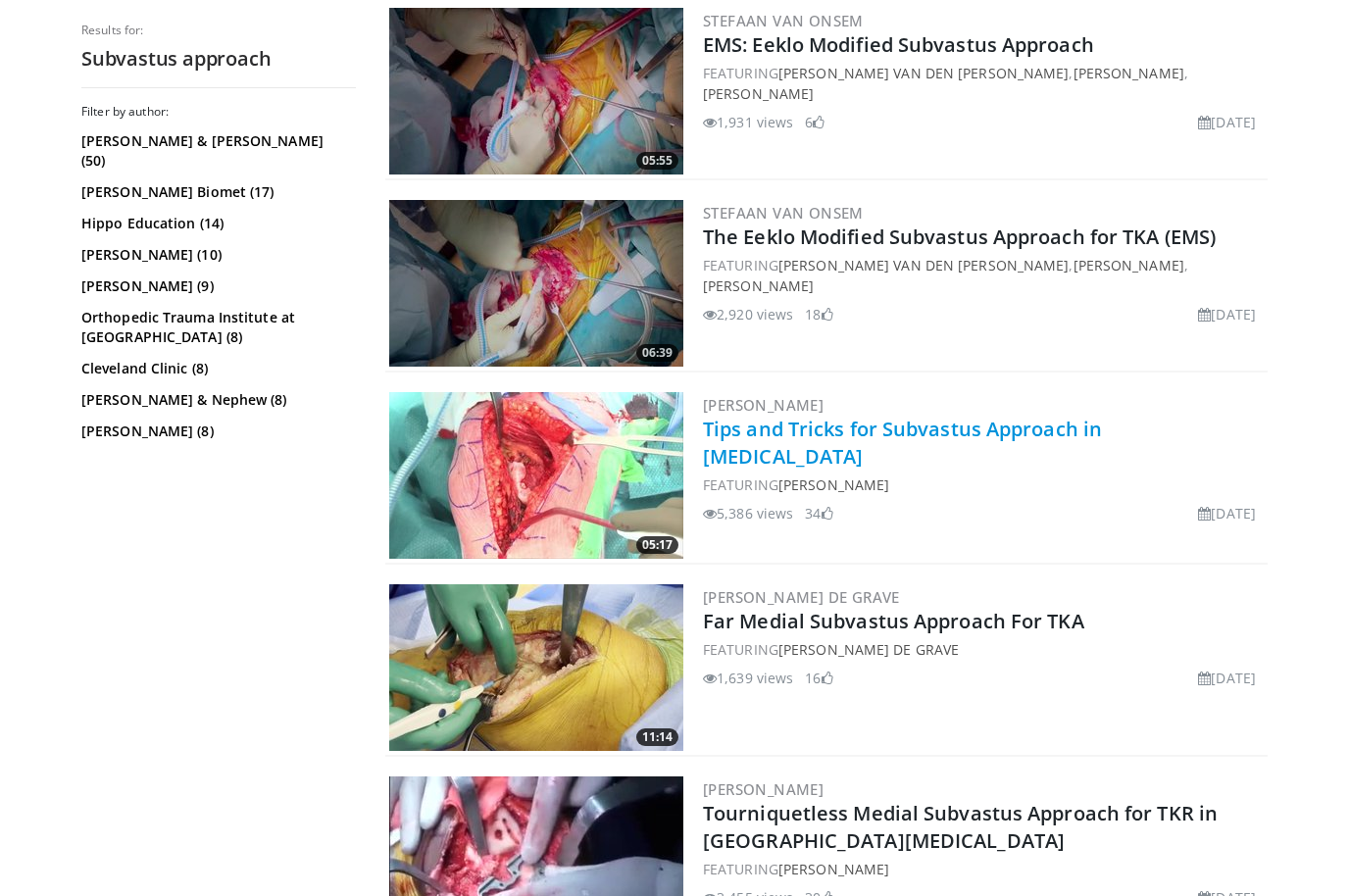 click on "Tips and Tricks for Subvastus Approach in [MEDICAL_DATA]" at bounding box center [902, 443] 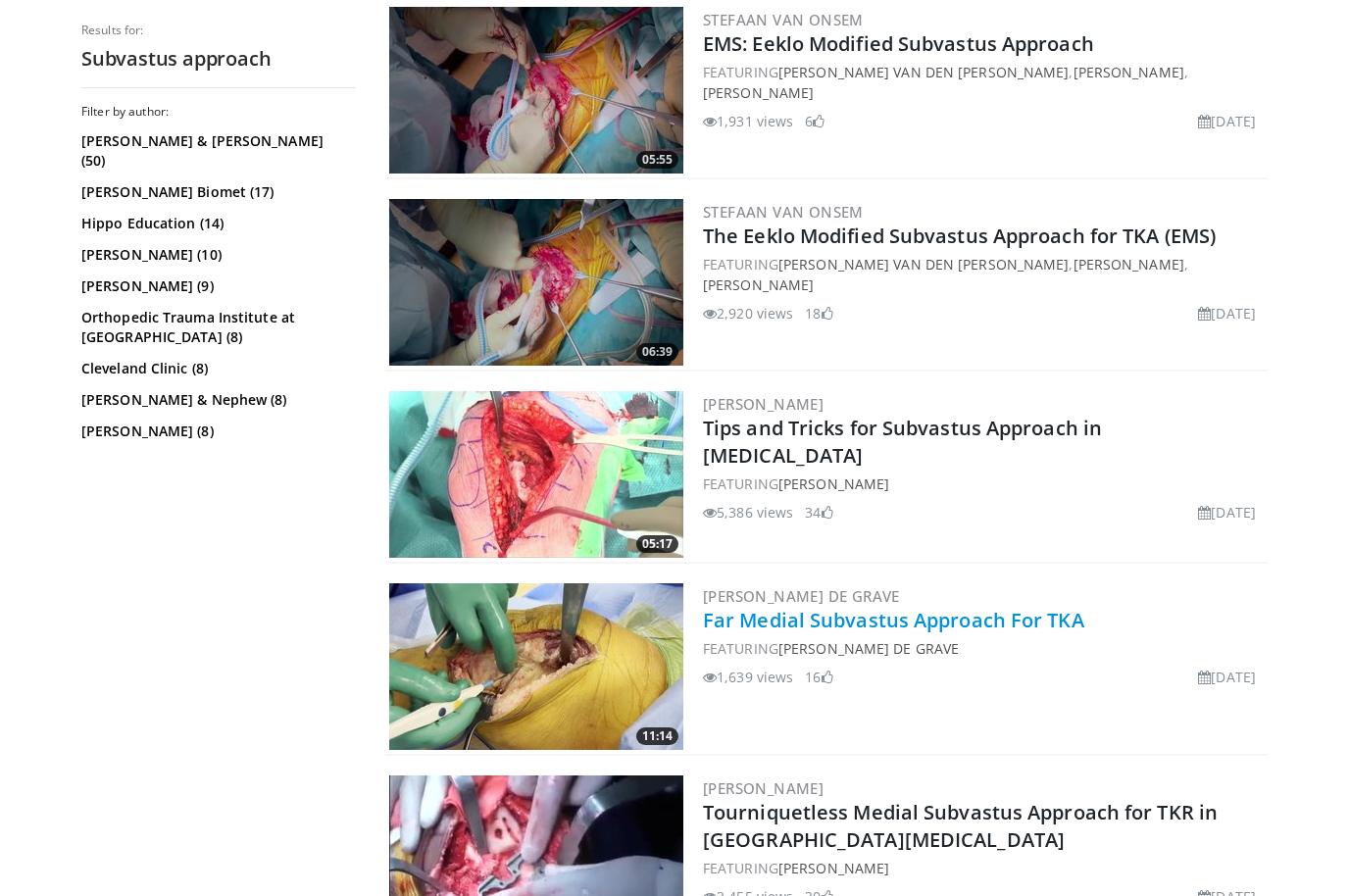 click on "Far Medial Subvastus Approach For TKA" at bounding box center (893, 620) 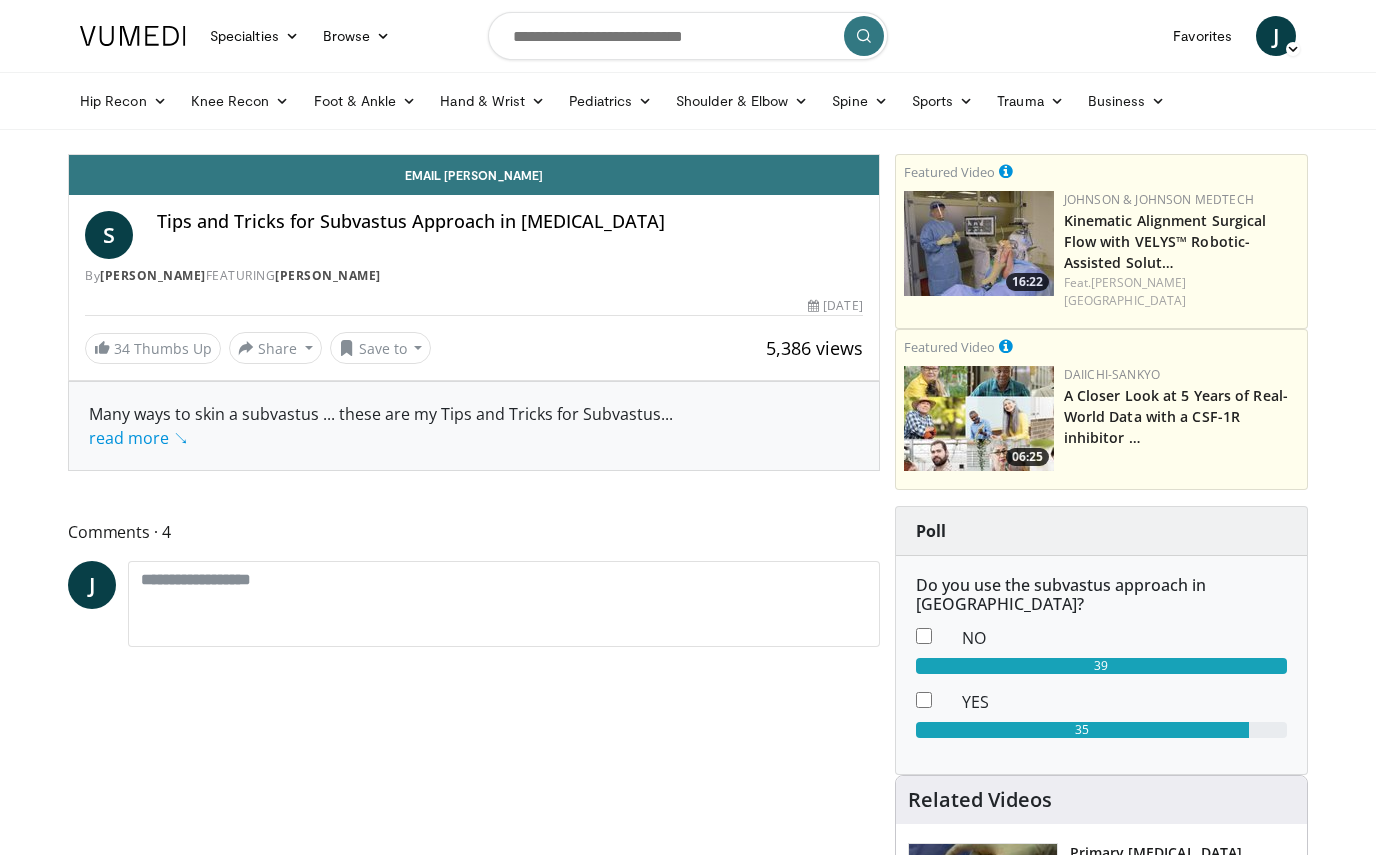 scroll, scrollTop: 0, scrollLeft: 0, axis: both 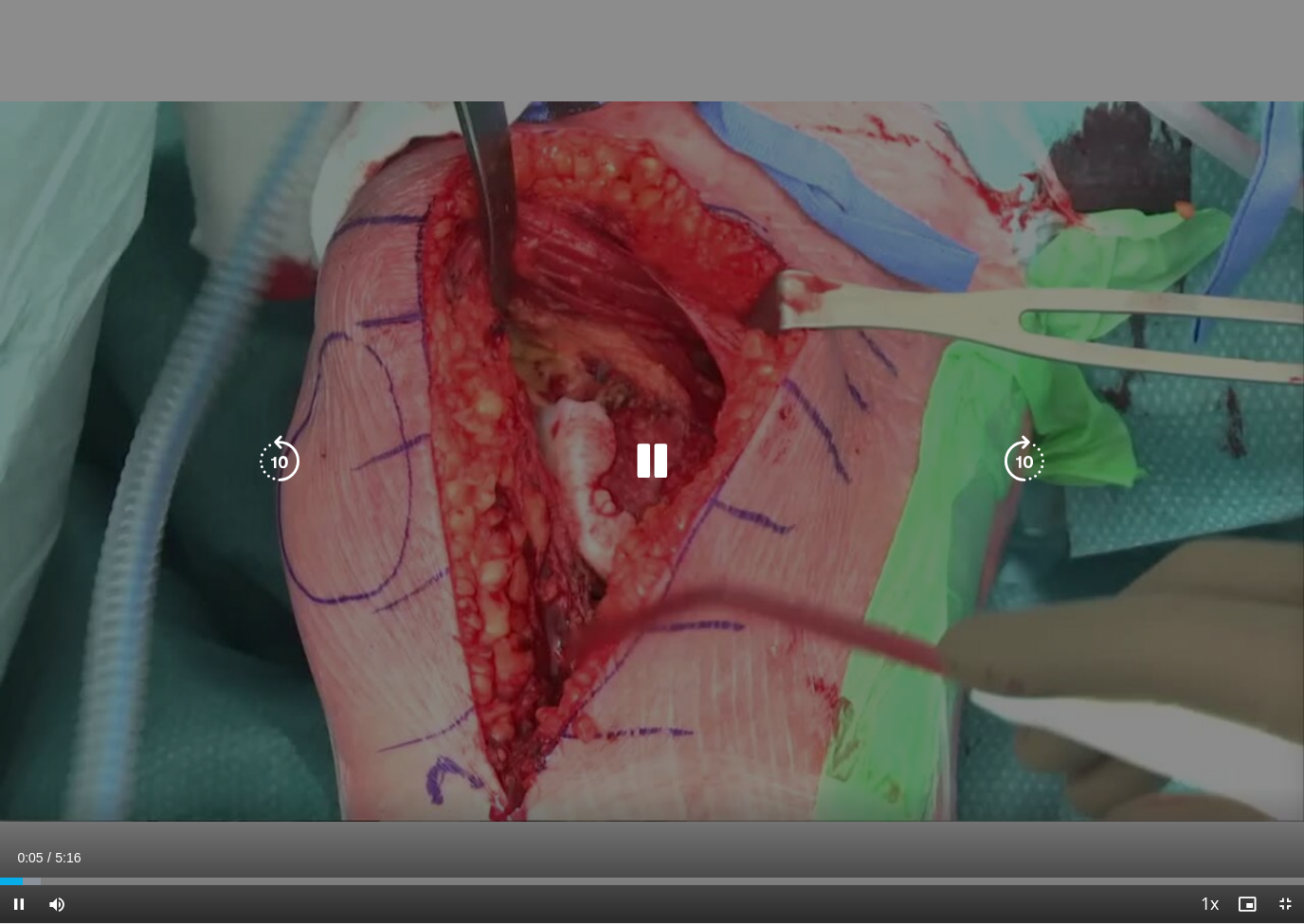 click at bounding box center (1024, 462) 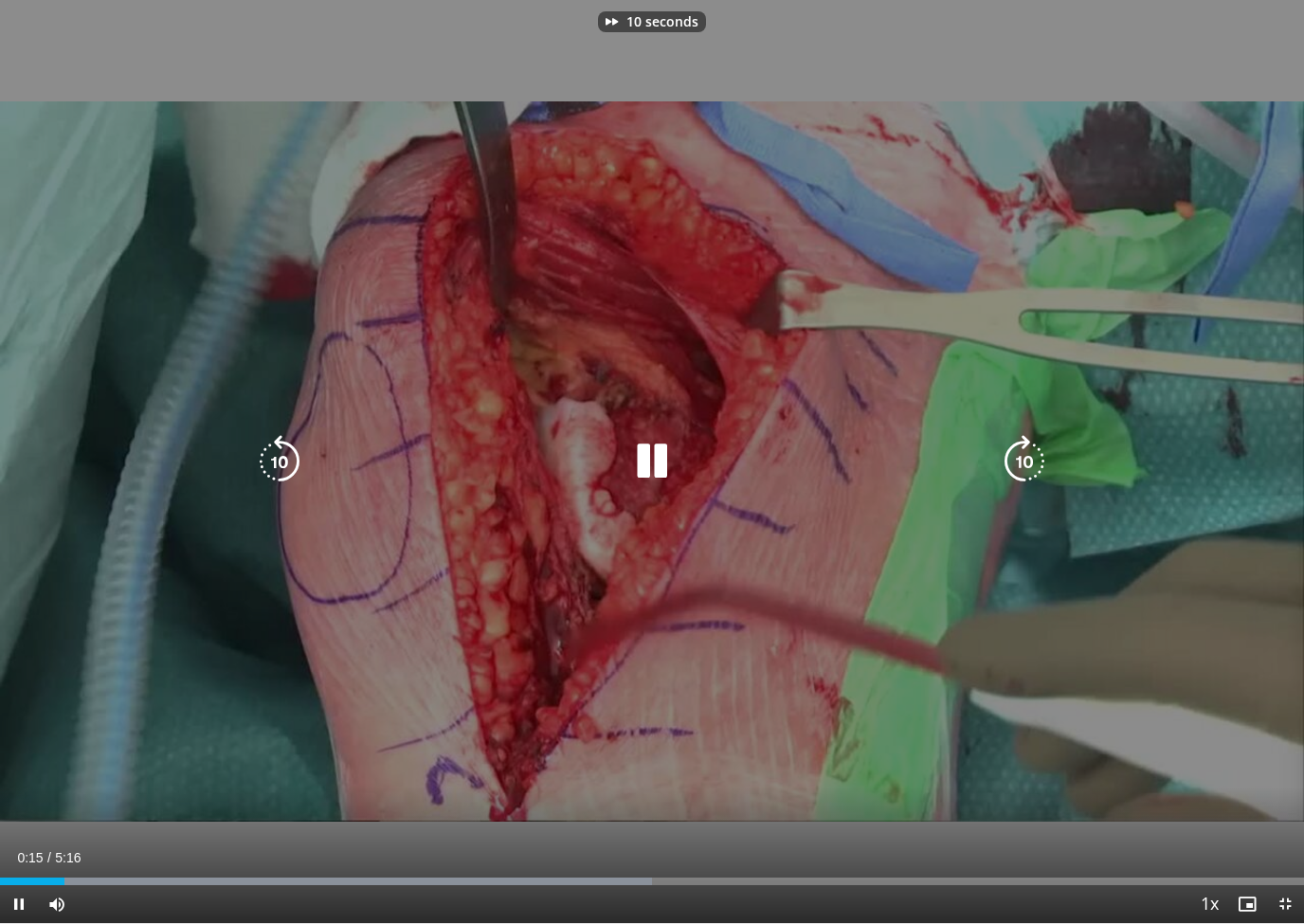 click at bounding box center [1024, 462] 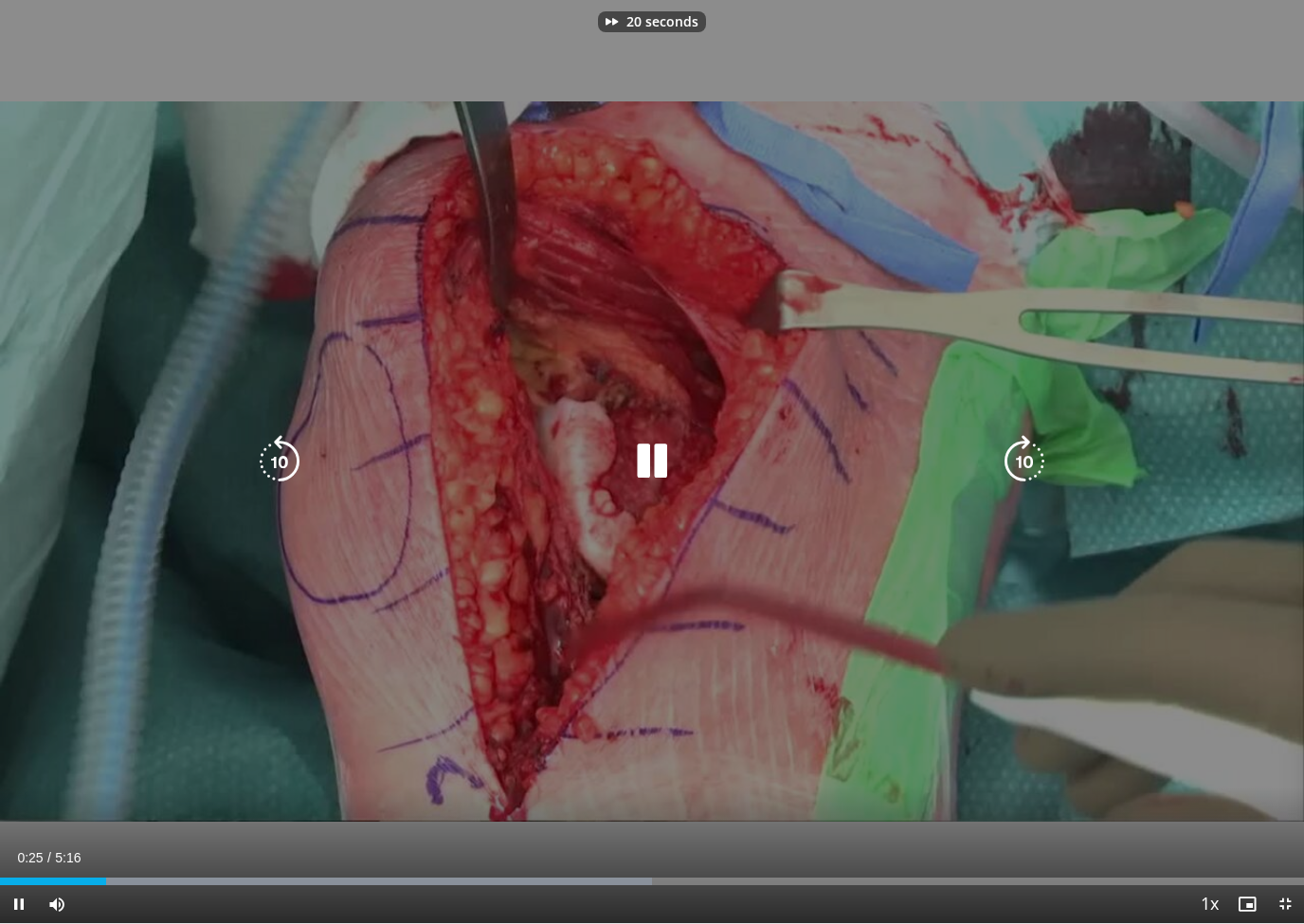 click at bounding box center (1024, 462) 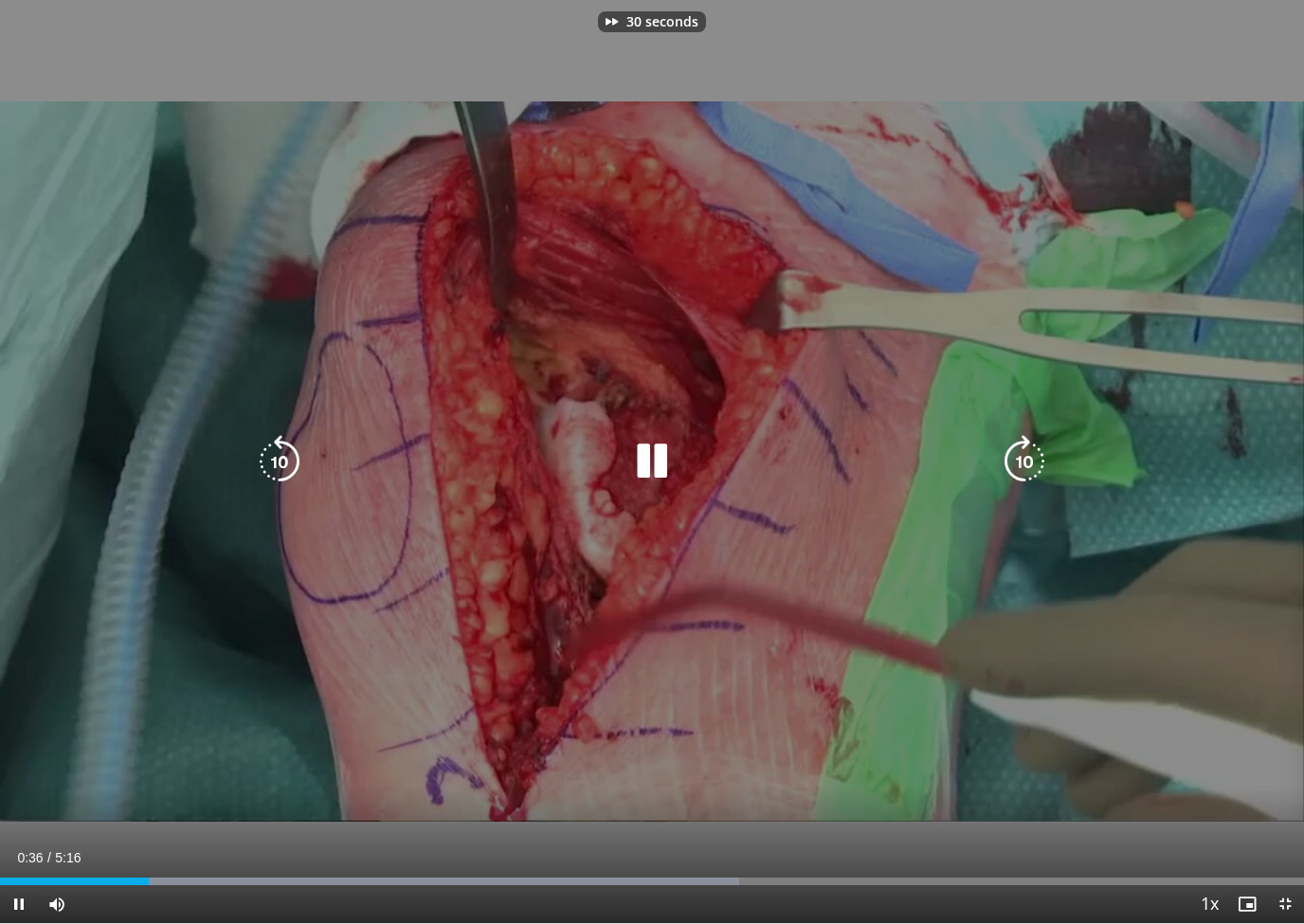 click at bounding box center [1024, 462] 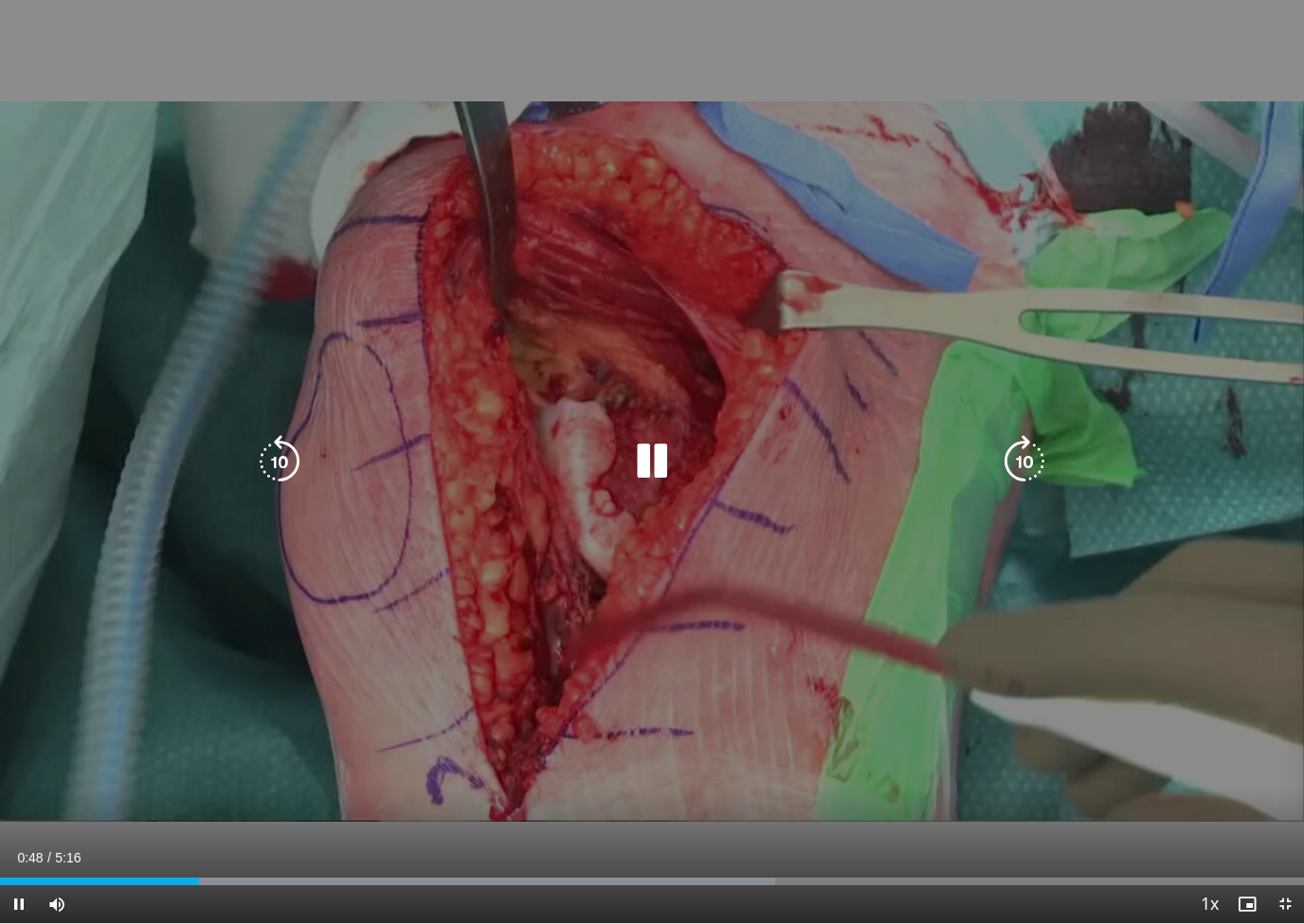 click on "40 seconds
Tap to unmute" at bounding box center [652, 462] 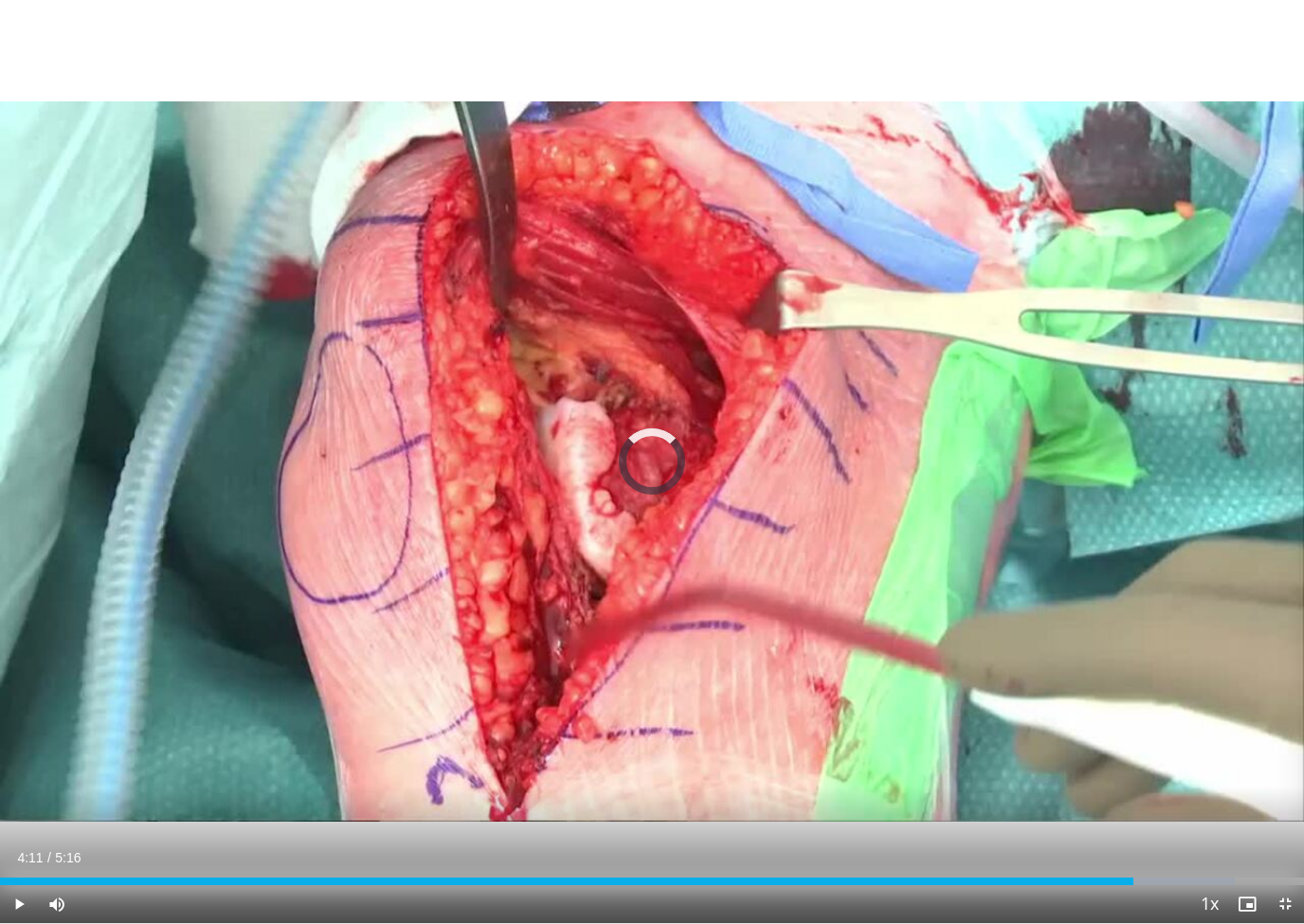 click at bounding box center (567, 881) 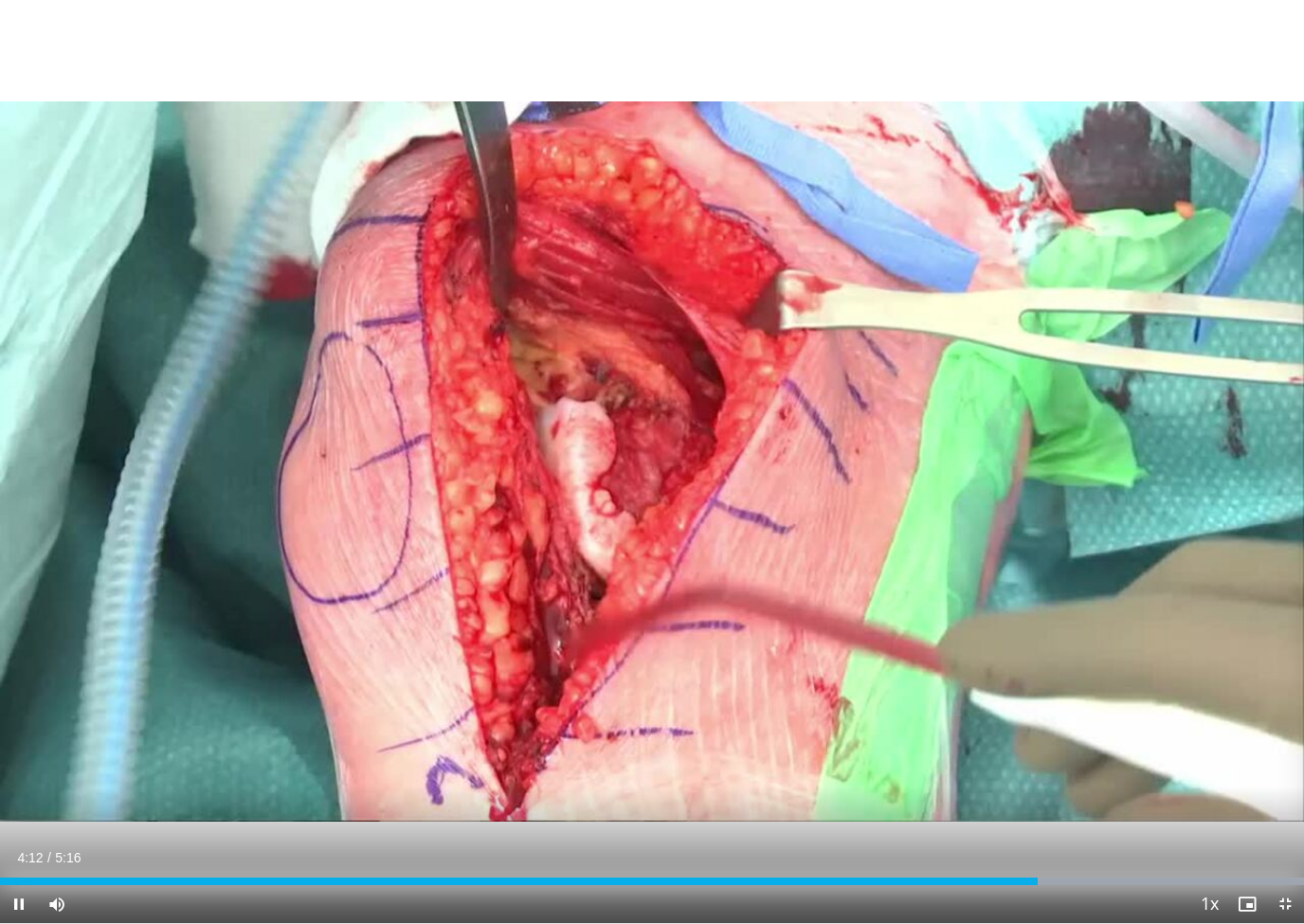 click at bounding box center [900, 881] 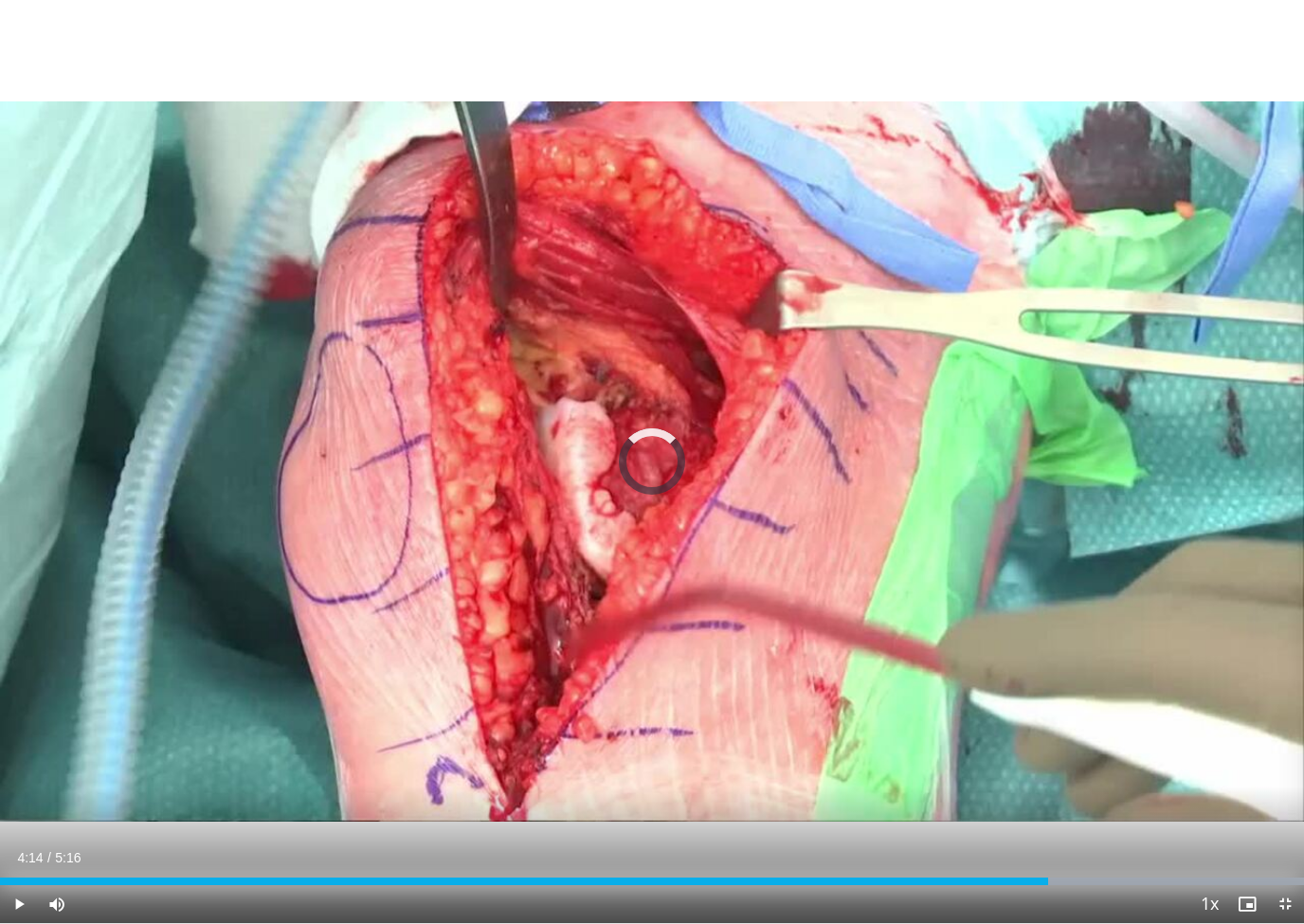 click at bounding box center [524, 881] 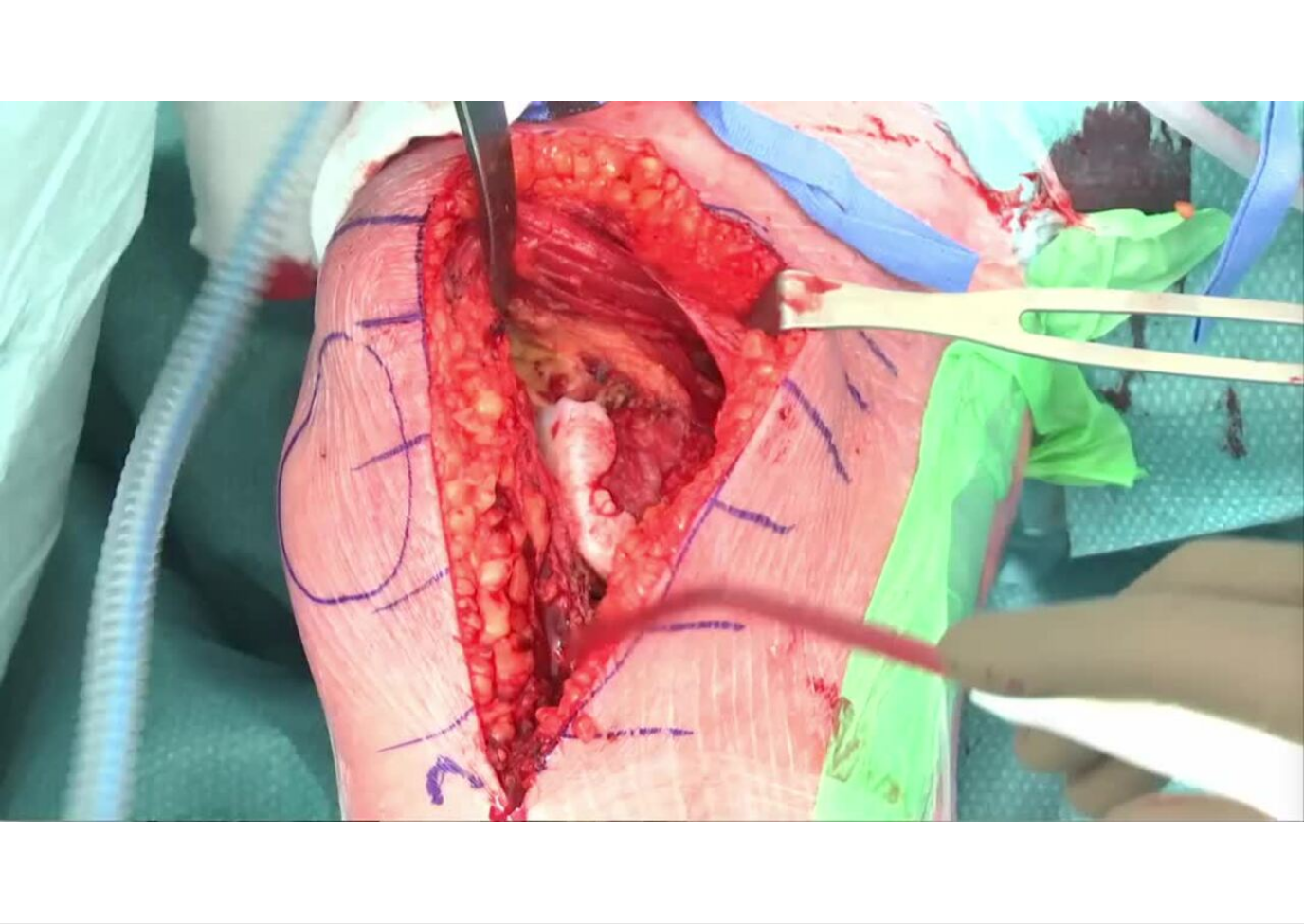 click on "40 seconds
Tap to unmute" at bounding box center (652, 462) 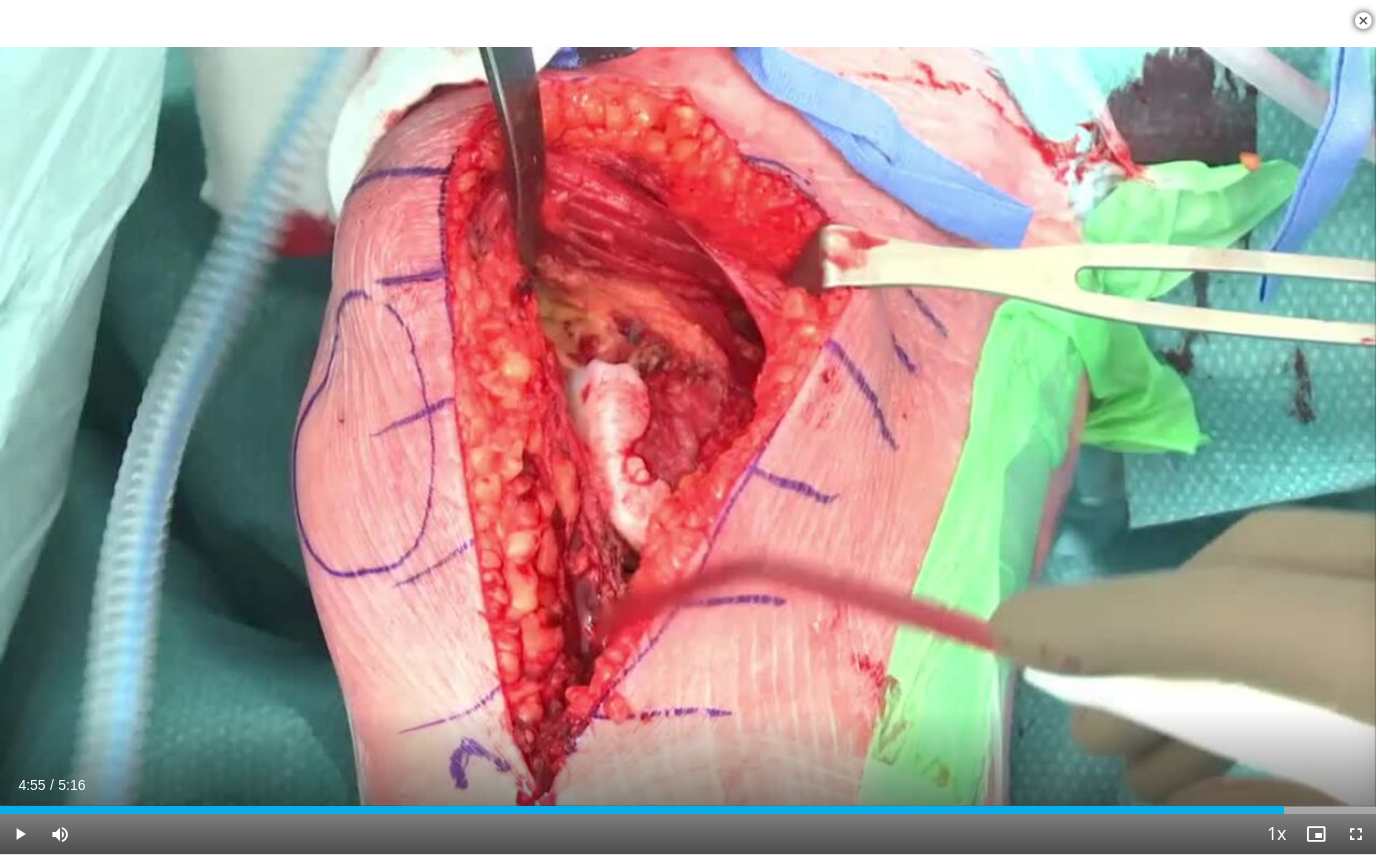 scroll, scrollTop: 435, scrollLeft: 0, axis: vertical 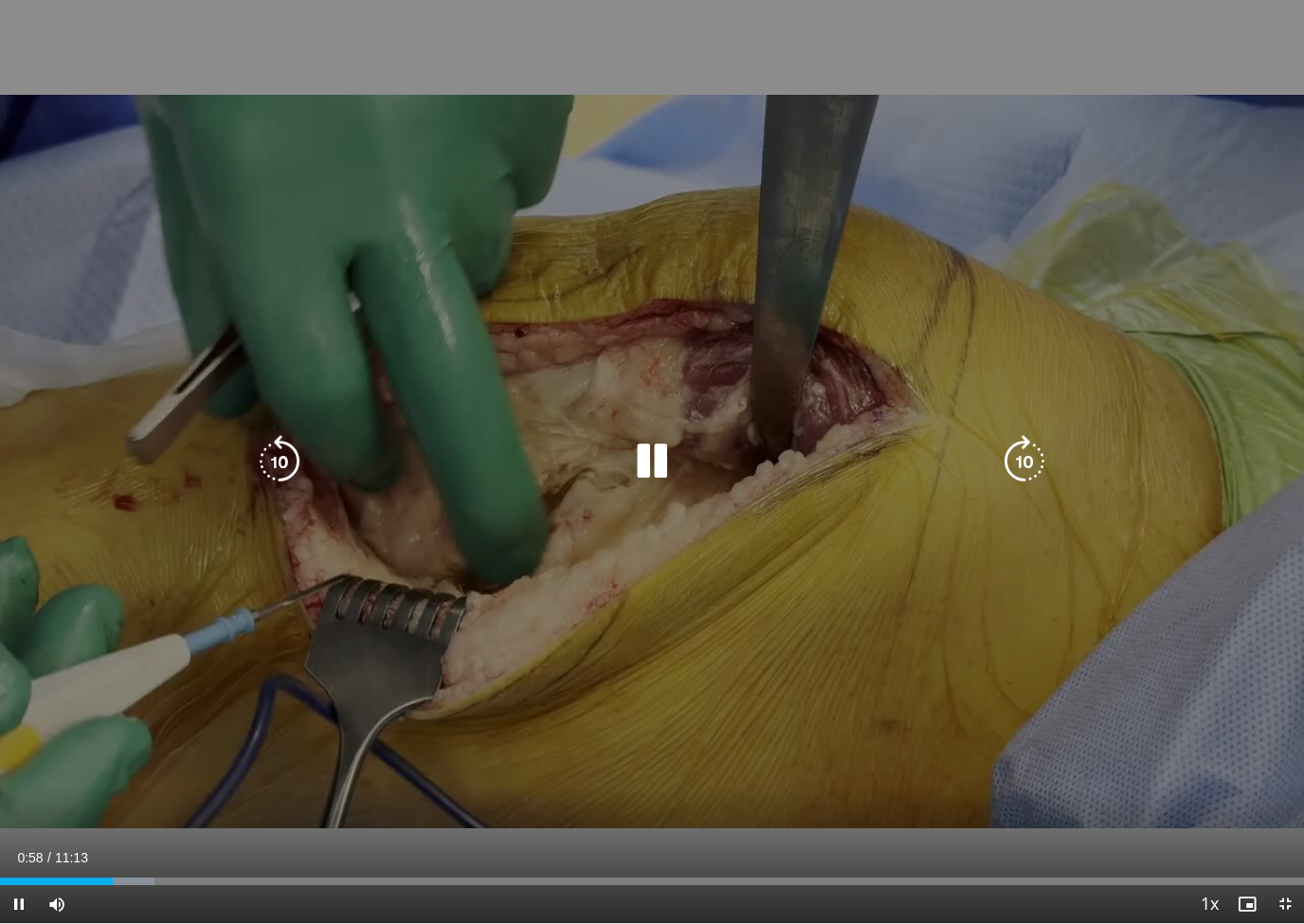 click on "10 seconds
Tap to unmute" at bounding box center [652, 462] 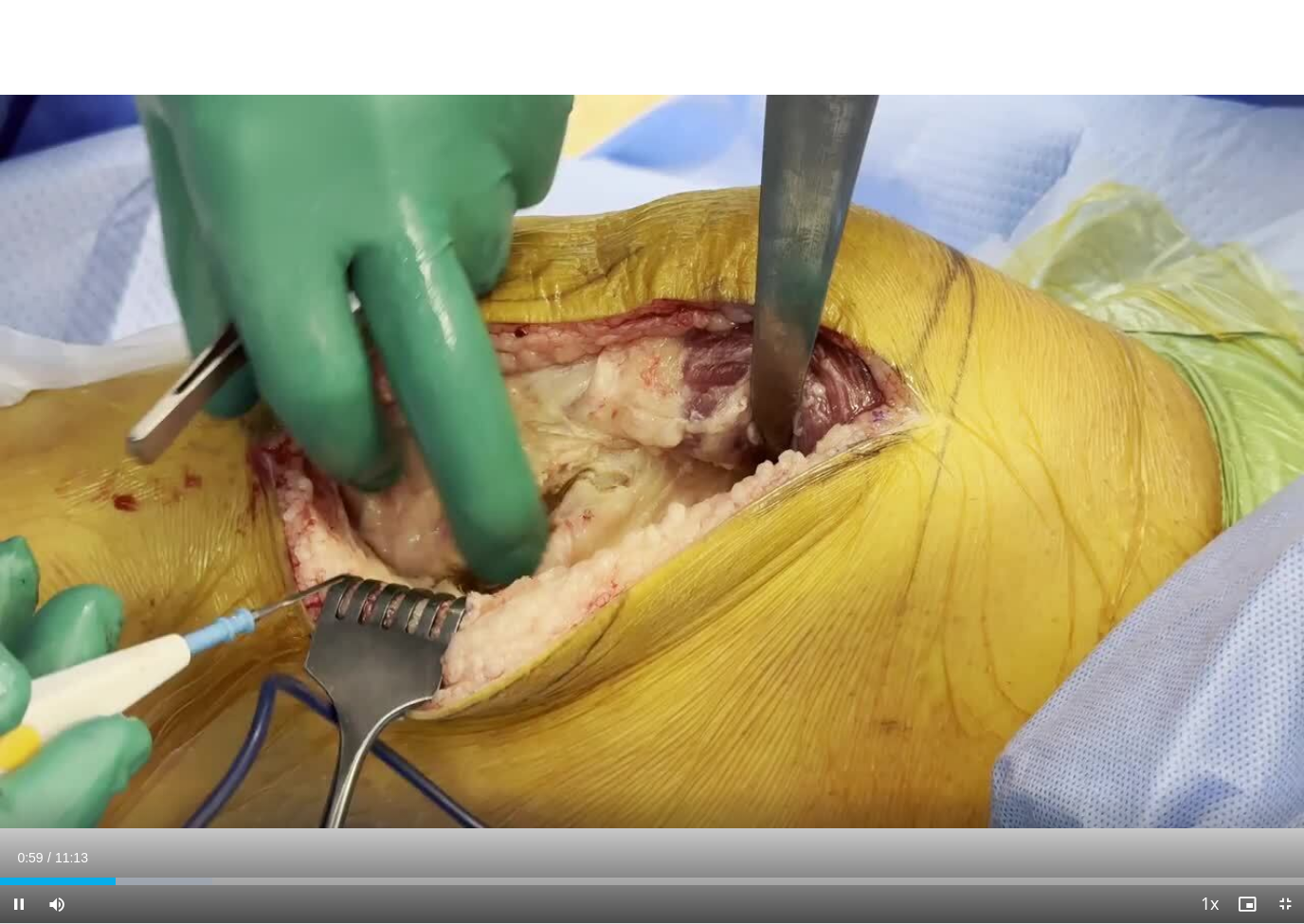 click on "10 seconds
Tap to unmute" at bounding box center [652, 462] 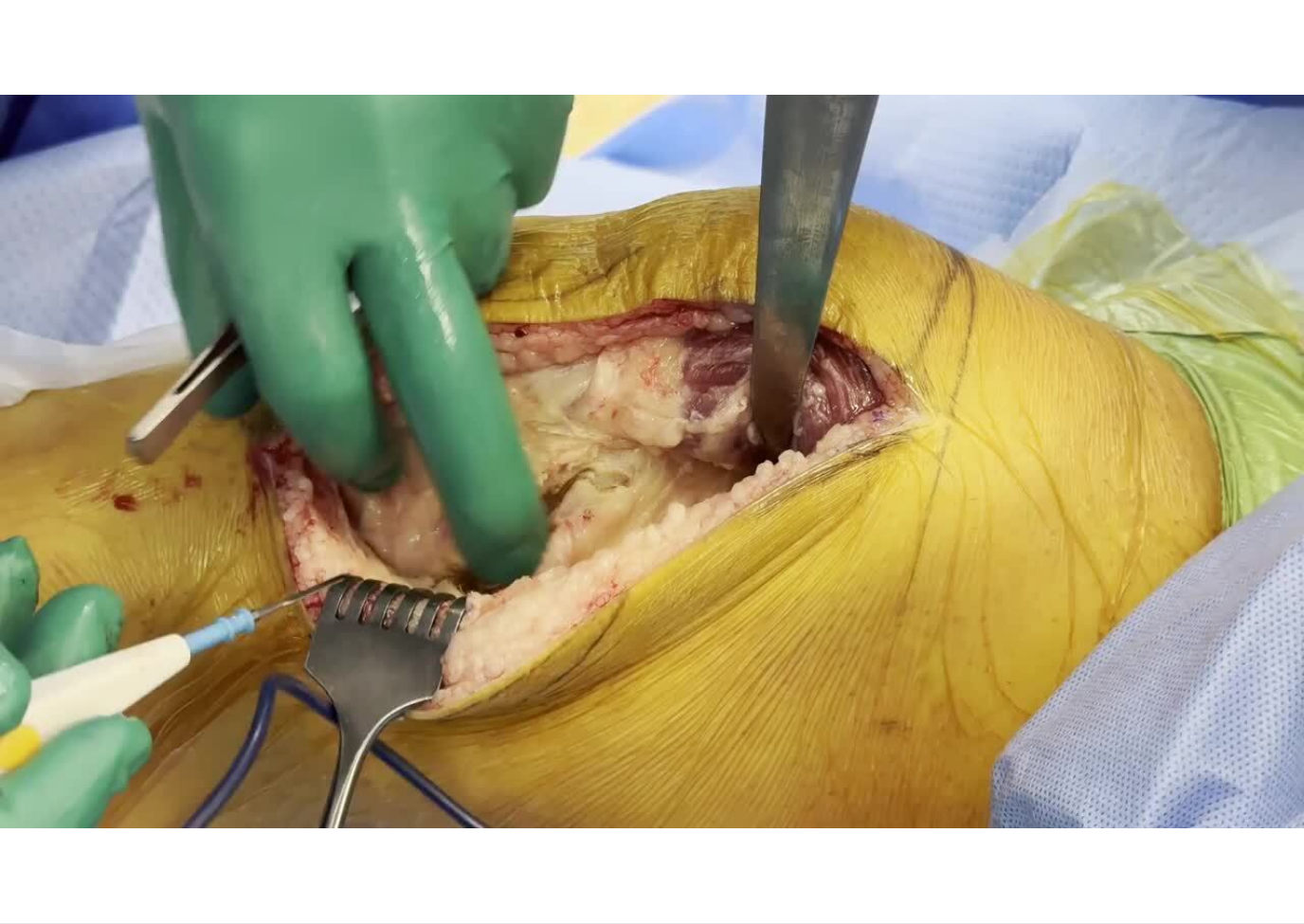 click on "10 seconds
Tap to unmute" at bounding box center (652, 462) 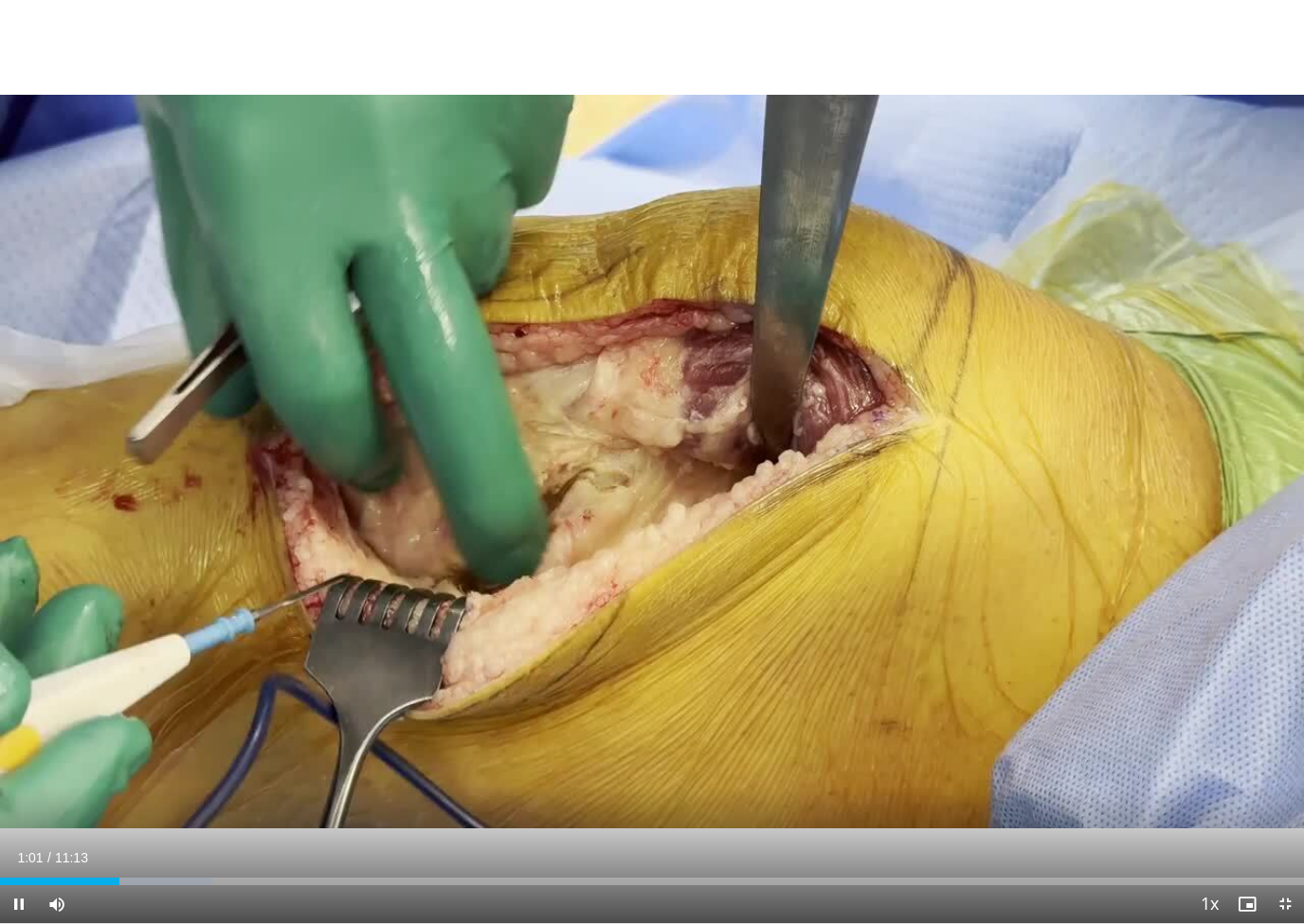 click on "10 seconds
Tap to unmute" at bounding box center [652, 462] 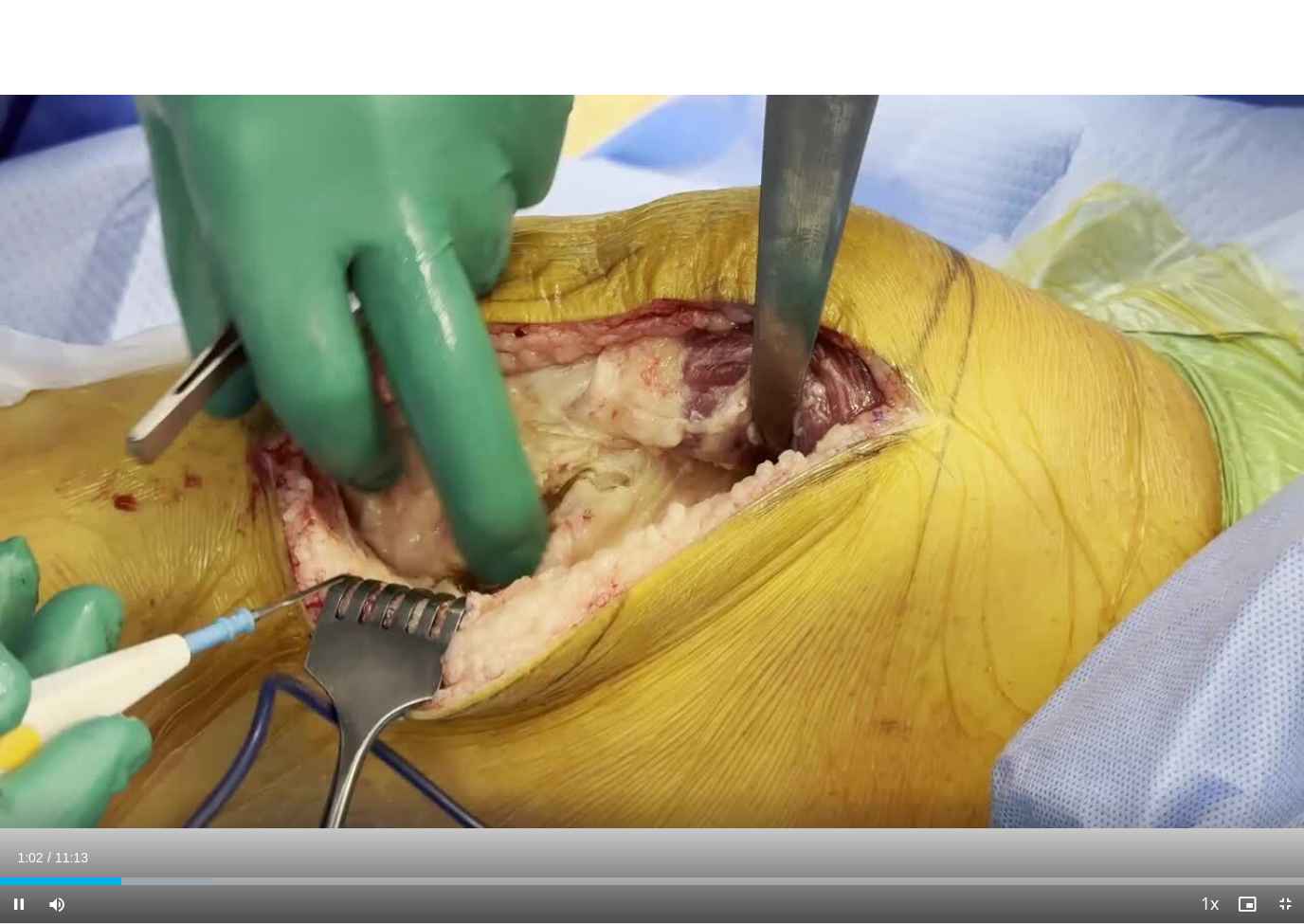 click on "10 seconds
Tap to unmute" at bounding box center (652, 462) 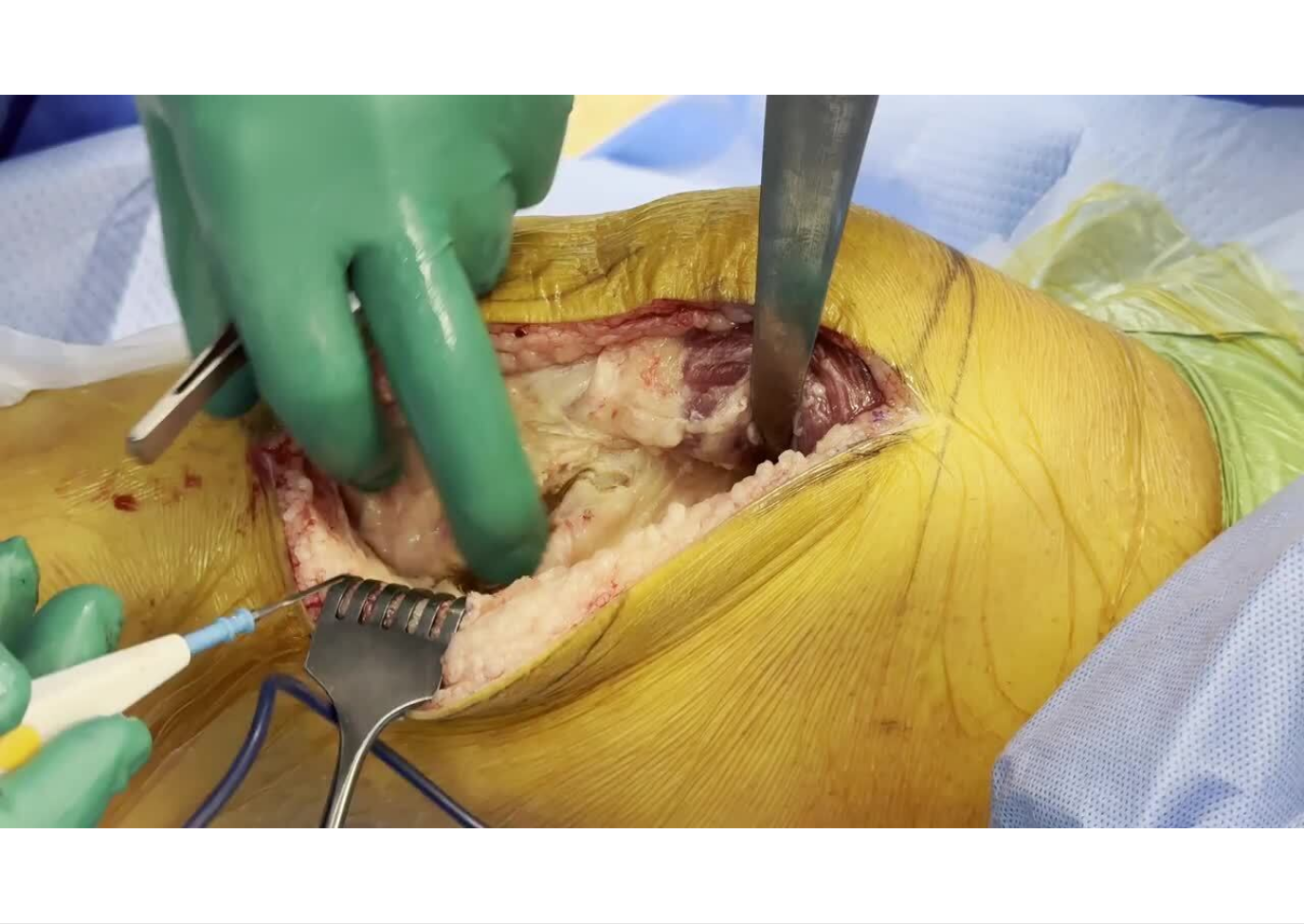 click on "10 seconds
Tap to unmute" at bounding box center [652, 462] 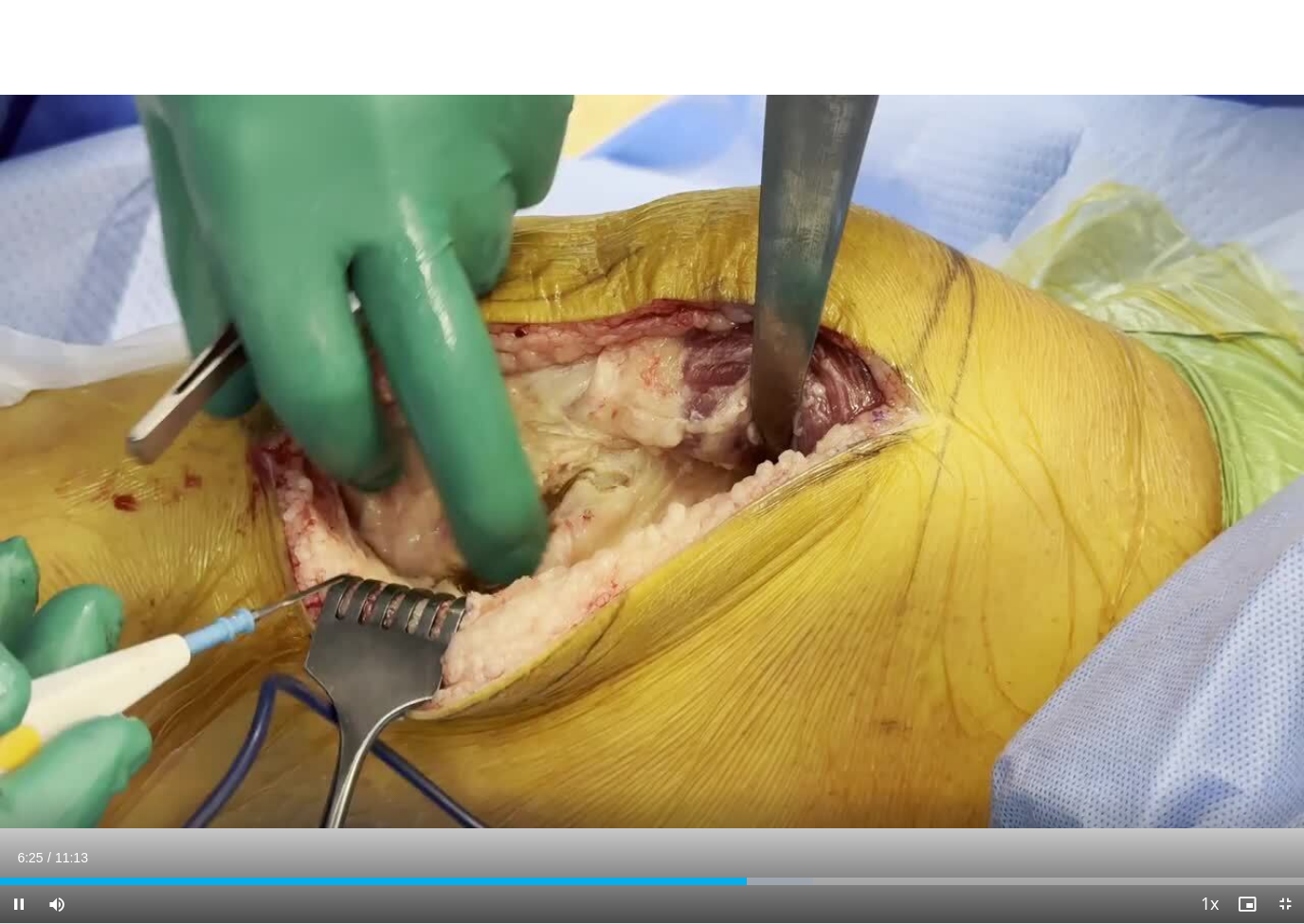 click at bounding box center [688, 881] 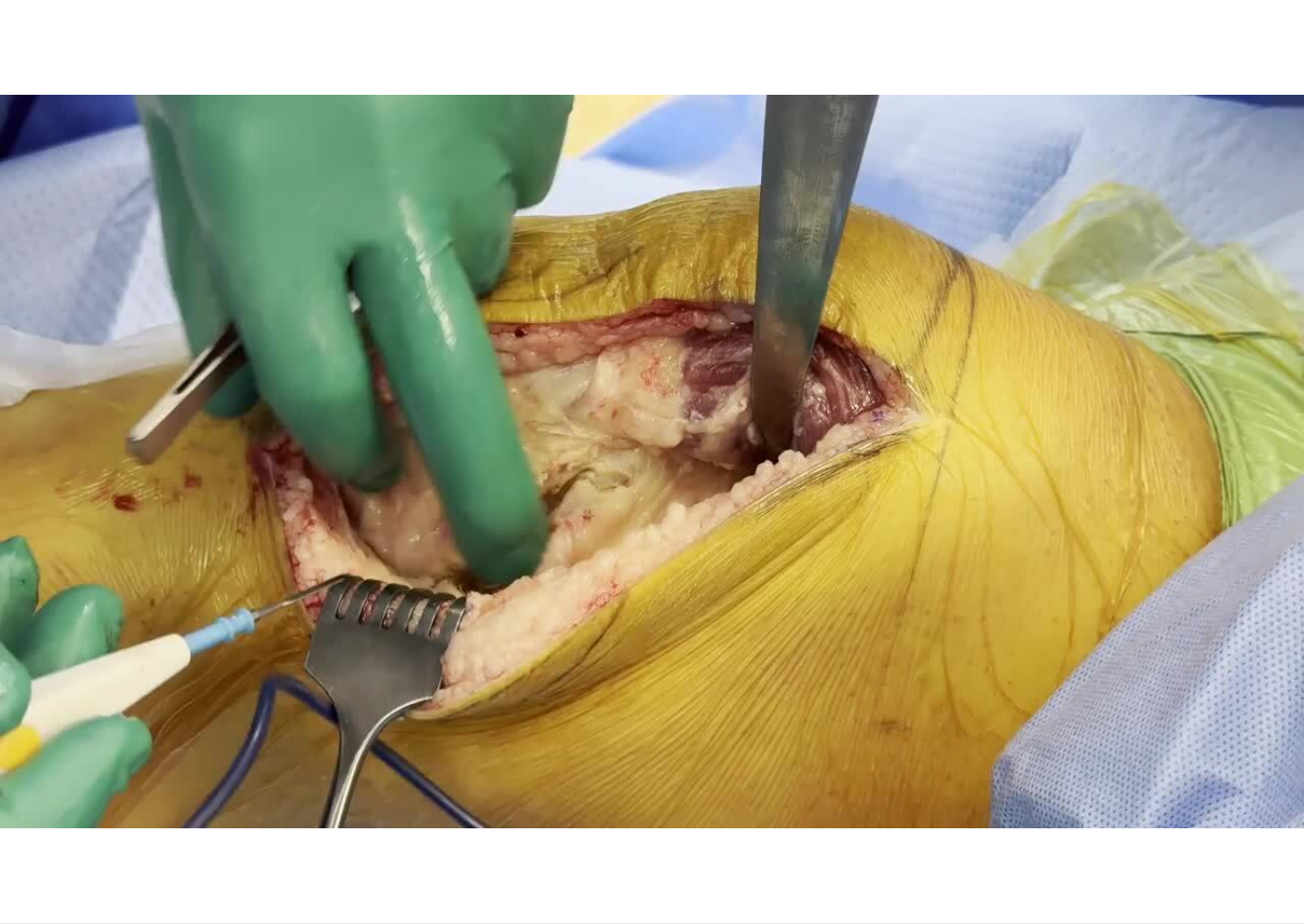 click on "Current Time  6:37 / Duration  11:13 Pause Skip Backward Skip Forward Mute Loaded :  65.25% Stream Type  LIVE Seek to live, currently behind live LIVE   1x Playback Rate 0.5x 0.75x 1x , selected 1.25x 1.5x 1.75x 2x Chapters Chapters Descriptions descriptions off , selected Captions captions off , selected Audio Track en (Main) , selected Exit Fullscreen Enable picture-in-picture mode" at bounding box center [652, 942] 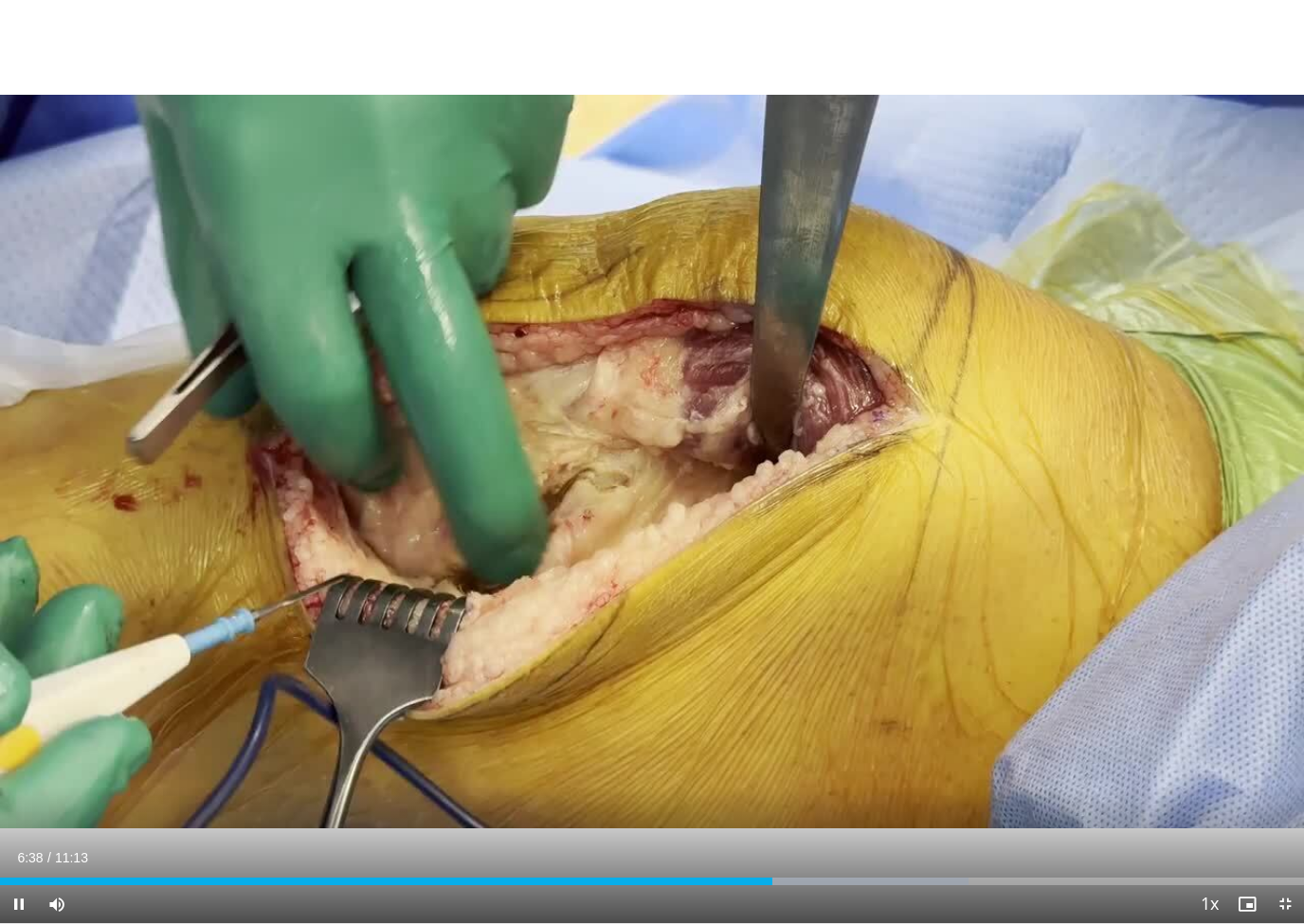 click at bounding box center [842, 881] 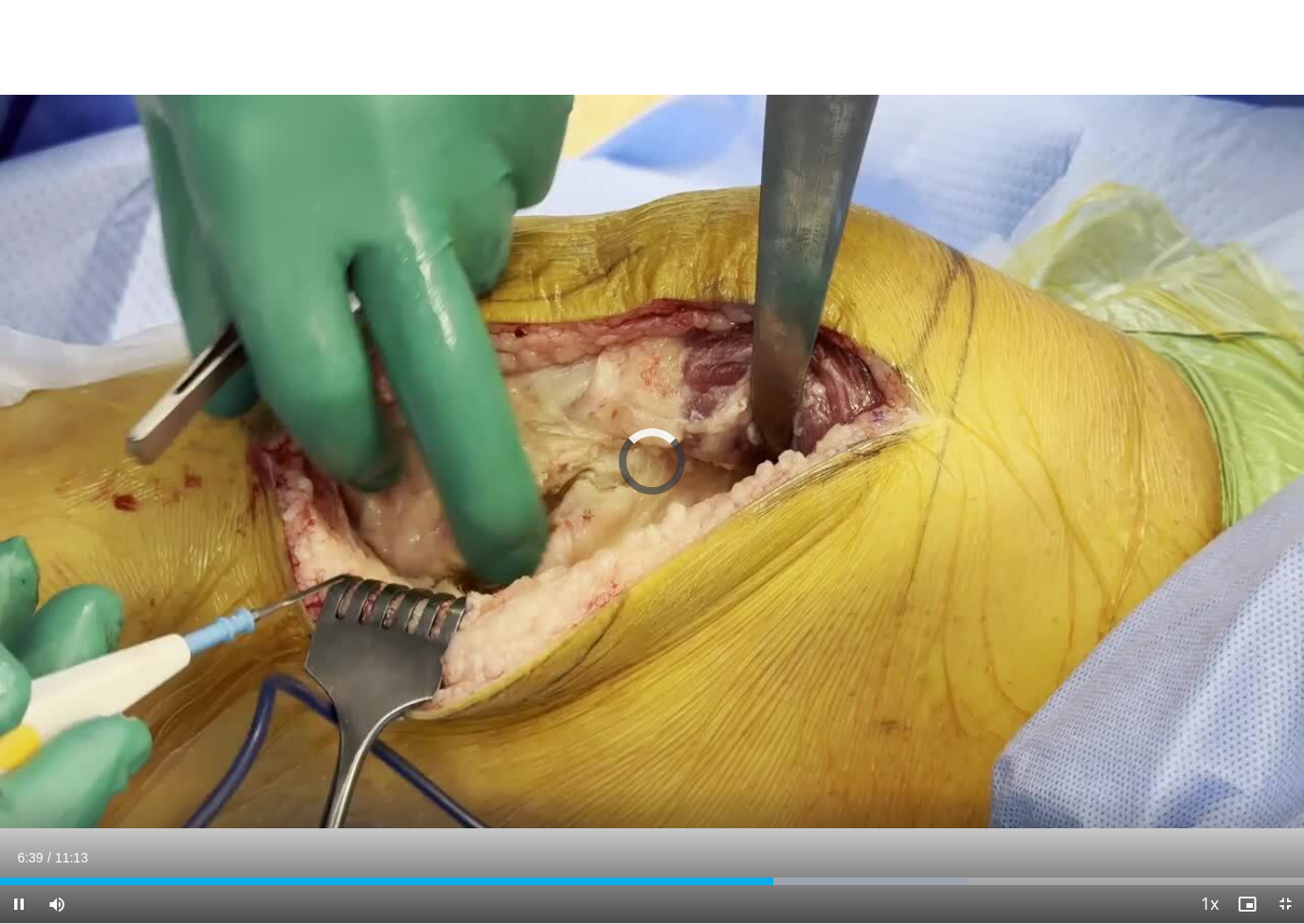click on "Current Time  6:39 / Duration  11:13 Pause Skip Backward Skip Forward Mute Loaded :  74.28% Stream Type  LIVE Seek to live, currently behind live LIVE   1x Playback Rate 0.5x 0.75x 1x , selected 1.25x 1.5x 1.75x 2x Chapters Chapters Descriptions descriptions off , selected Captions captions off , selected Audio Track en (Main) , selected Exit Fullscreen Enable picture-in-picture mode" at bounding box center (652, 904) 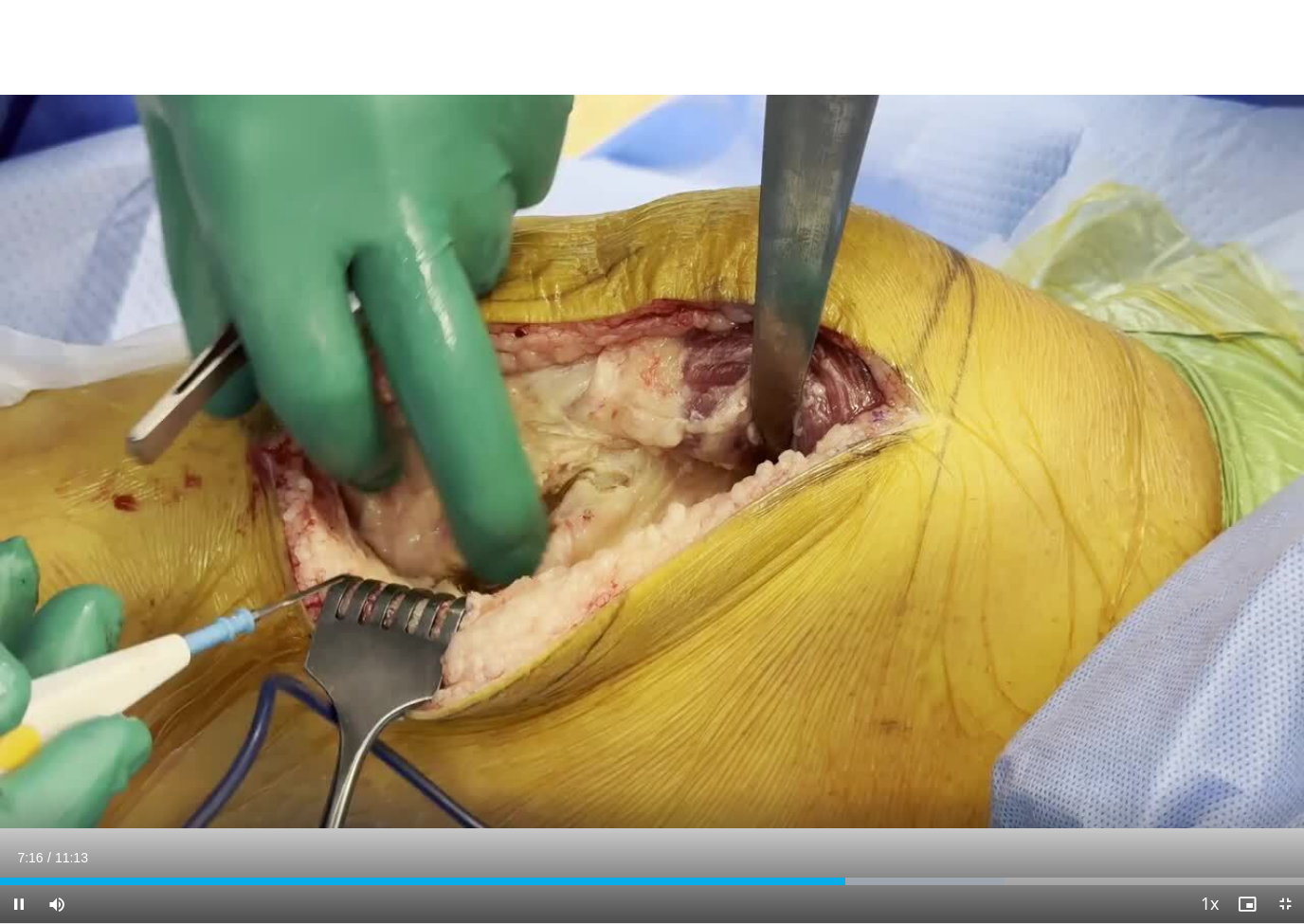 click at bounding box center [860, 881] 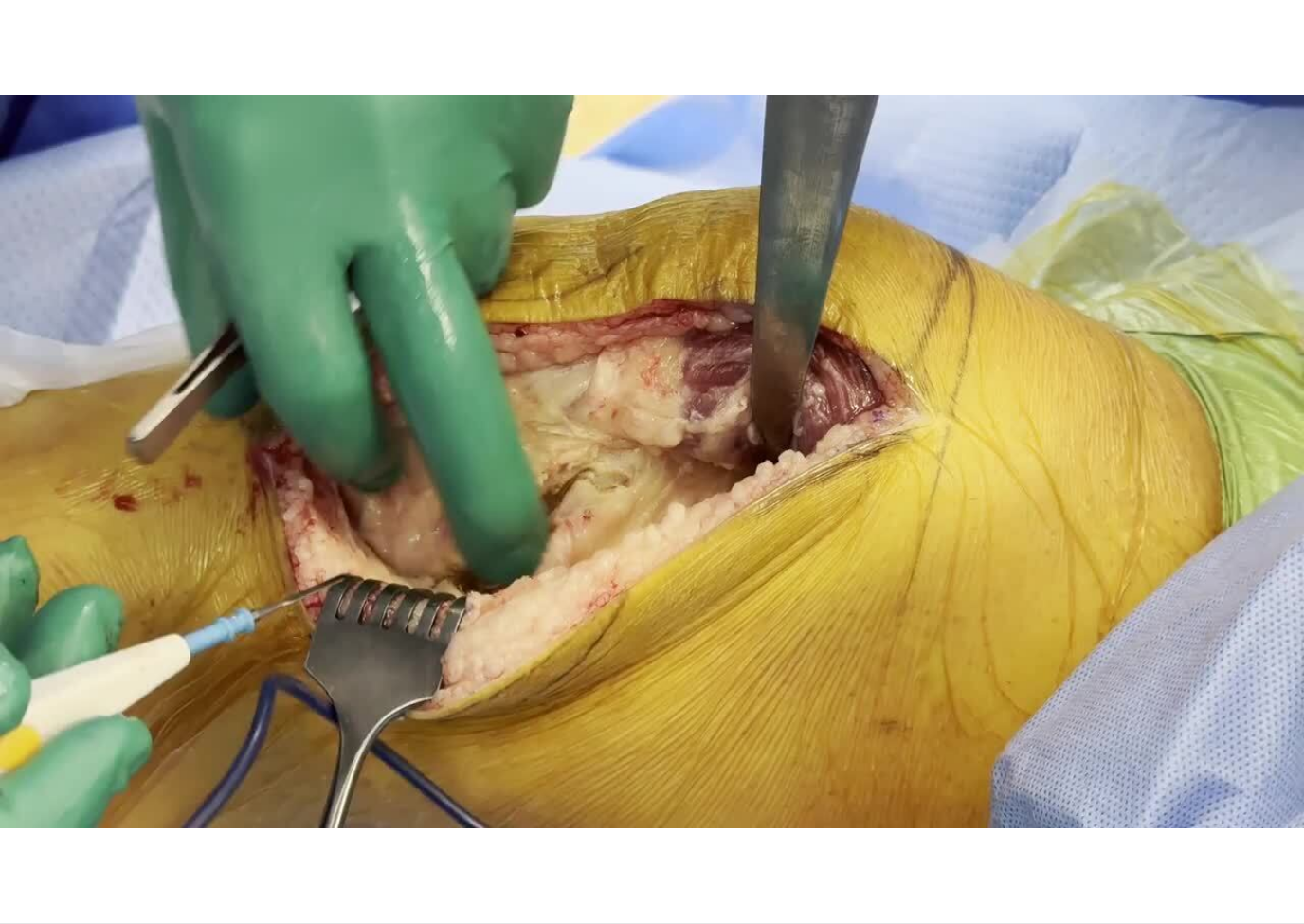 click on "10 seconds
Tap to unmute" at bounding box center [652, 462] 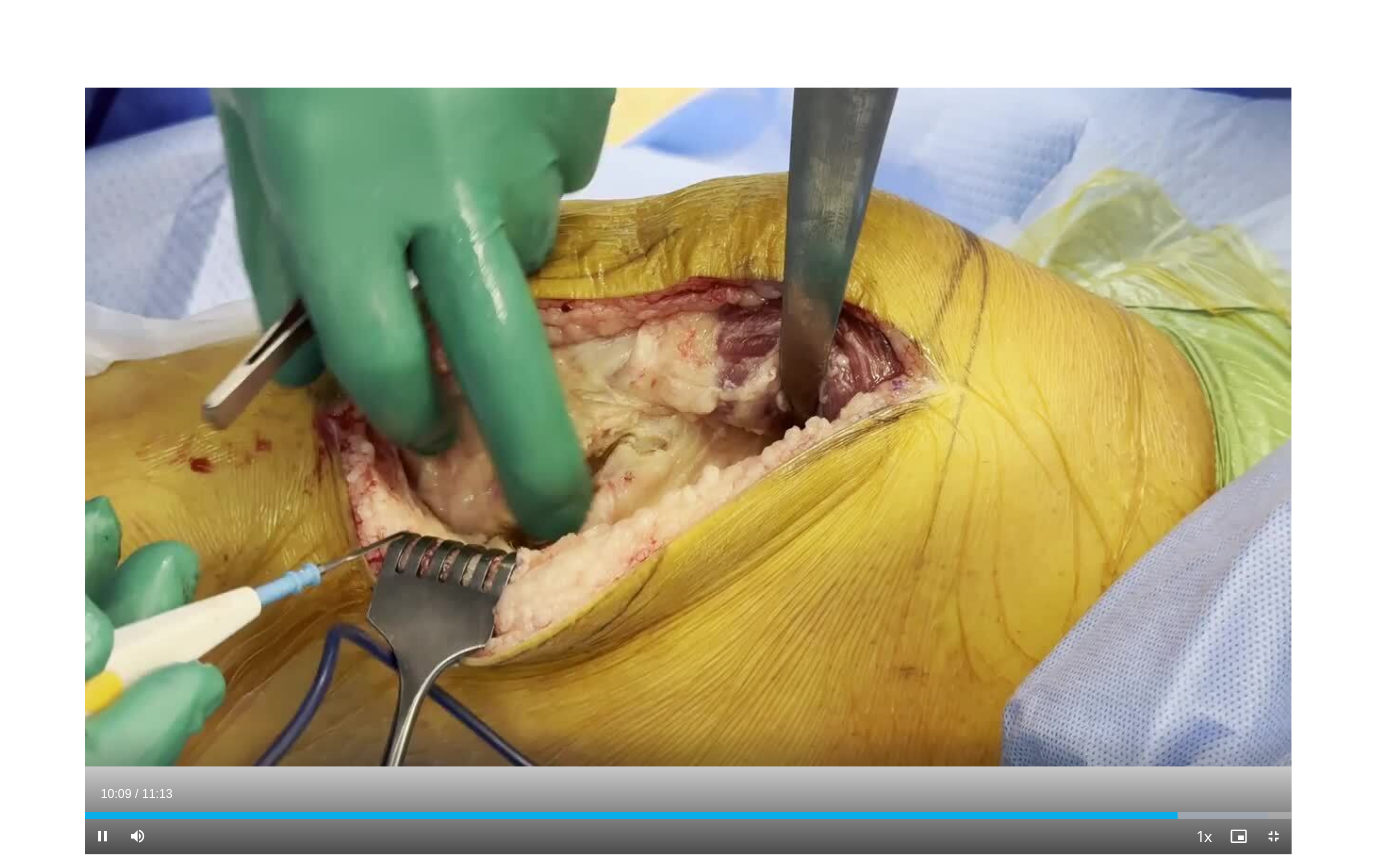scroll, scrollTop: 0, scrollLeft: 0, axis: both 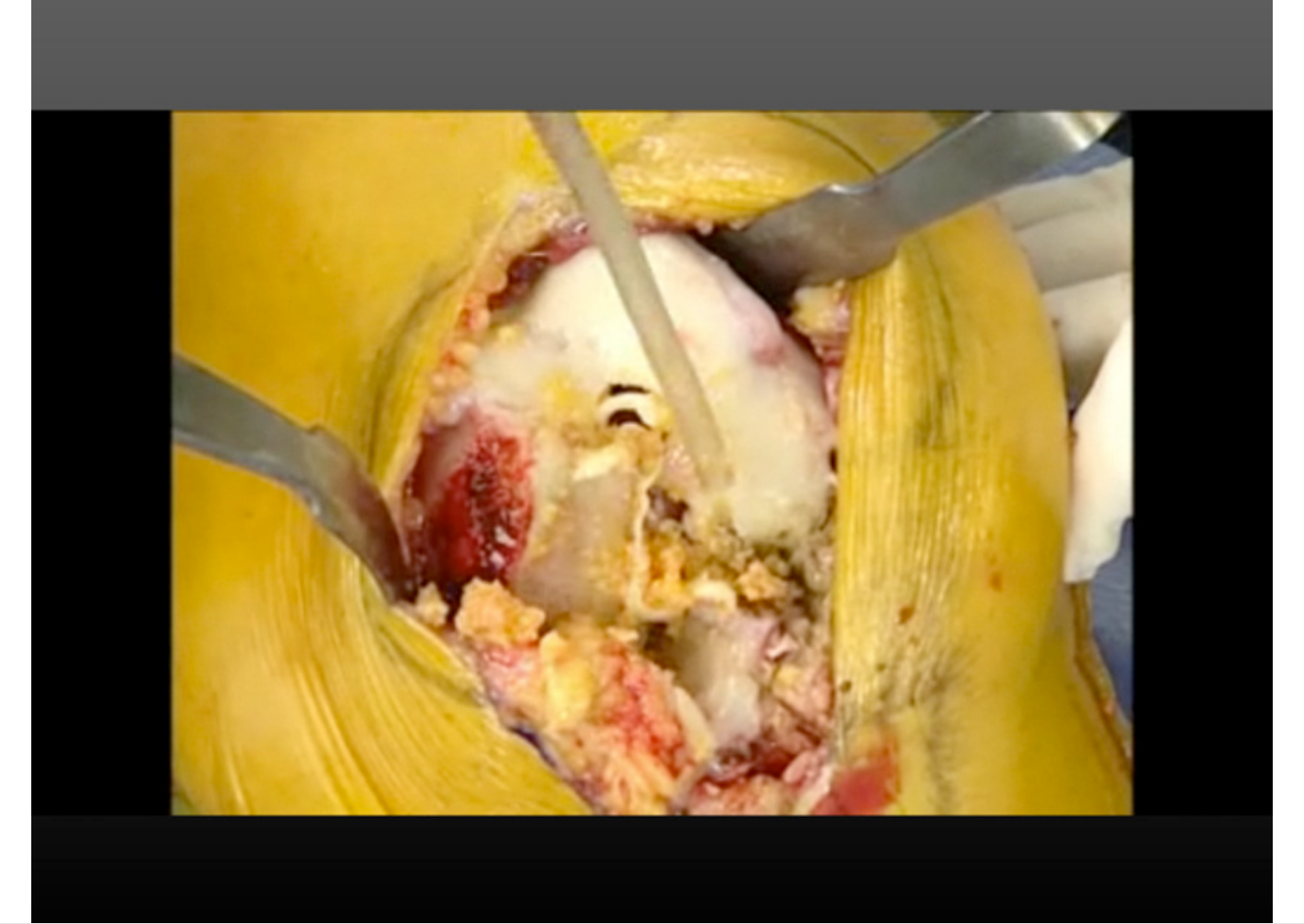 click on "10 seconds
Tap to unmute" at bounding box center (652, 462) 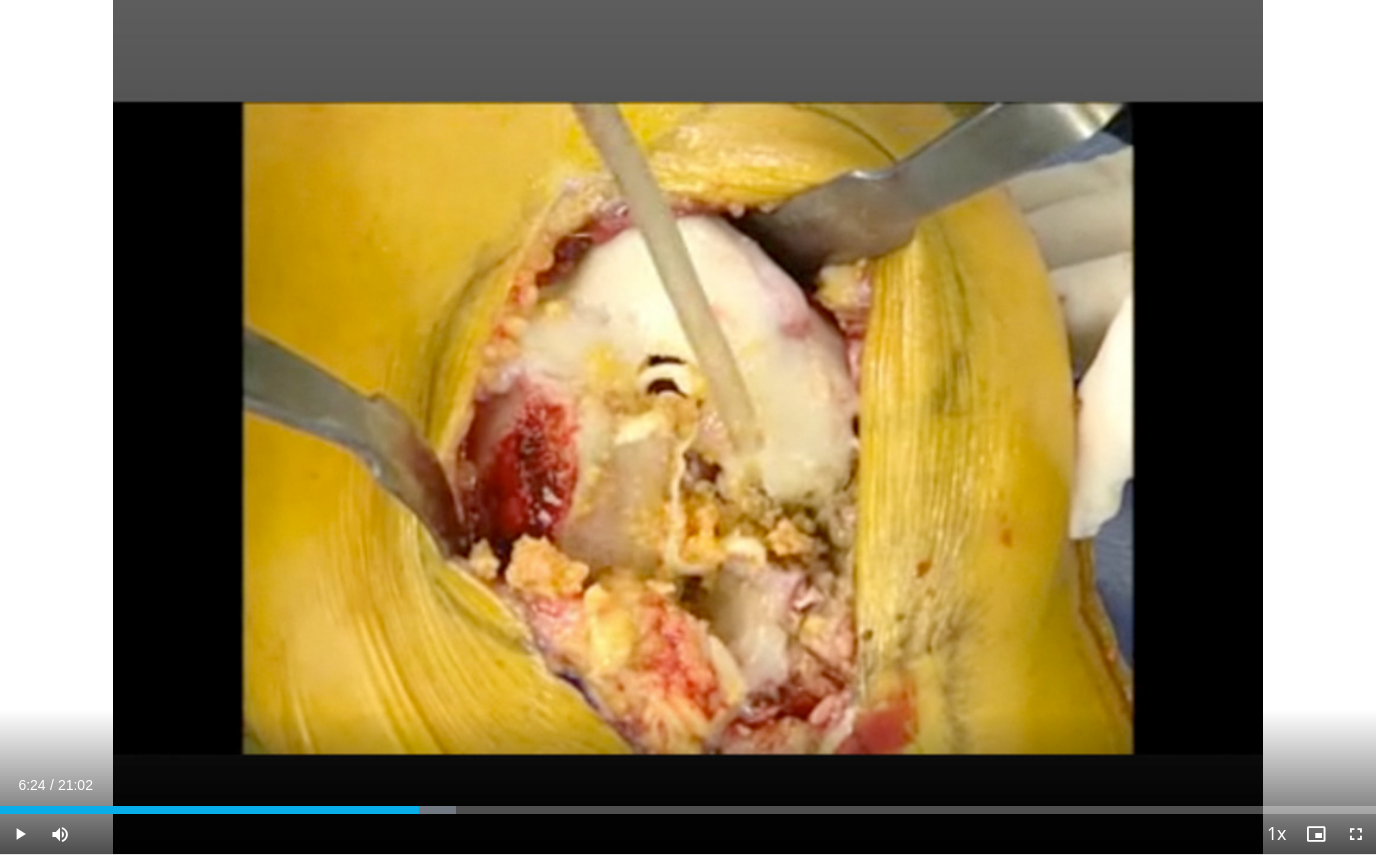 scroll, scrollTop: 0, scrollLeft: 0, axis: both 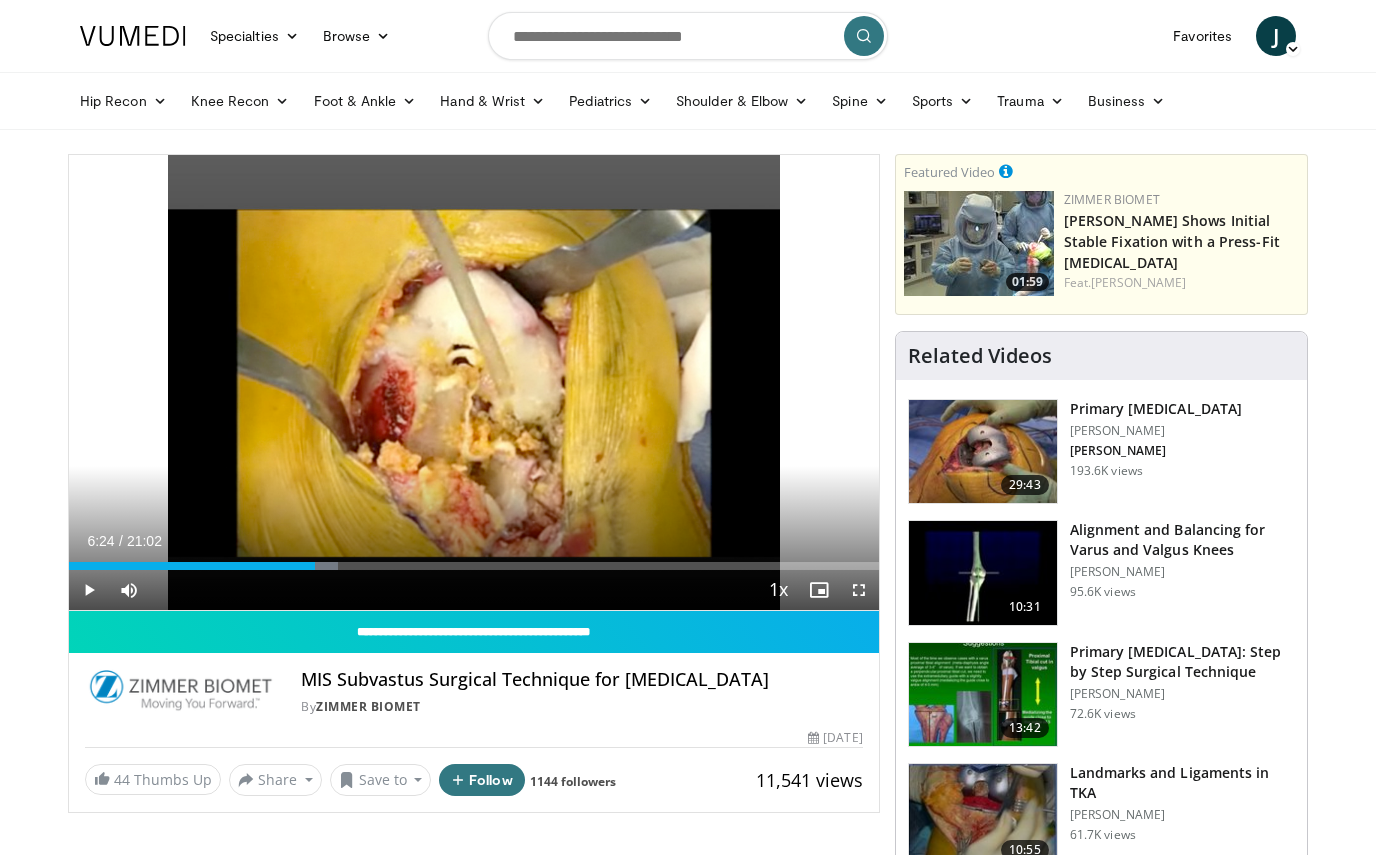 click at bounding box center (688, 36) 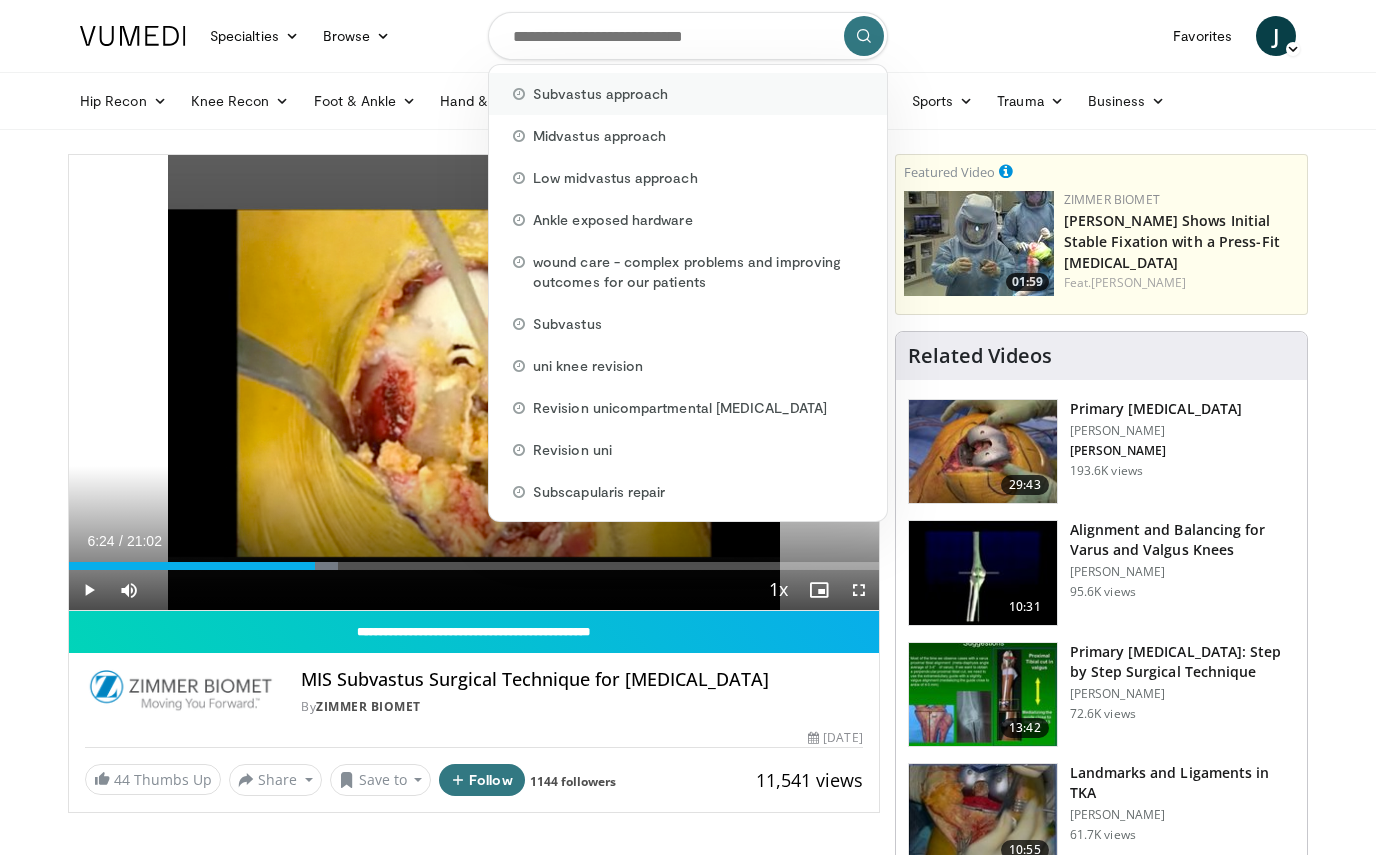 click on "Subvastus approach" at bounding box center (600, 94) 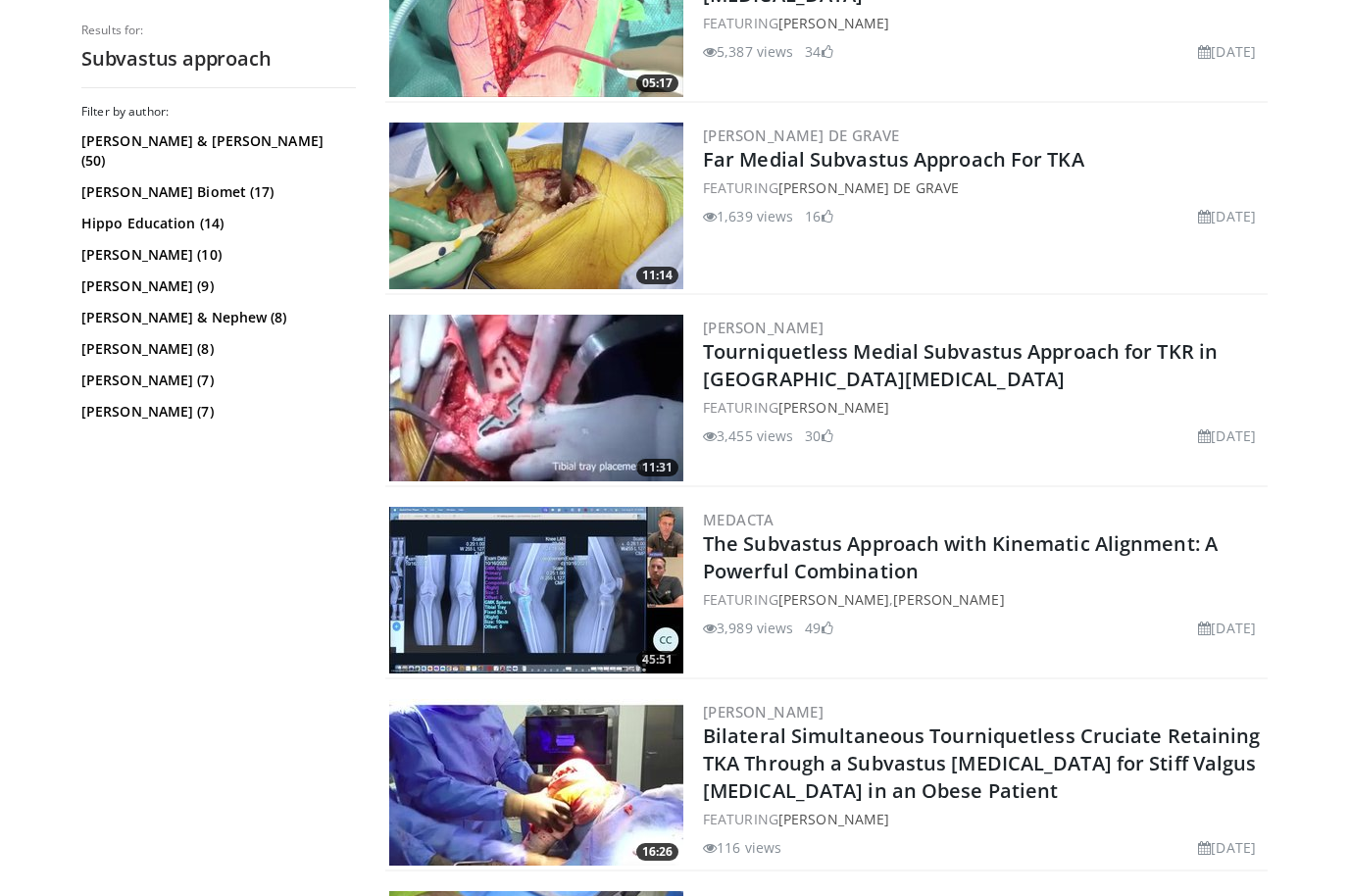 scroll, scrollTop: 1245, scrollLeft: 0, axis: vertical 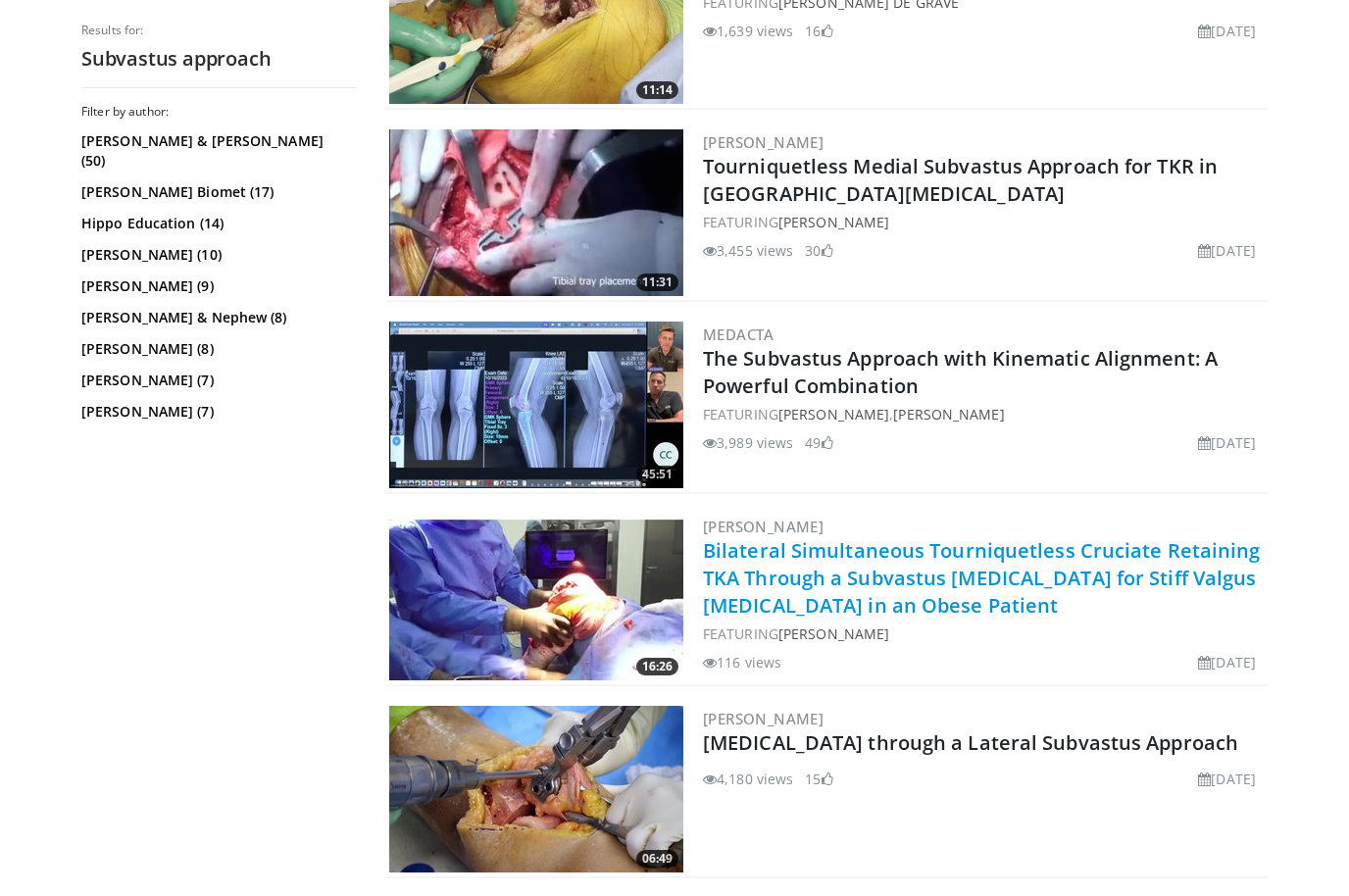 click on "Bilateral Simultaneous Tourniquetless Cruciate Retaining TKA Through a Subvastus [MEDICAL_DATA] for Stiff Valgus [MEDICAL_DATA] in an Obese Patient" at bounding box center [981, 577] 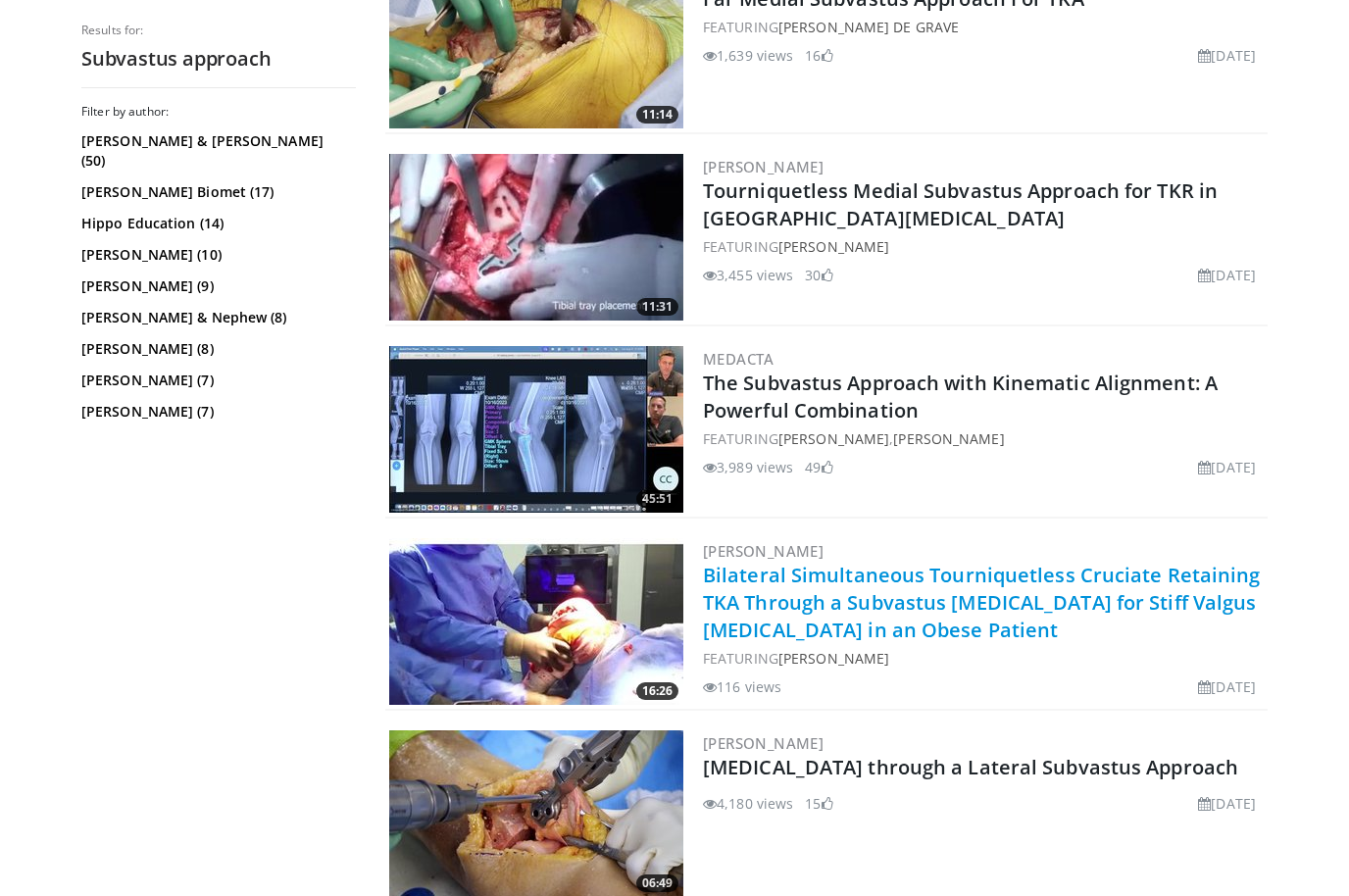 scroll, scrollTop: 1218, scrollLeft: 0, axis: vertical 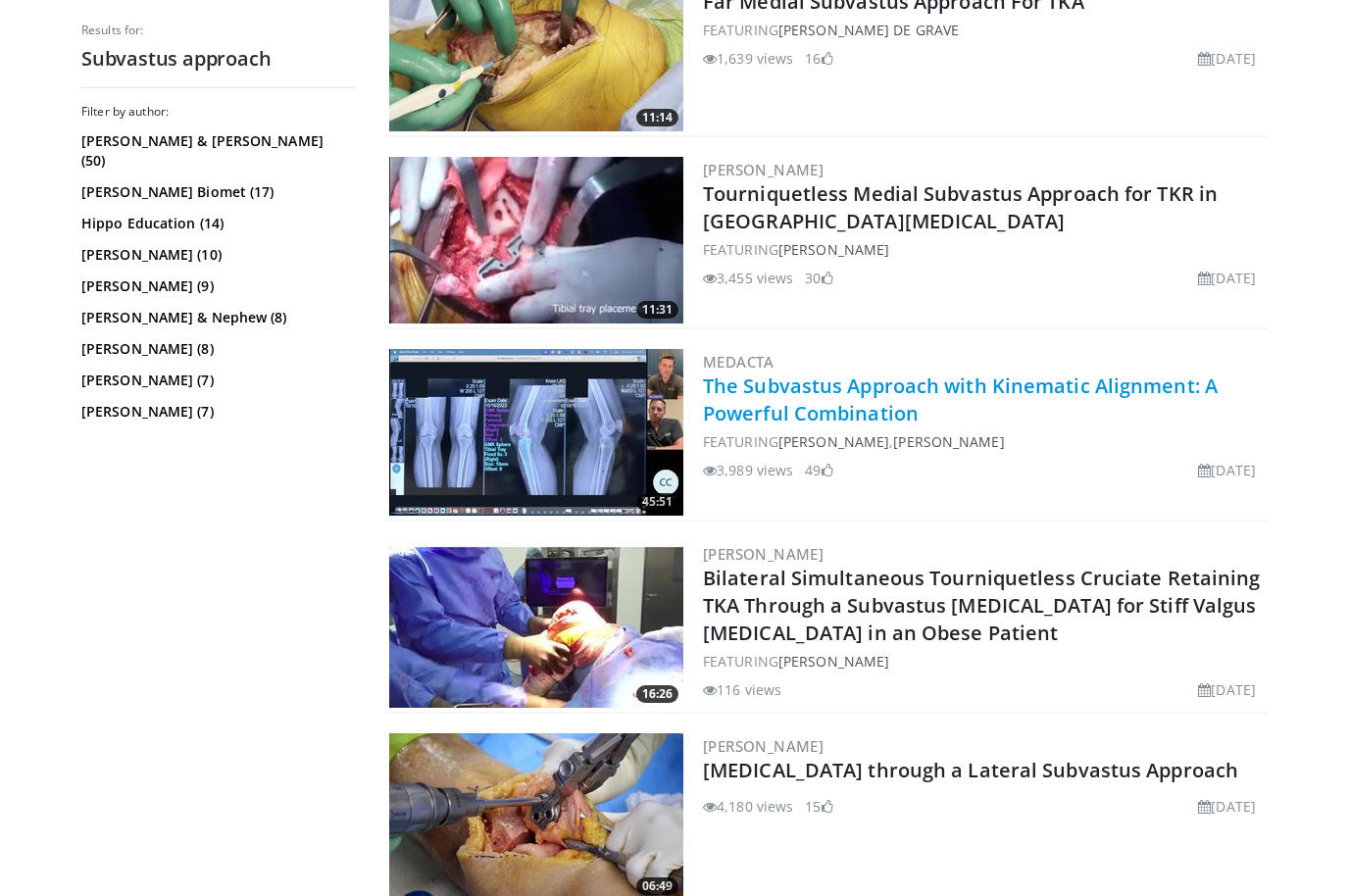 click on "The Subvastus Approach with Kinematic Alignment: A Powerful Combination" at bounding box center [960, 399] 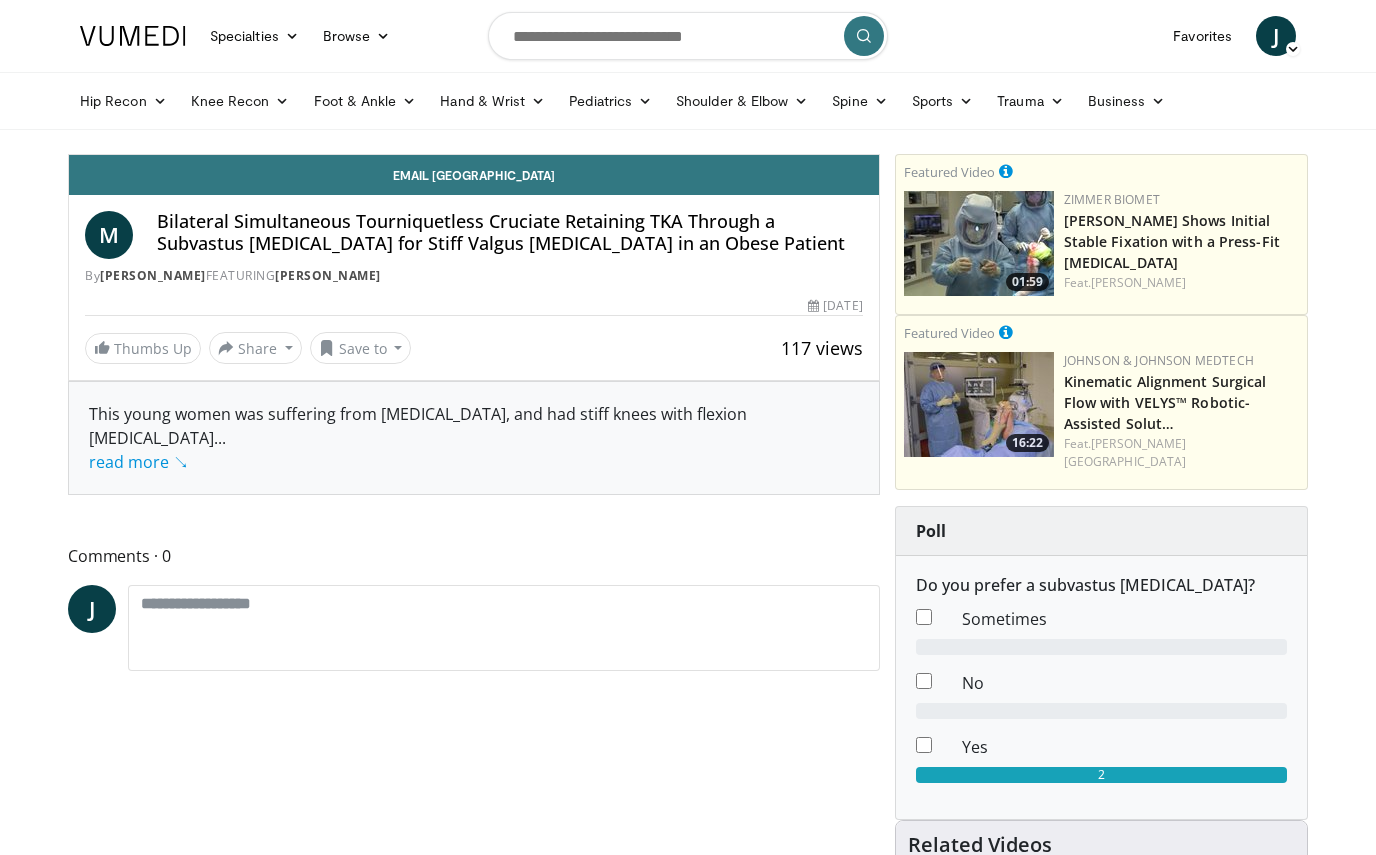 scroll, scrollTop: 0, scrollLeft: 0, axis: both 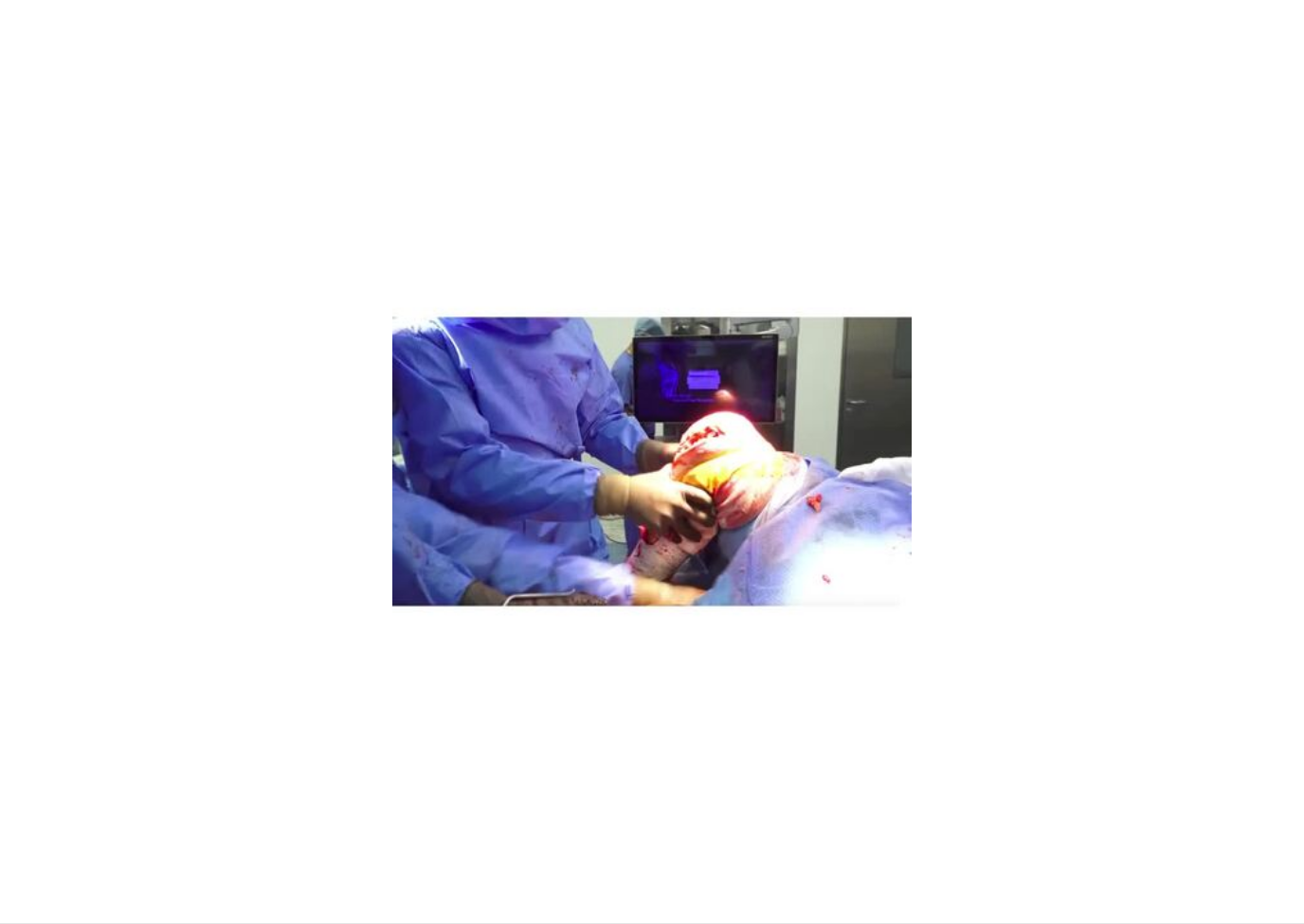 click on "10 seconds
Tap to unmute" at bounding box center (652, 462) 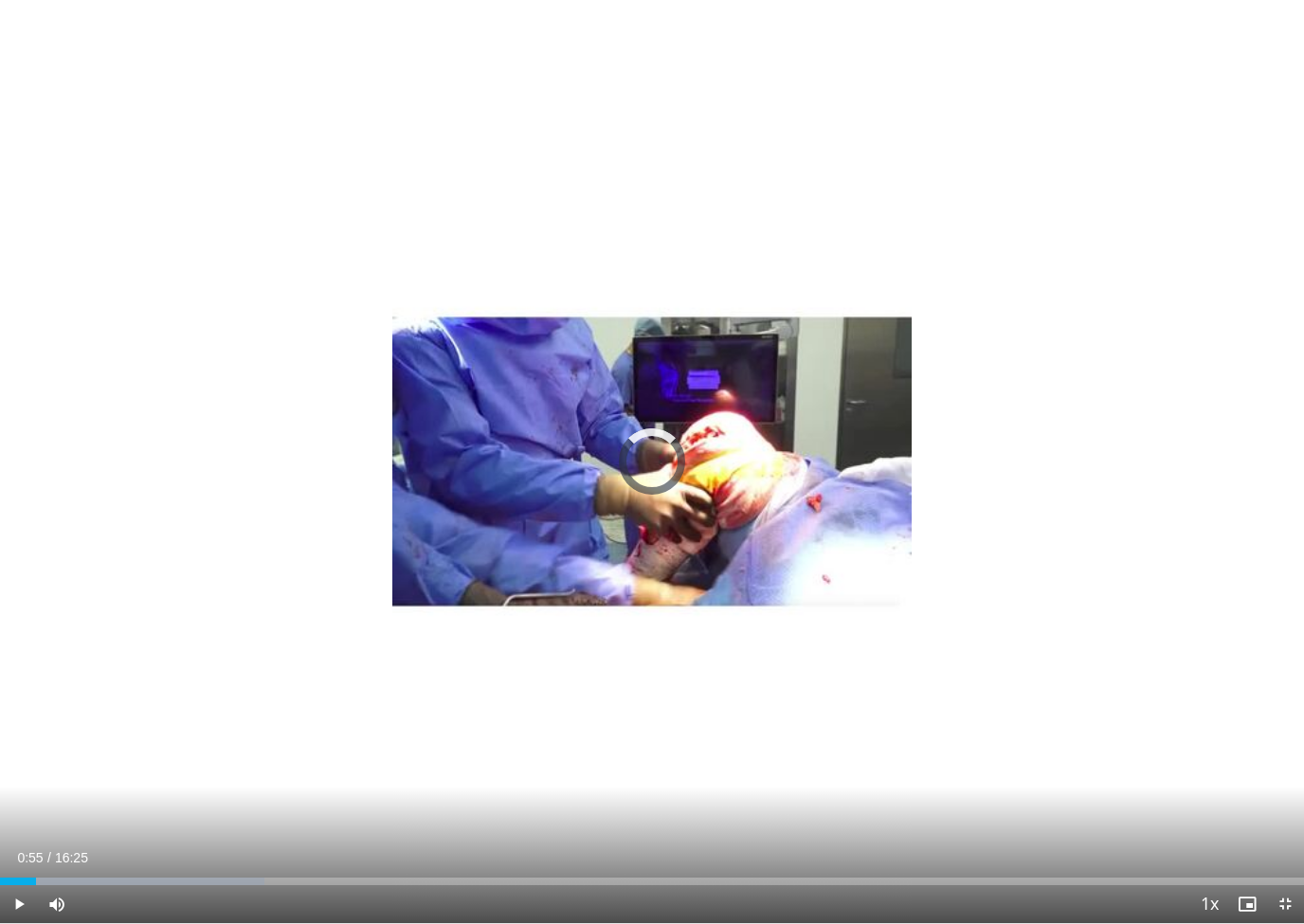 click at bounding box center (132, 881) 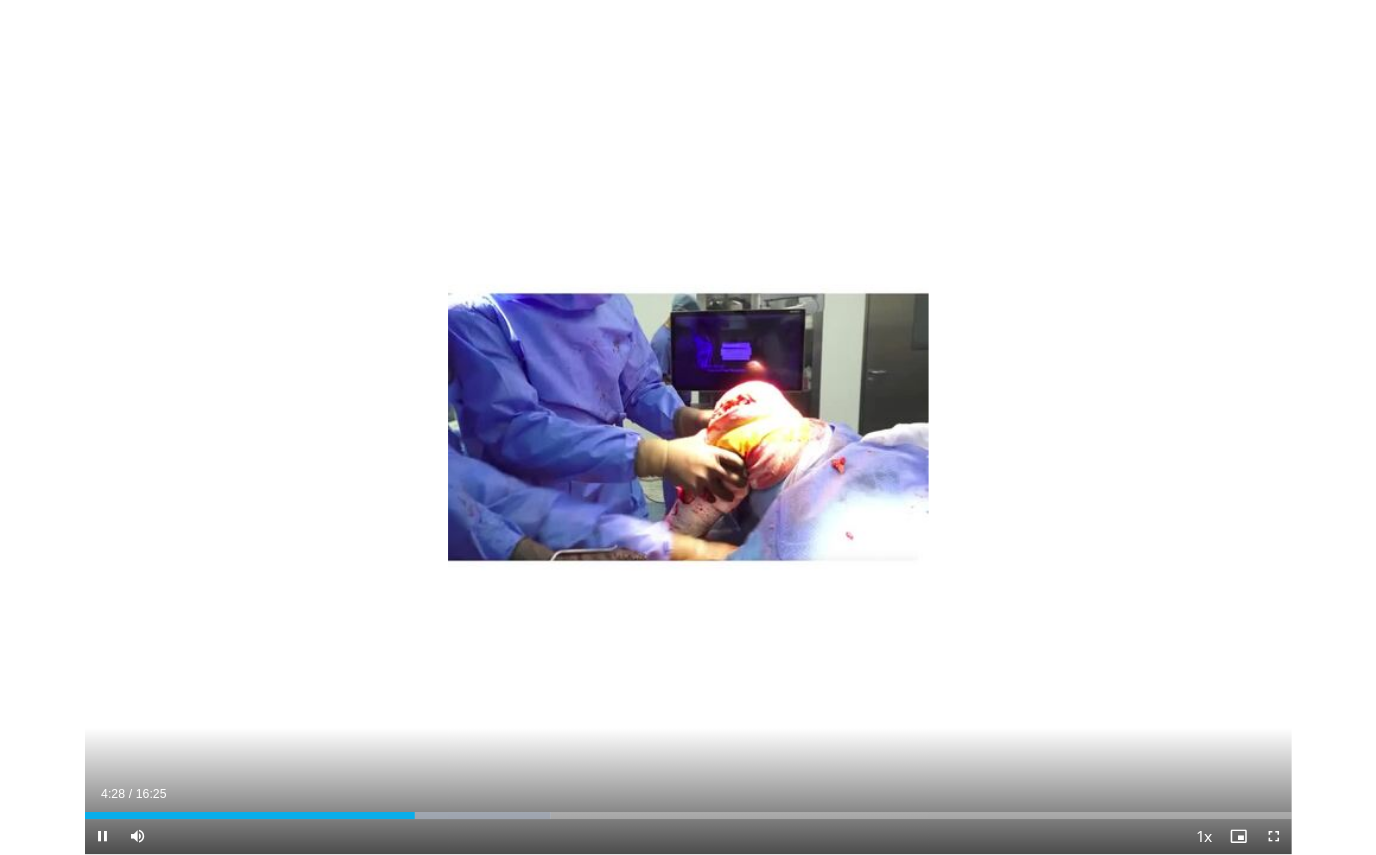 scroll, scrollTop: 0, scrollLeft: 0, axis: both 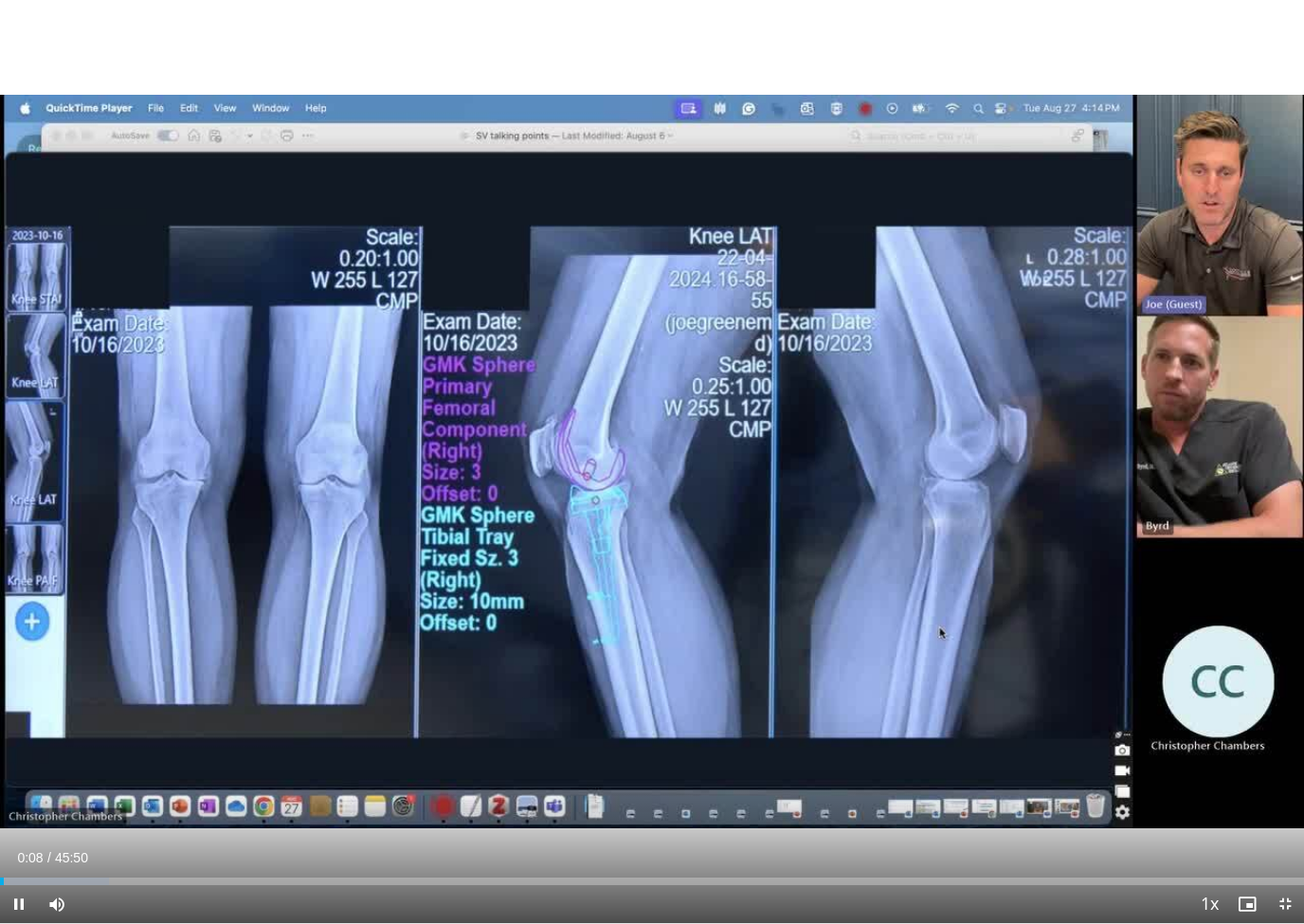 click on "10 seconds
Tap to unmute" at bounding box center [652, 462] 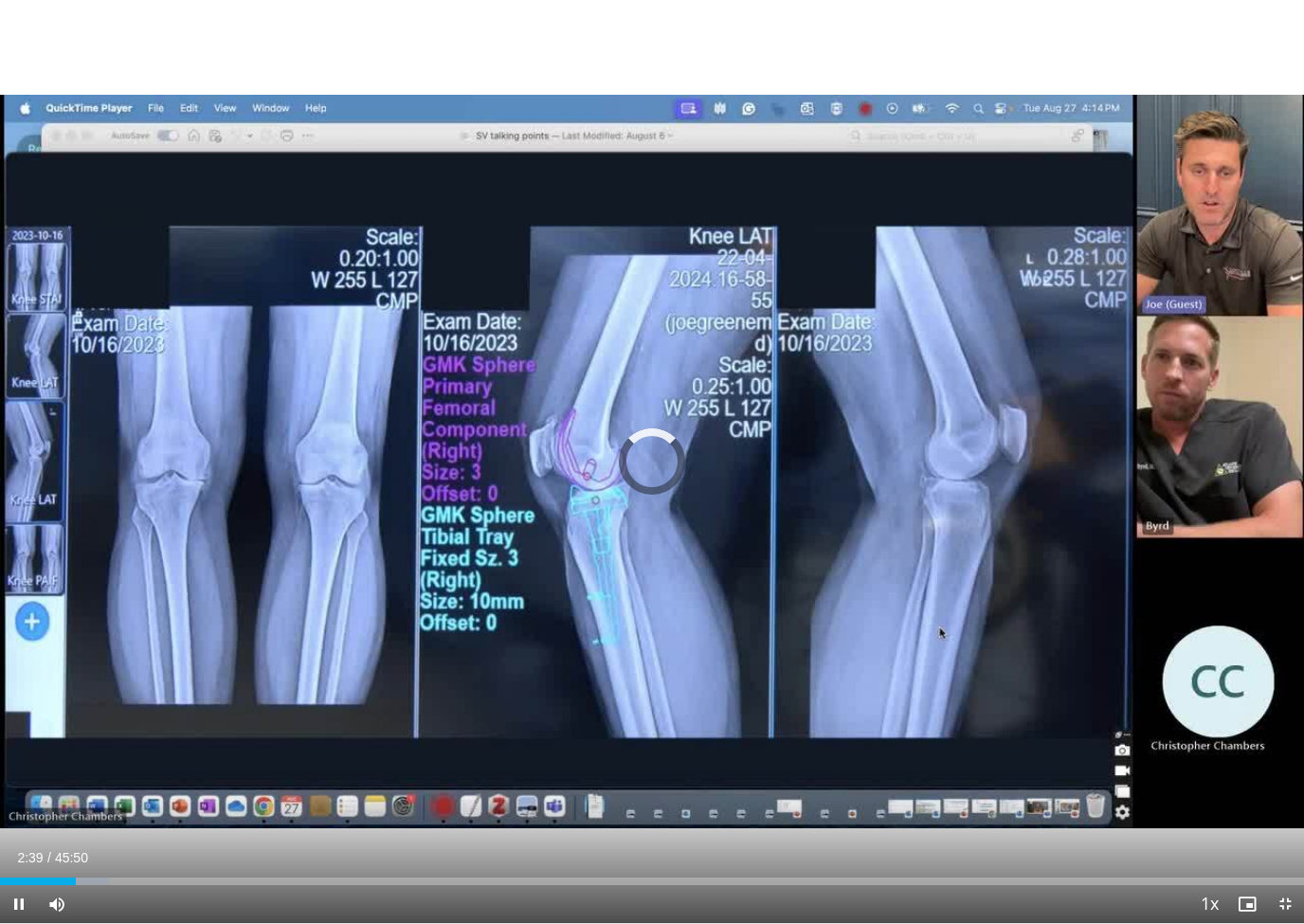 click on "Loaded :  8.36%" at bounding box center [652, 876] 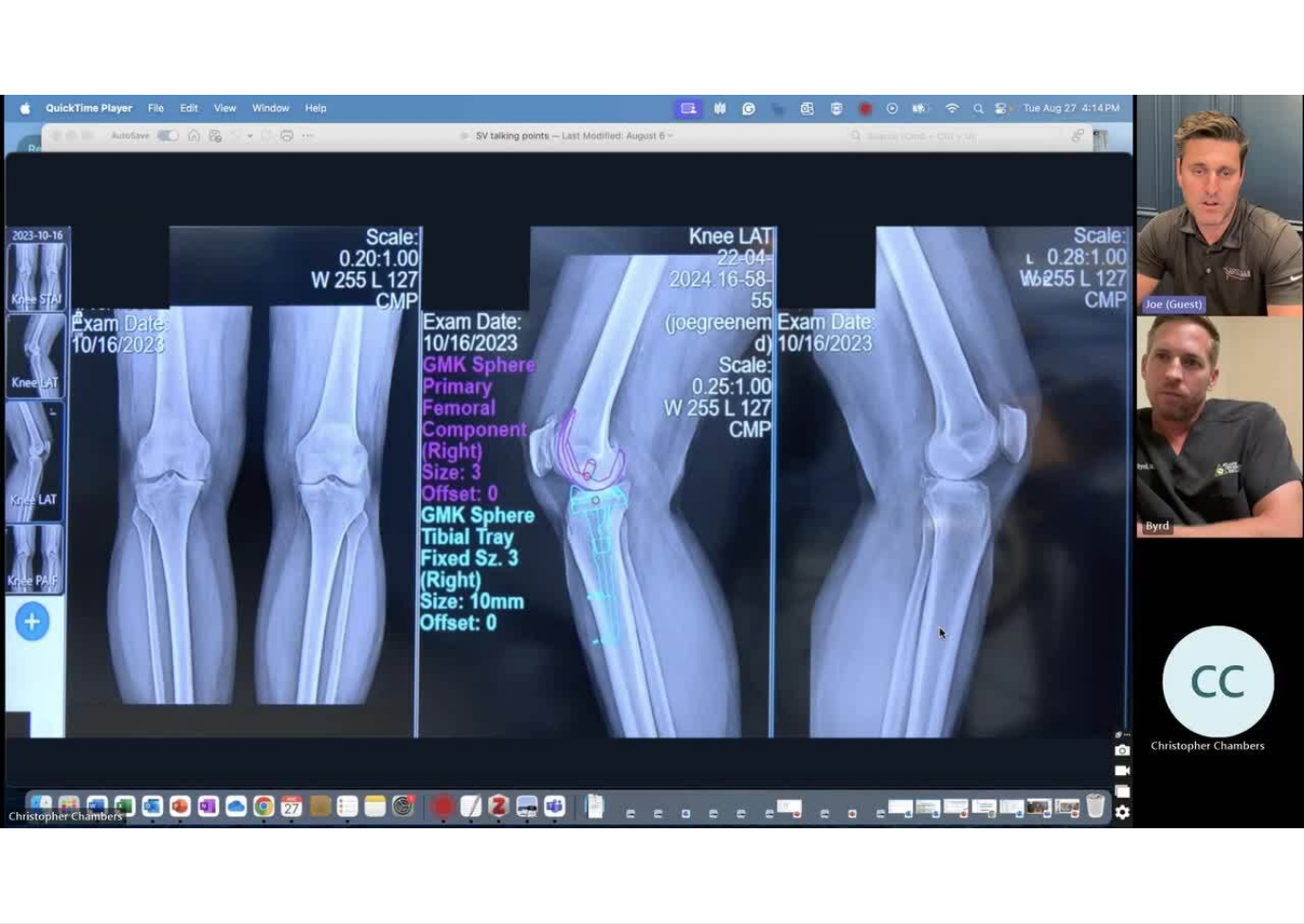 click on "10 seconds
Tap to unmute" at bounding box center [652, 462] 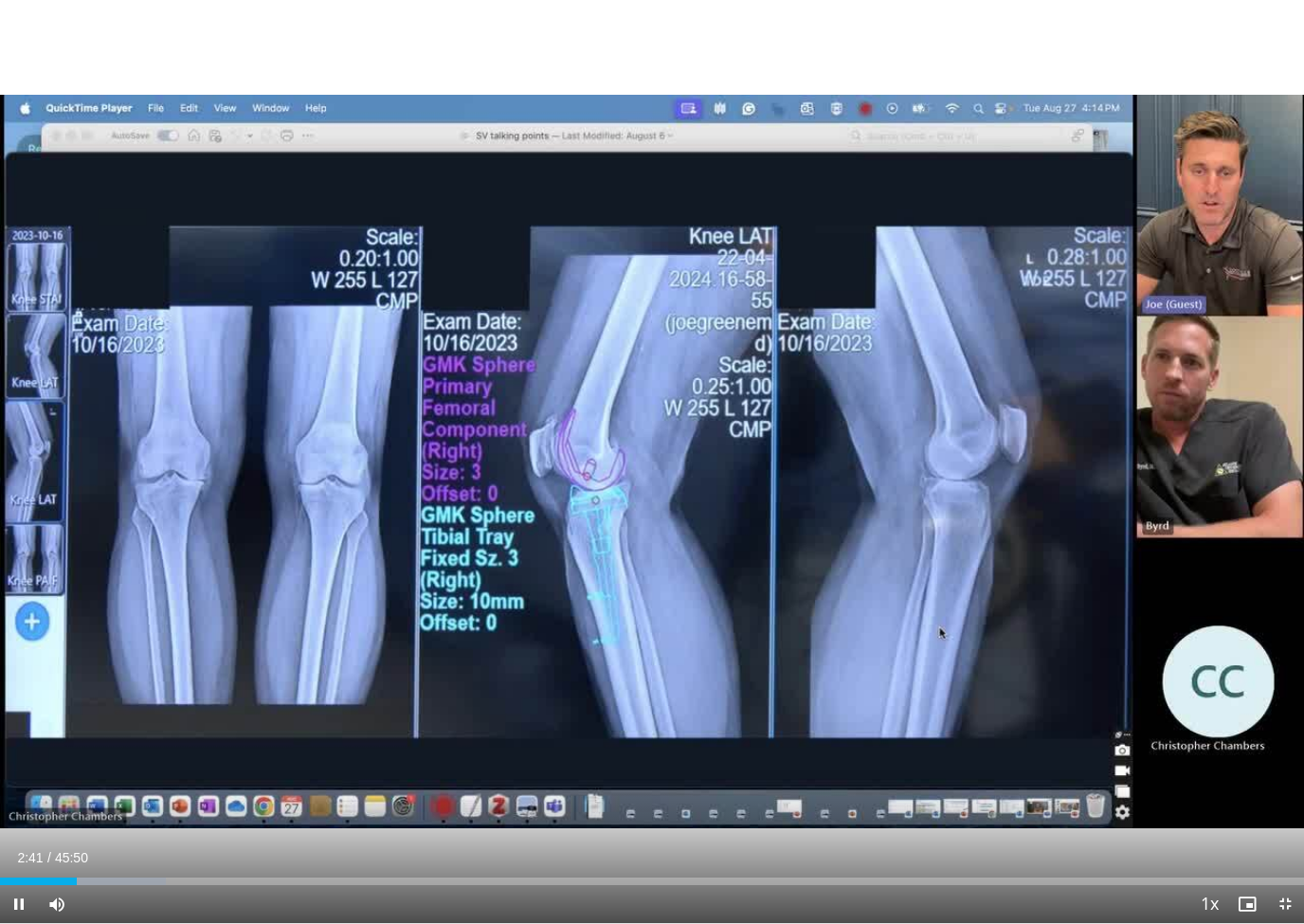 click at bounding box center (105, 881) 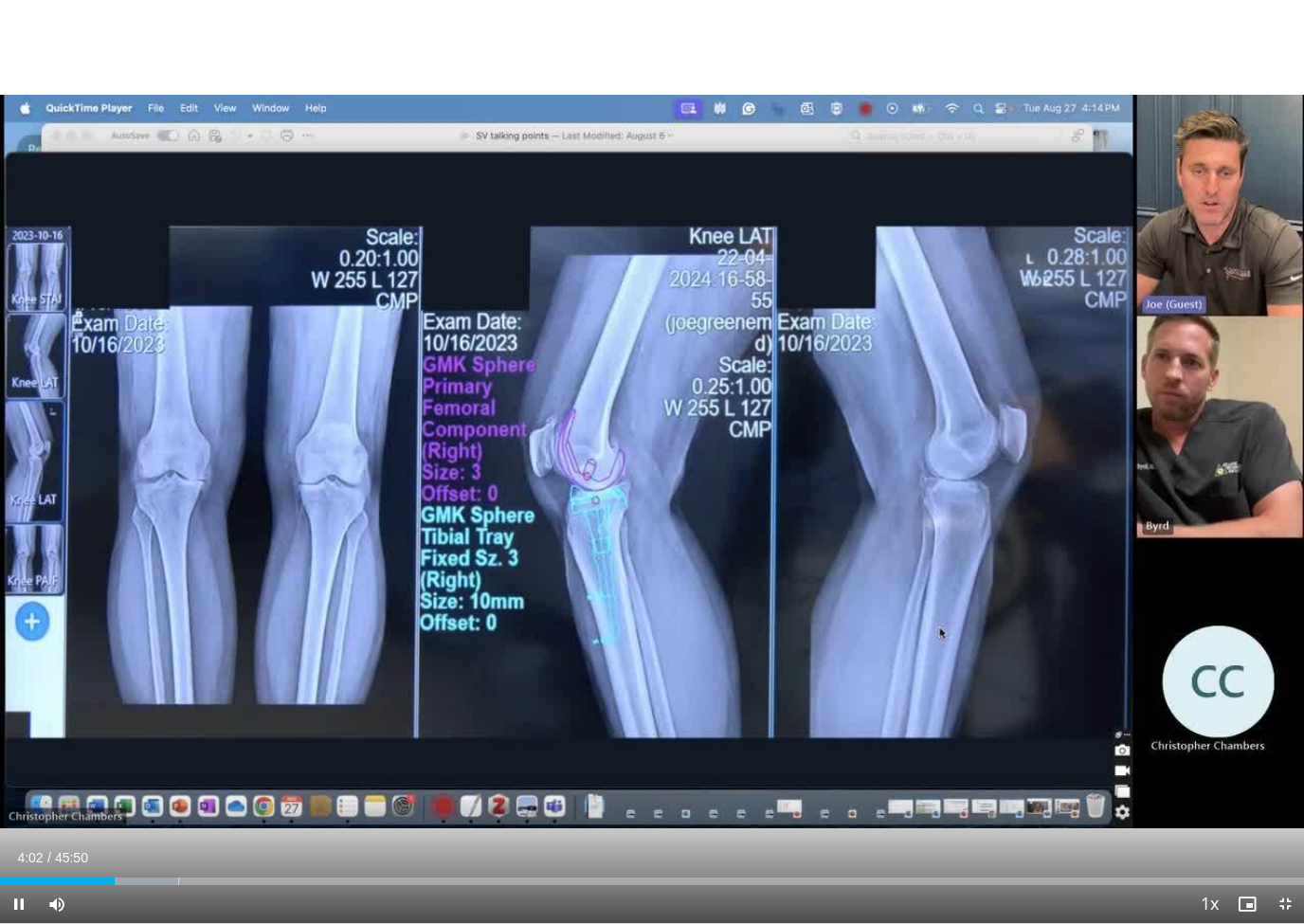click at bounding box center [116, 881] 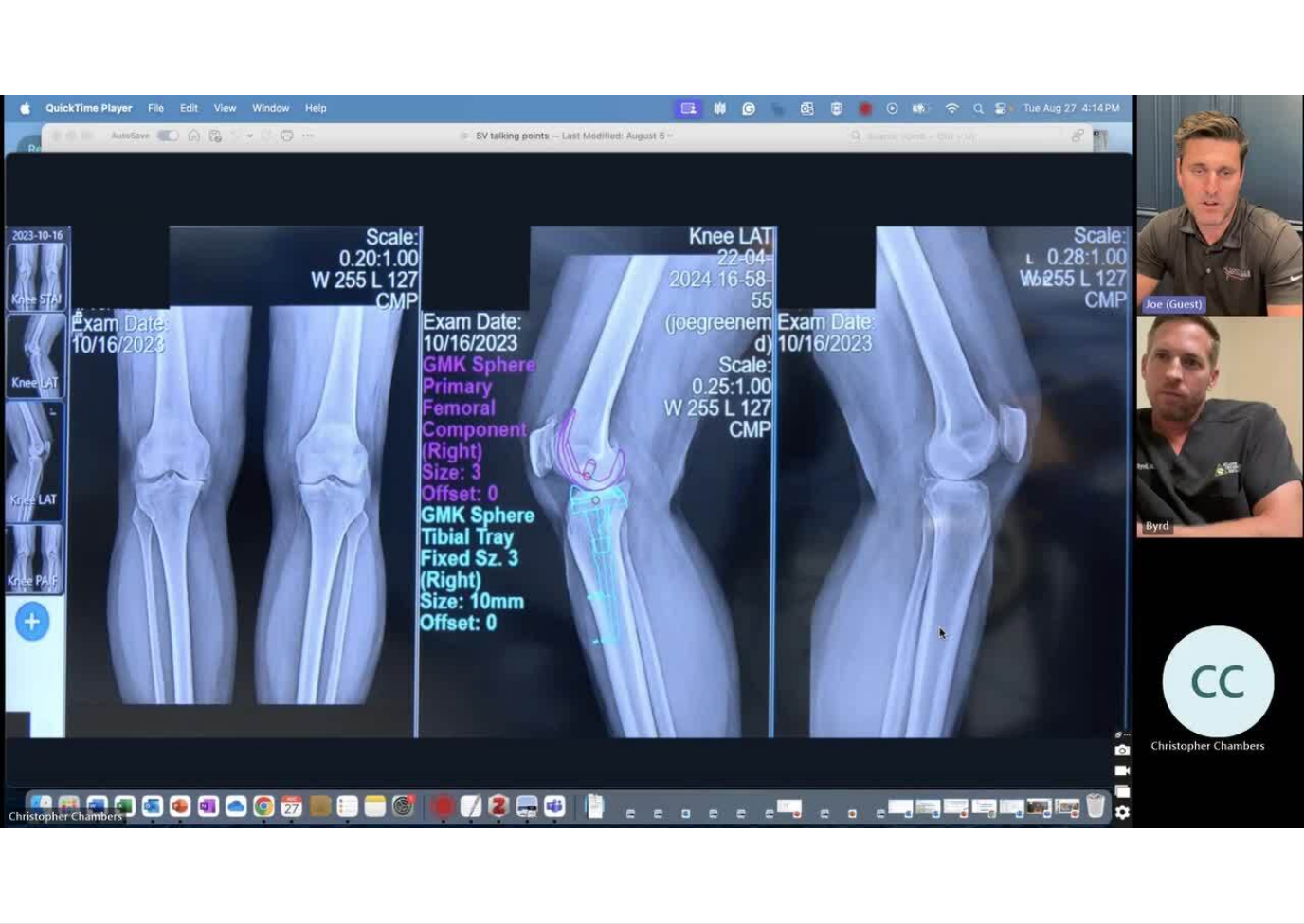 click on "10 seconds
Tap to unmute" at bounding box center [652, 462] 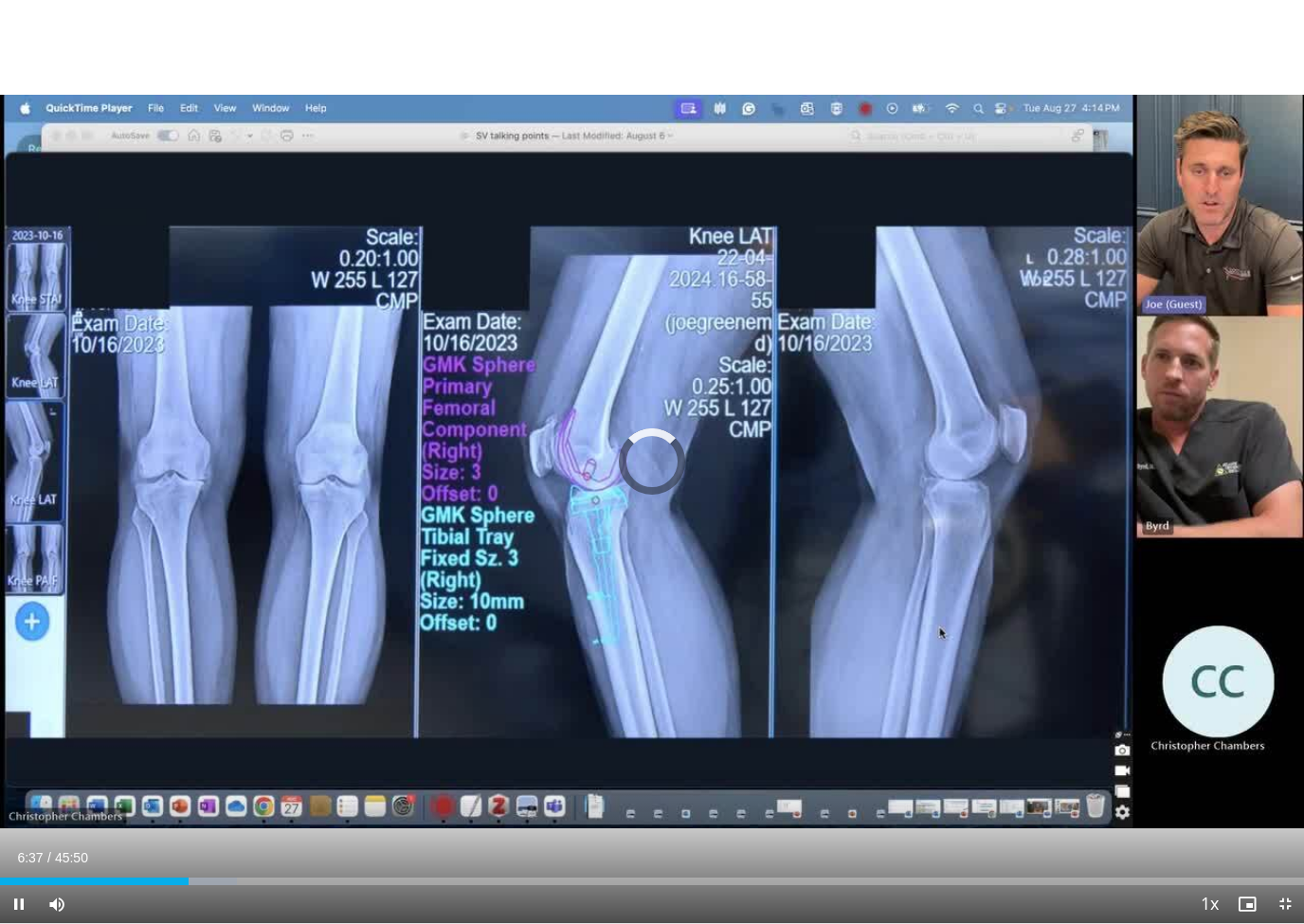 click on "Loaded :  18.17%" at bounding box center (652, 876) 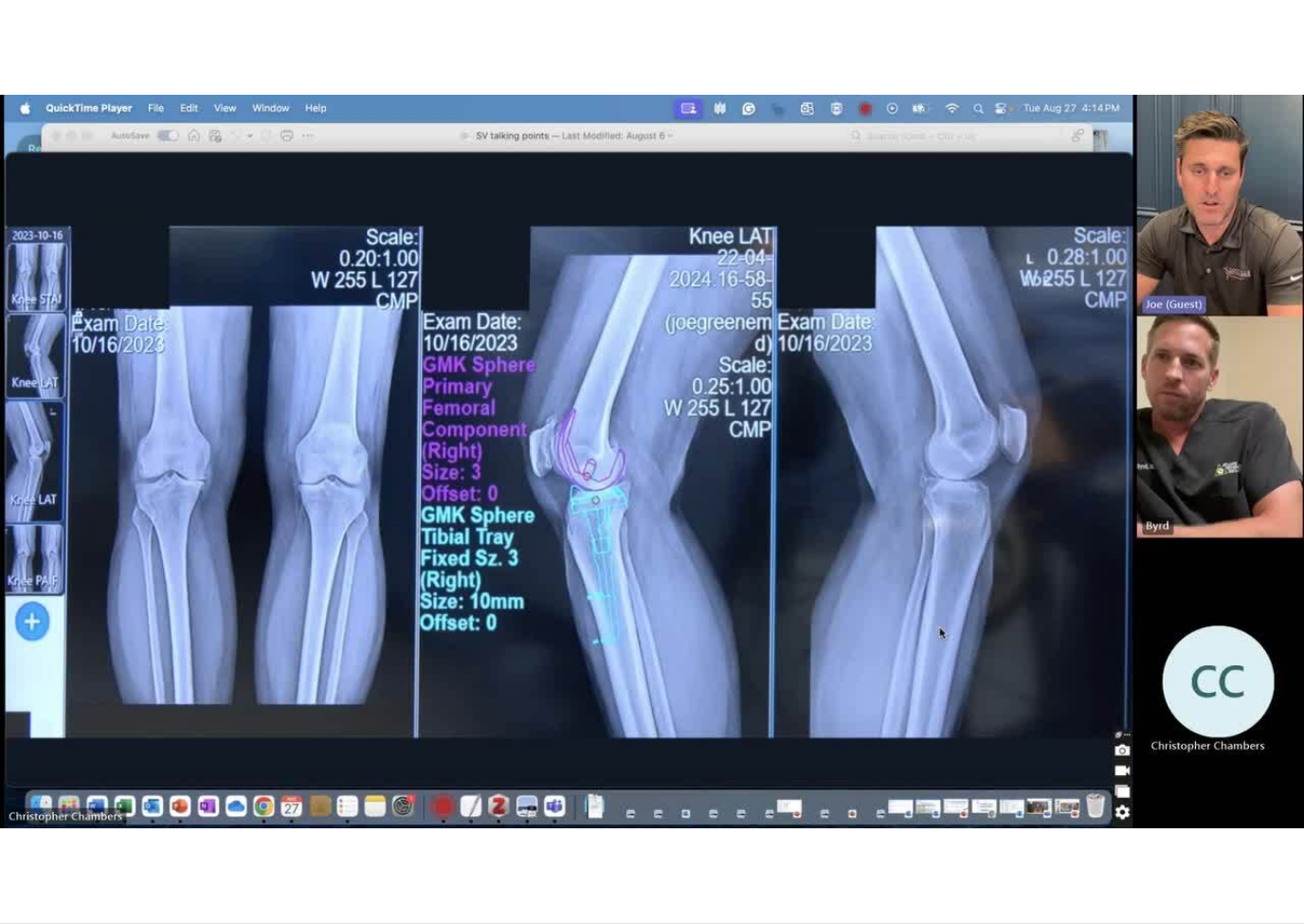 click on "10 seconds
Tap to unmute" at bounding box center [652, 462] 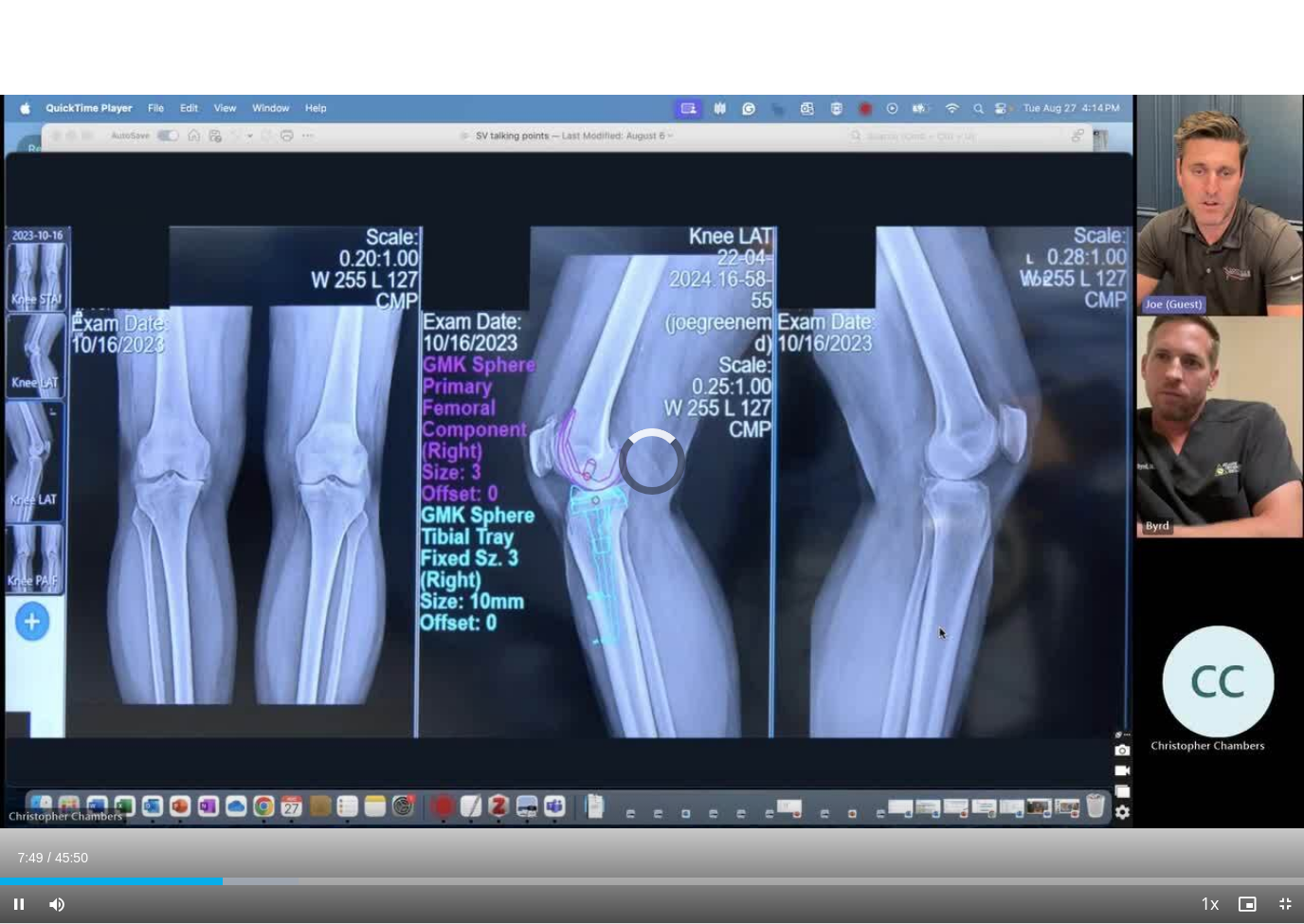 click at bounding box center (111, 881) 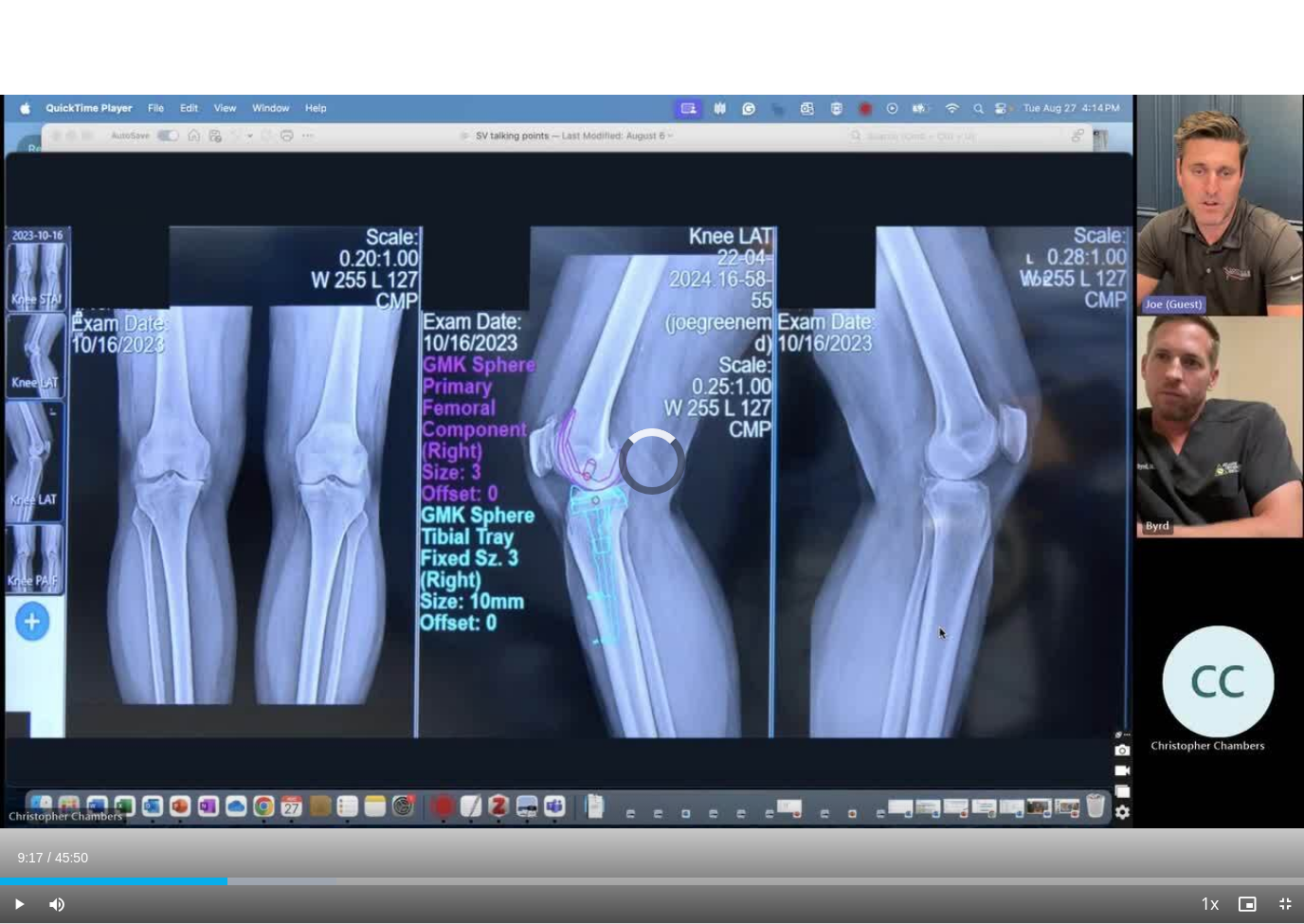 click at bounding box center (114, 881) 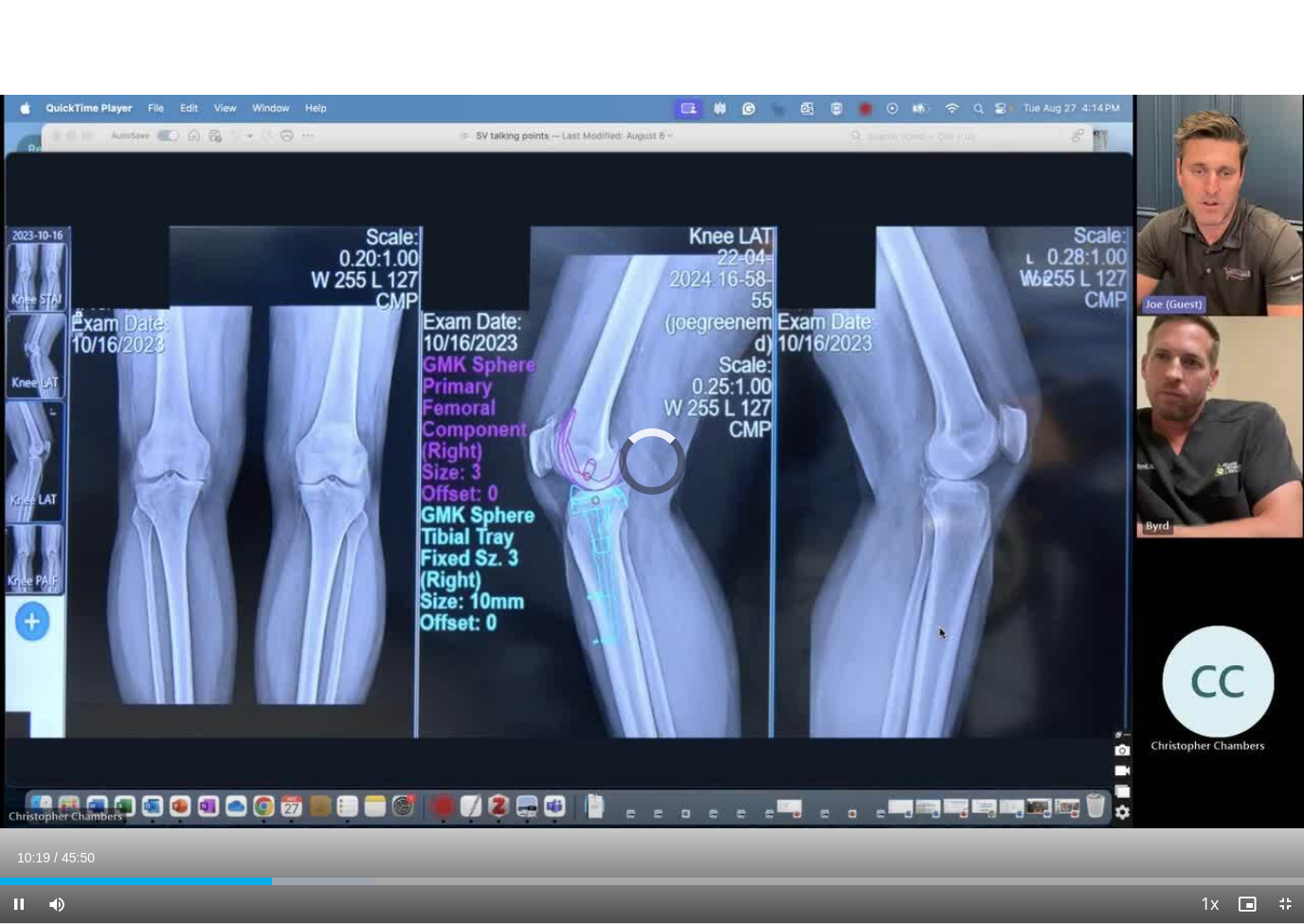 click at bounding box center [313, 881] 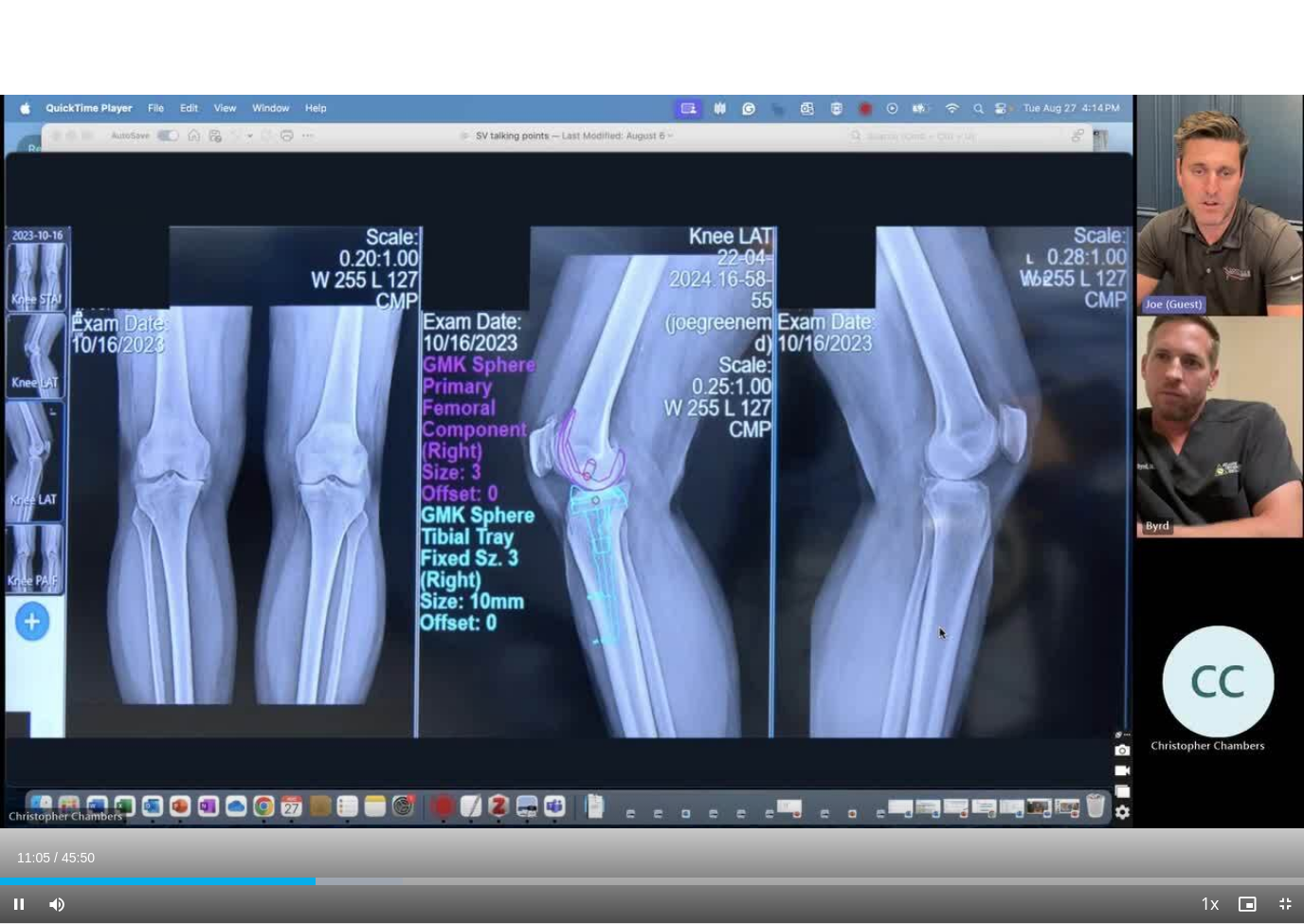 click at bounding box center (343, 881) 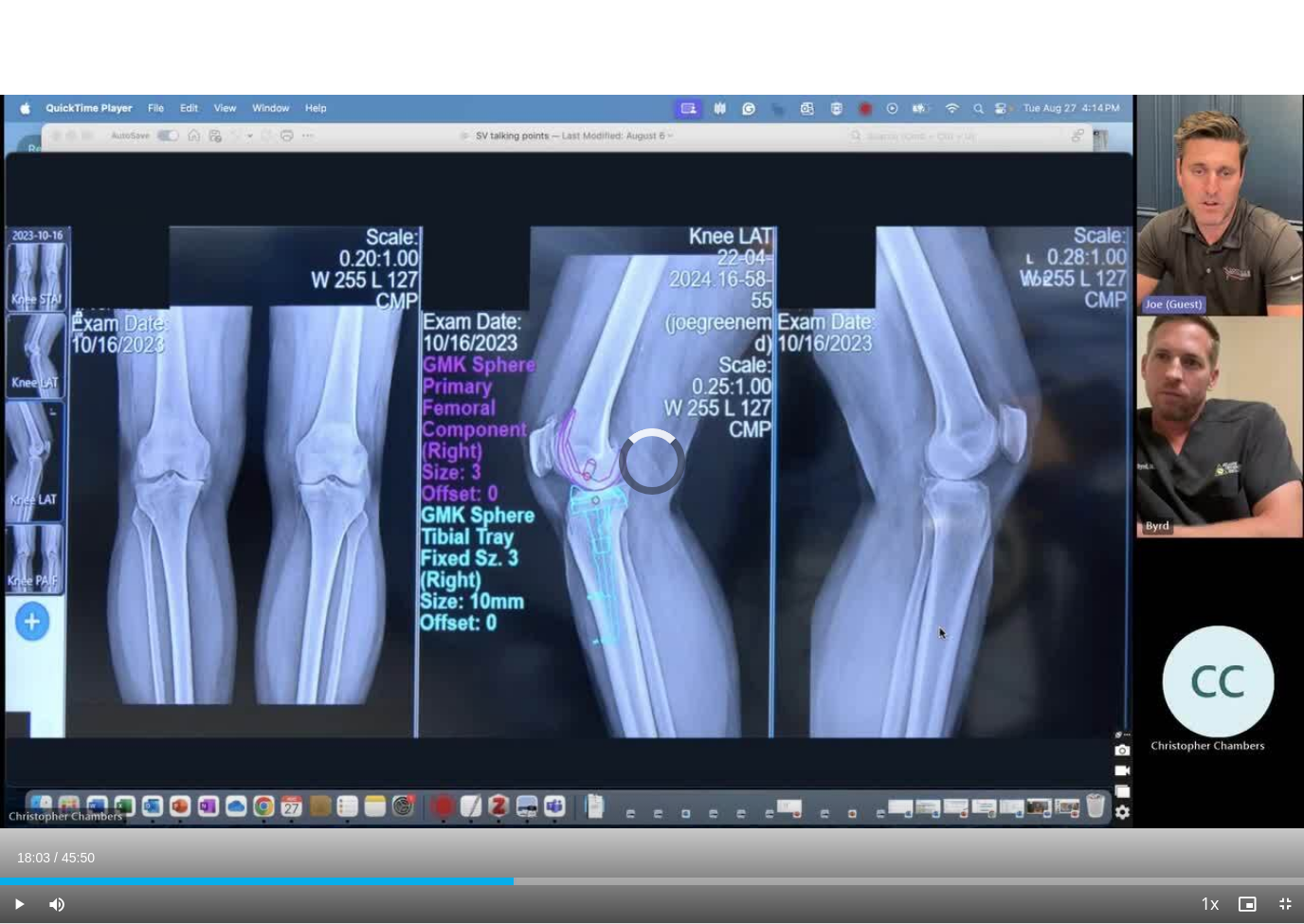click at bounding box center [449, 881] 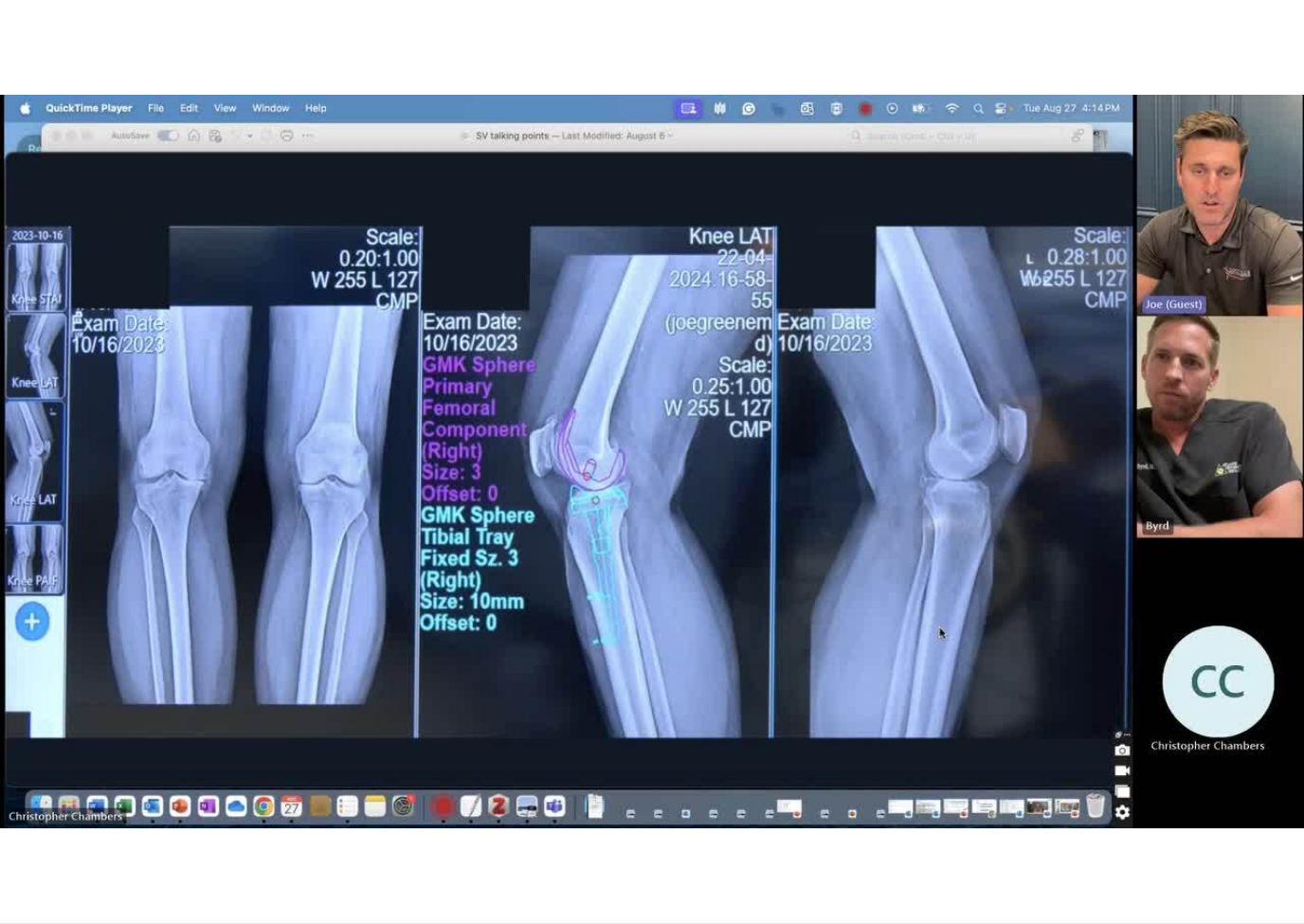 click at bounding box center (568, 919) 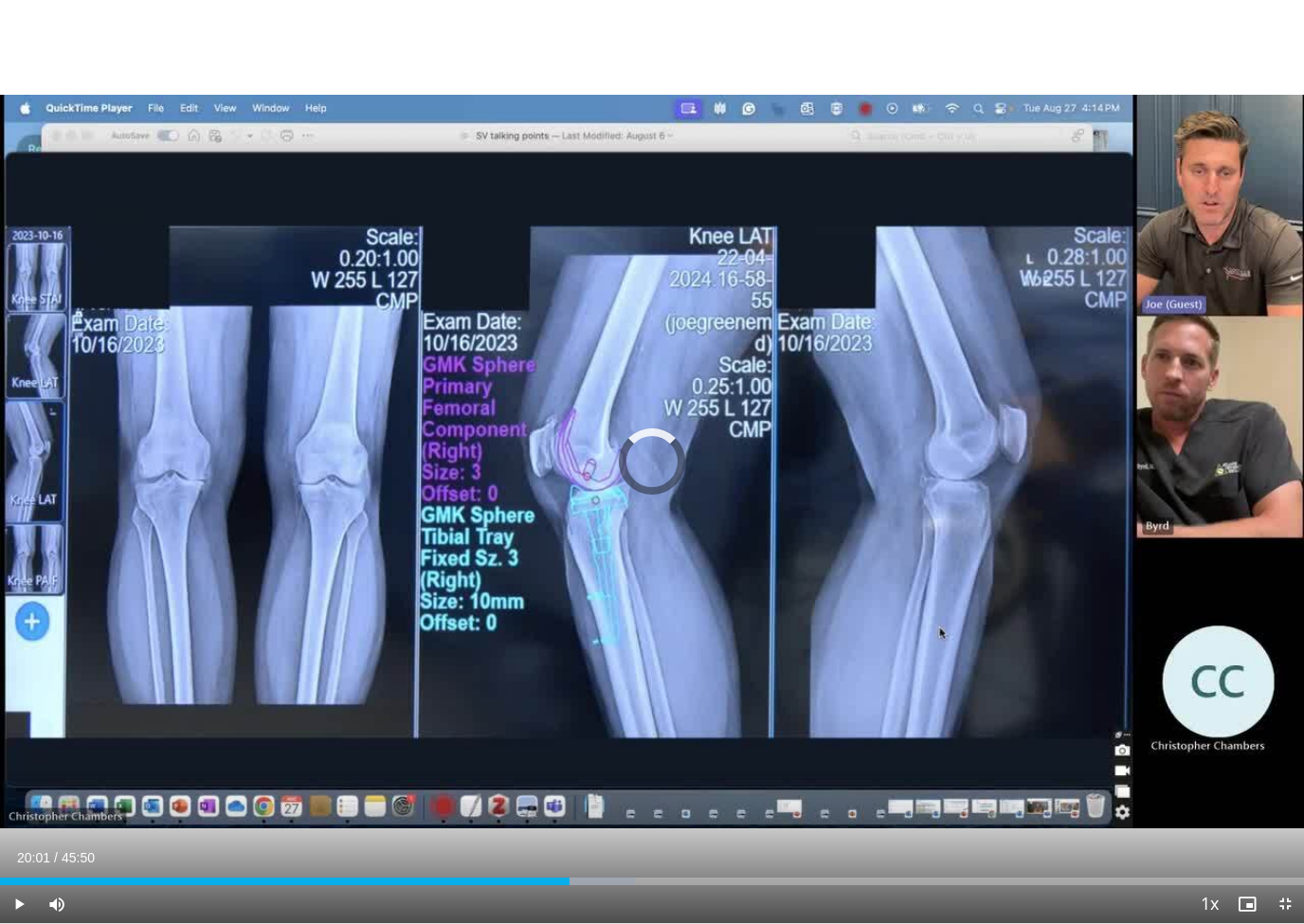 click at bounding box center [570, 881] 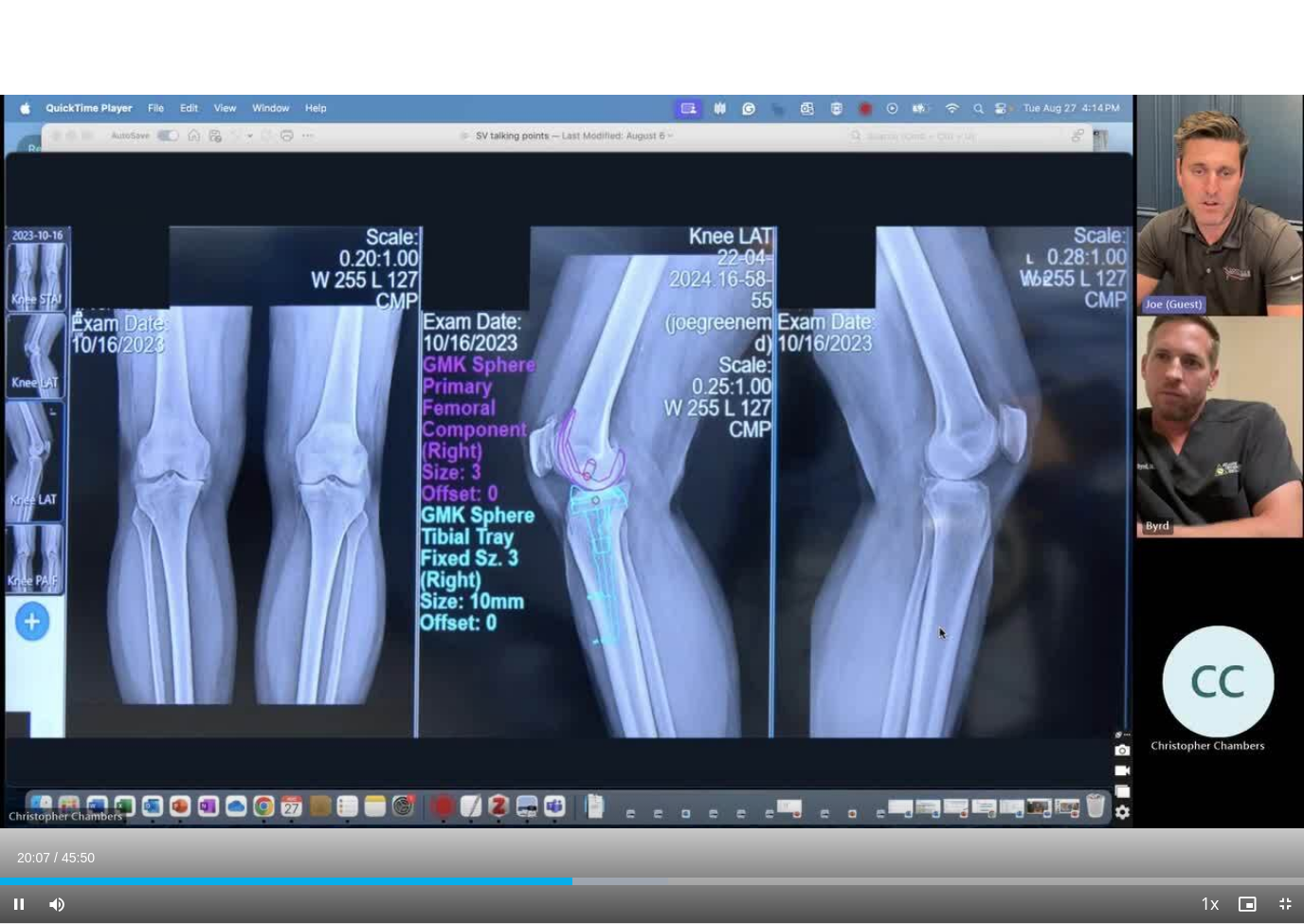 click at bounding box center (286, 881) 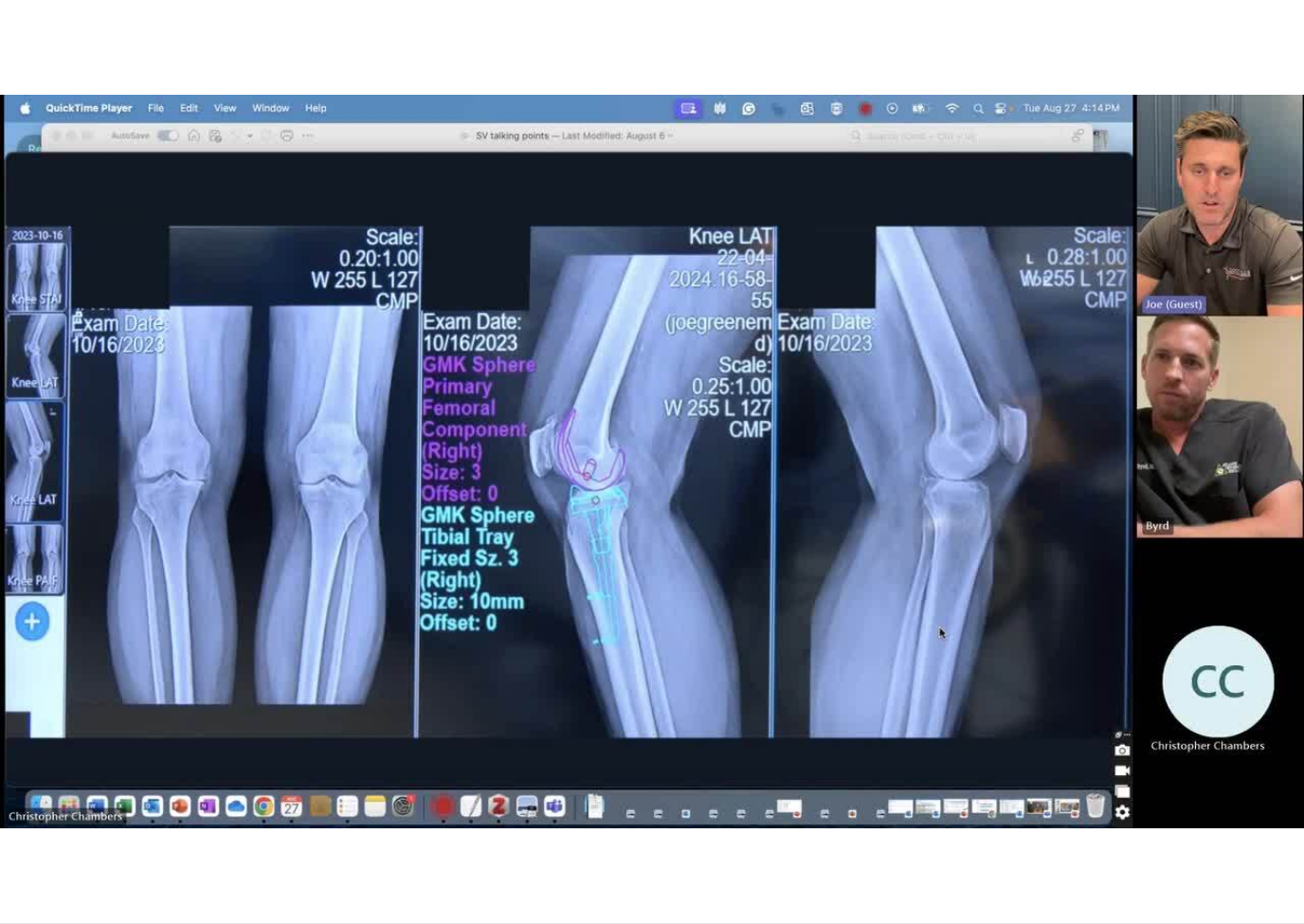 click on "10 seconds
Tap to unmute" at bounding box center [652, 462] 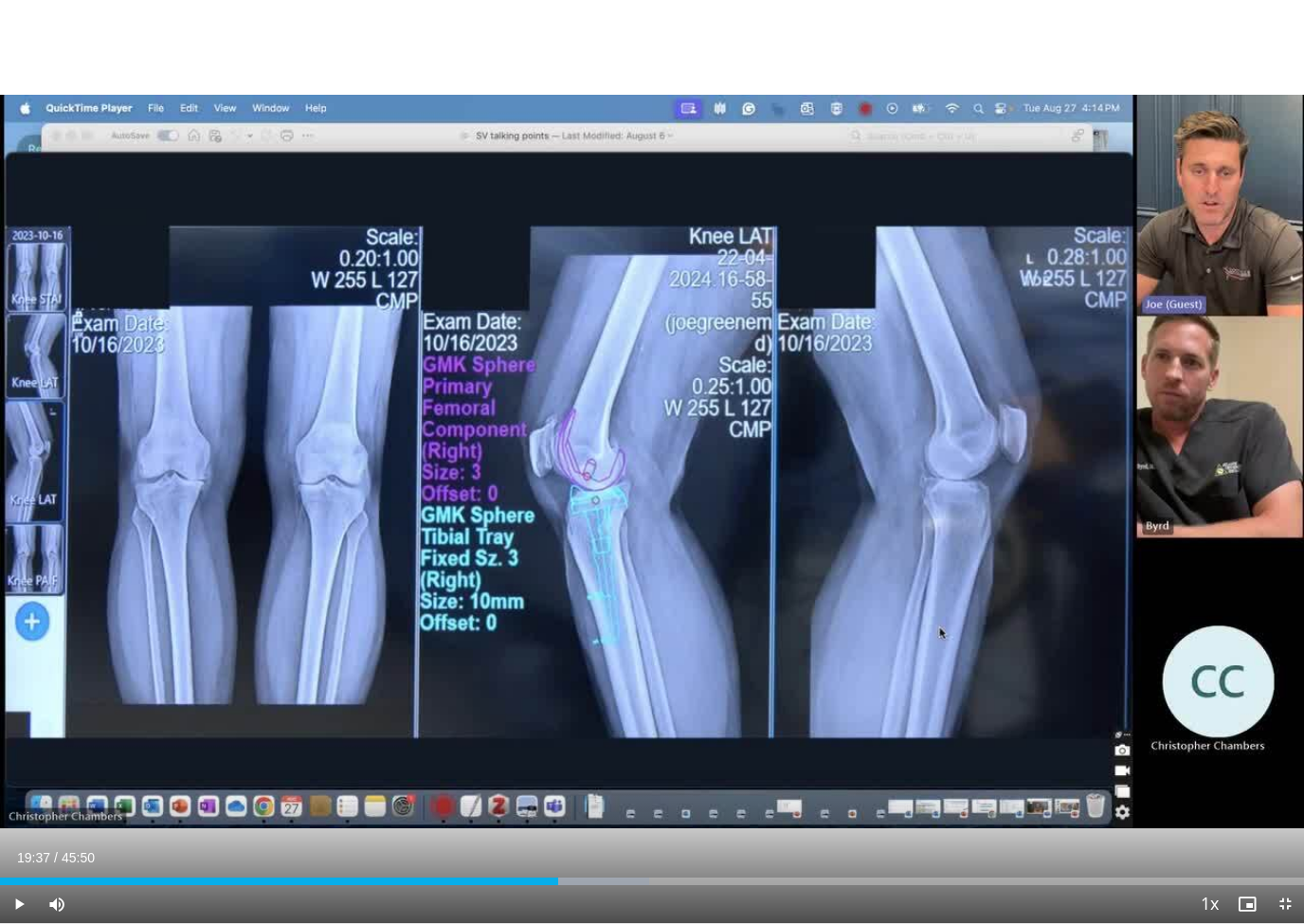 click on "Loaded :  49.76%" at bounding box center [652, 876] 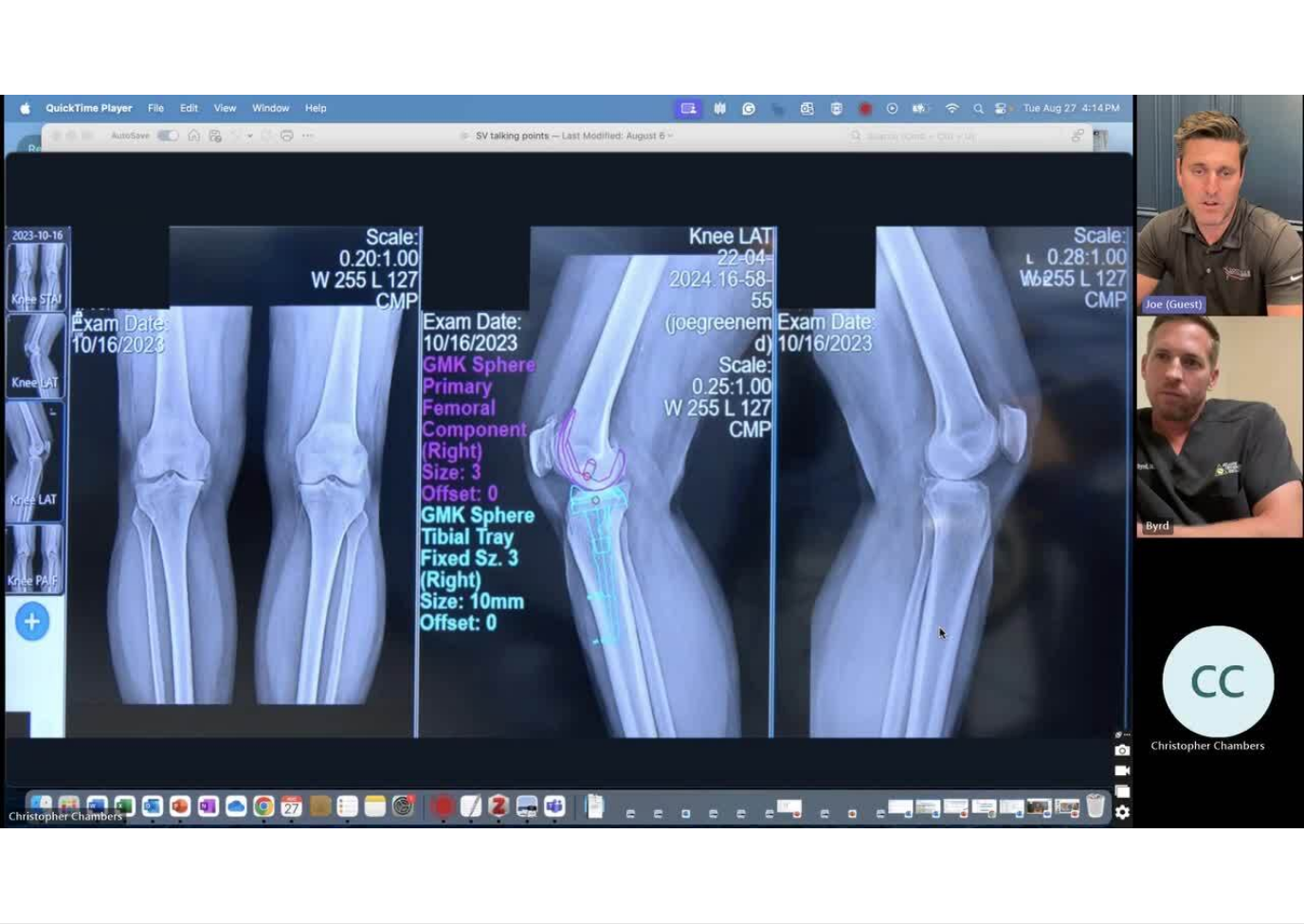 click on "10 seconds
Tap to unmute" at bounding box center (652, 462) 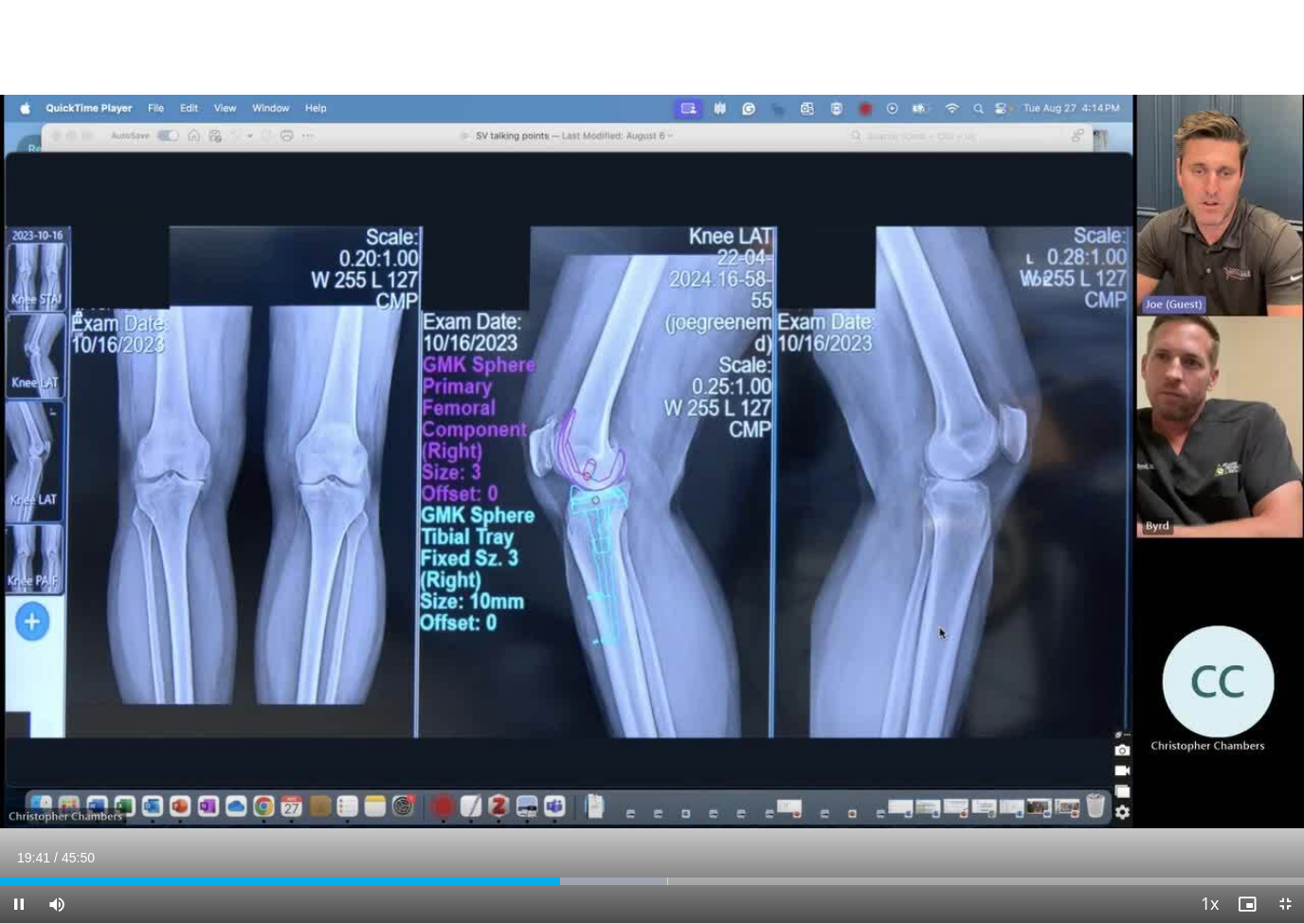 click at bounding box center (606, 881) 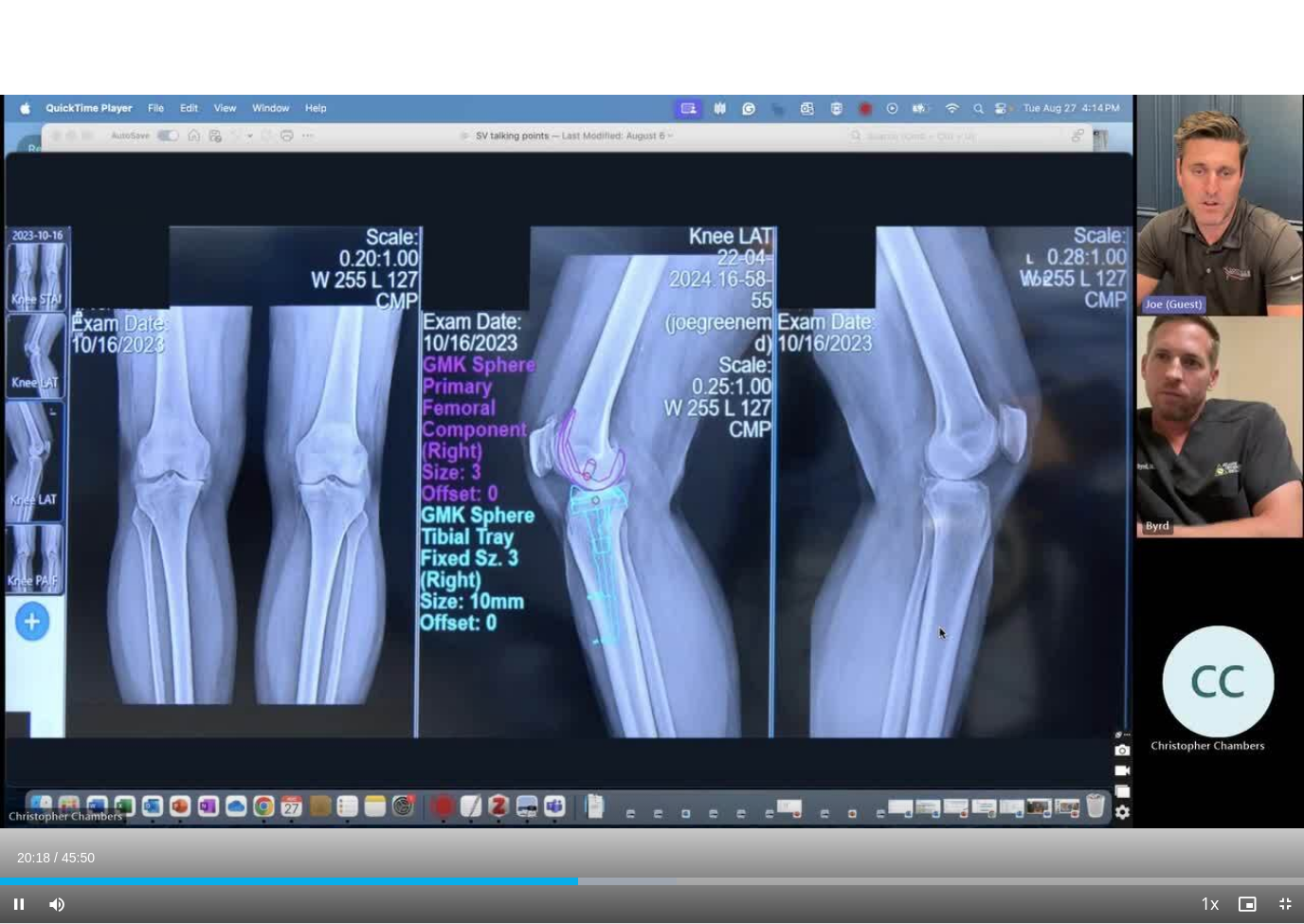 click at bounding box center [610, 881] 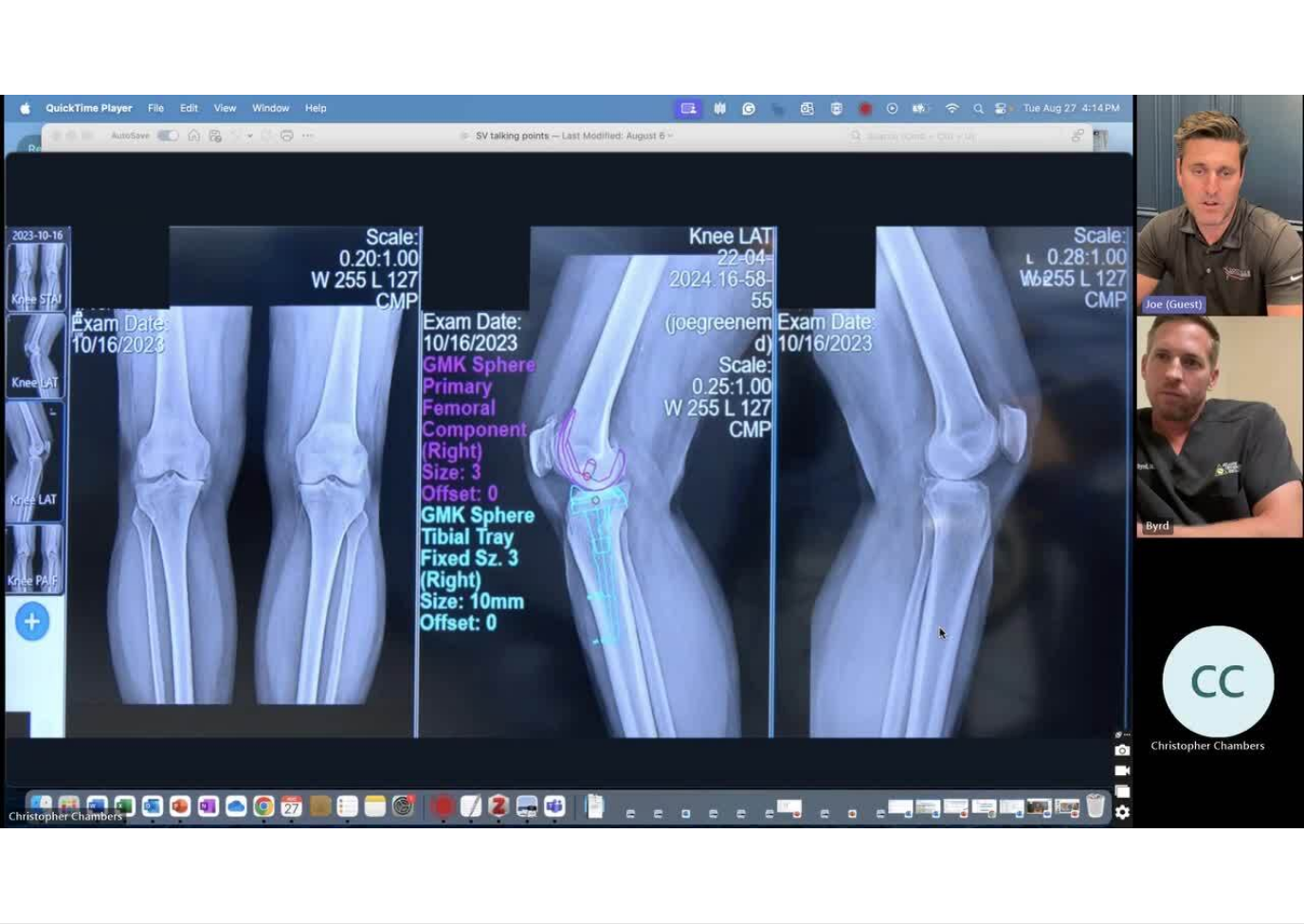 click on "10 seconds
Tap to unmute" at bounding box center (652, 462) 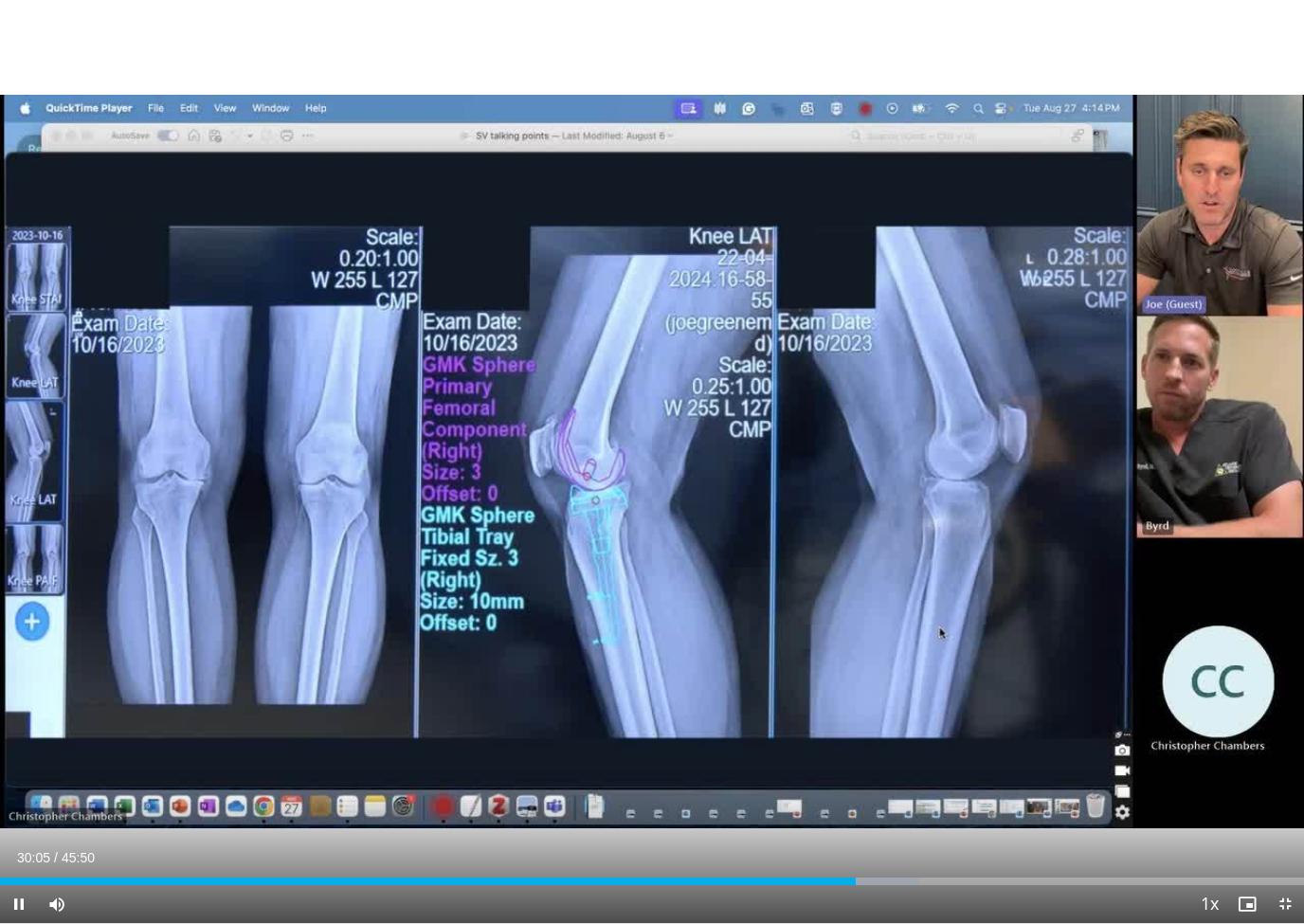 click at bounding box center (853, 881) 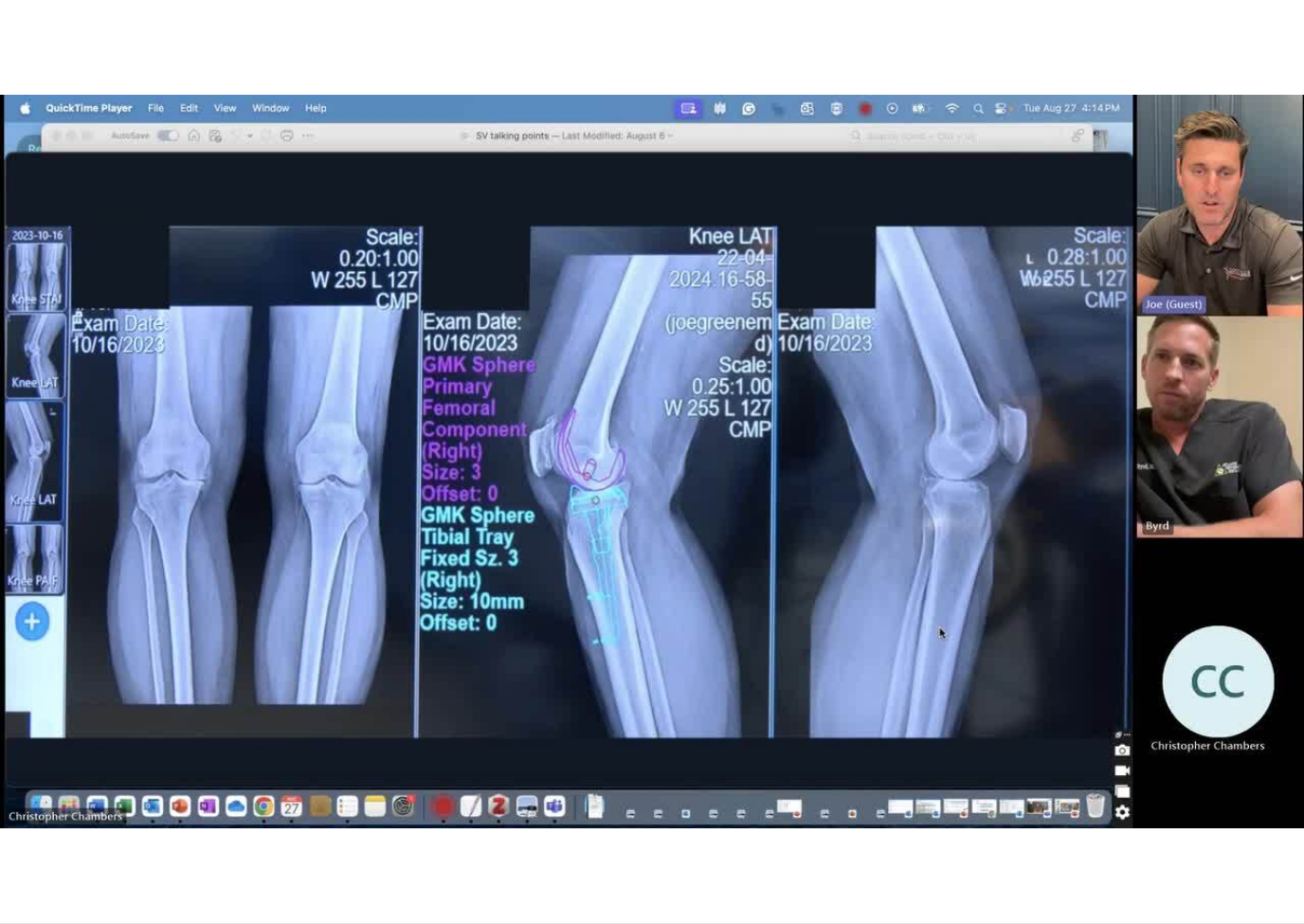 click on "Loaded :  73.44%" at bounding box center [652, 914] 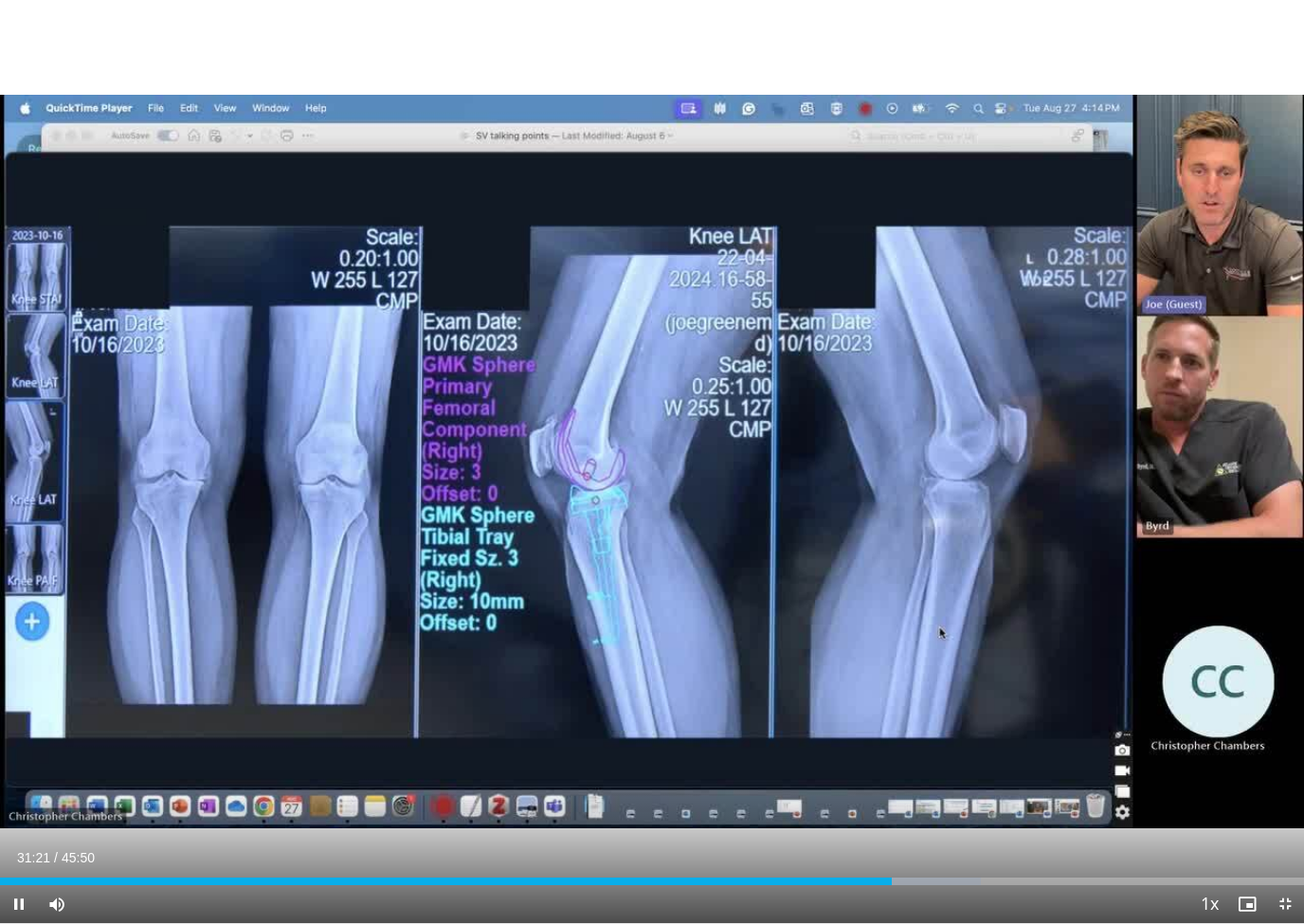 click on "Current Time  31:21 / Duration  45:50 Pause Skip Backward Skip Forward Mute Loaded :  75.25% Stream Type  LIVE Seek to live, currently behind live LIVE   1x Playback Rate 0.5x 0.75x 1x , selected 1.25x 1.5x 1.75x 2x Chapters Chapters Descriptions descriptions off , selected Captions captions off , selected Audio Track en (Main) , selected Exit Fullscreen Enable picture-in-picture mode" at bounding box center (652, 904) 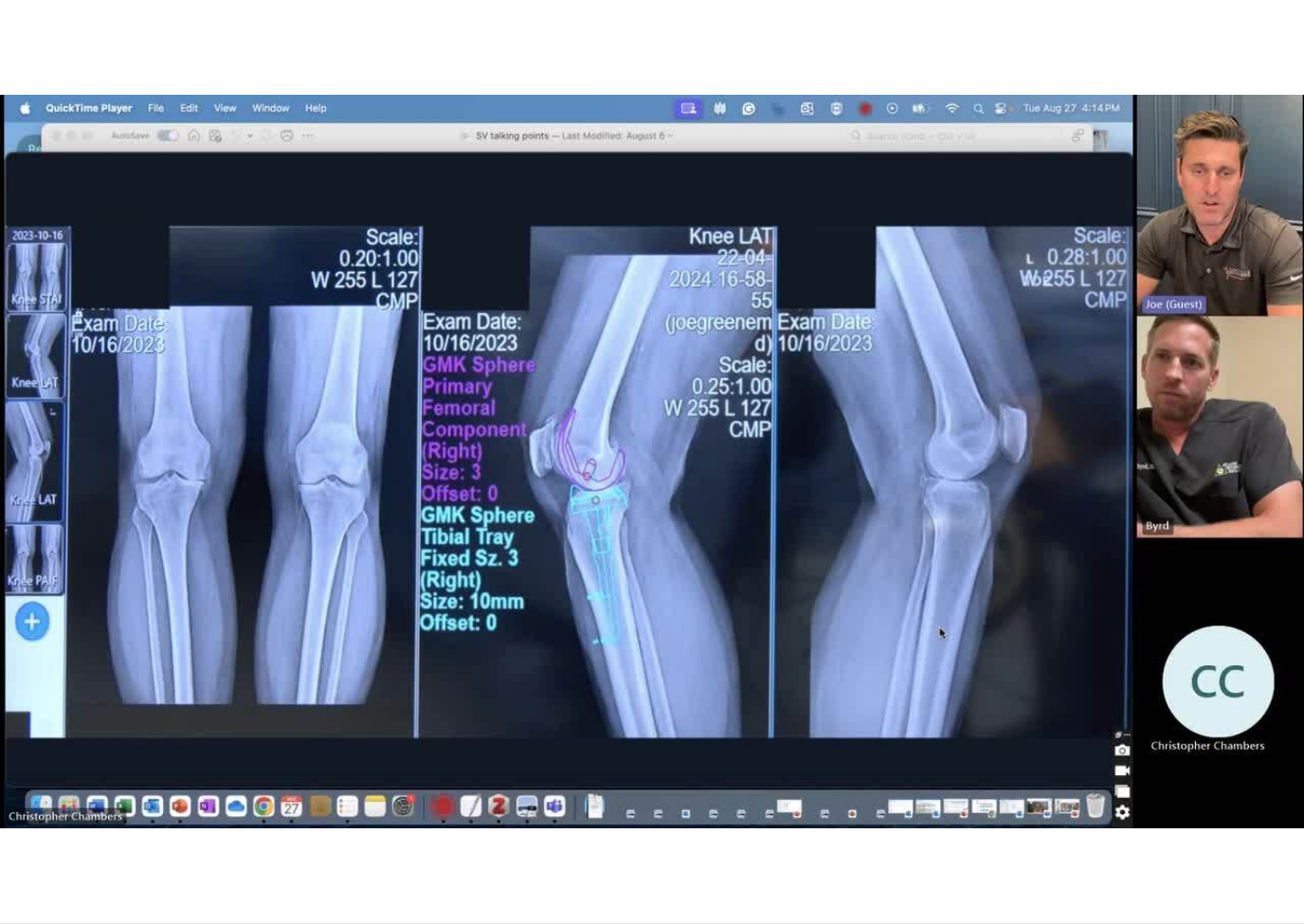 click on "Current Time  31:21 / Duration  45:50 Pause Skip Backward Skip Forward Mute Loaded :  75.25% Stream Type  LIVE Seek to live, currently behind live LIVE   1x Playback Rate 0.5x 0.75x 1x , selected 1.25x 1.5x 1.75x 2x Chapters Chapters Descriptions descriptions off , selected Captions captions off , selected Audio Track en (Main) , selected Exit Fullscreen Enable picture-in-picture mode" at bounding box center (652, 942) 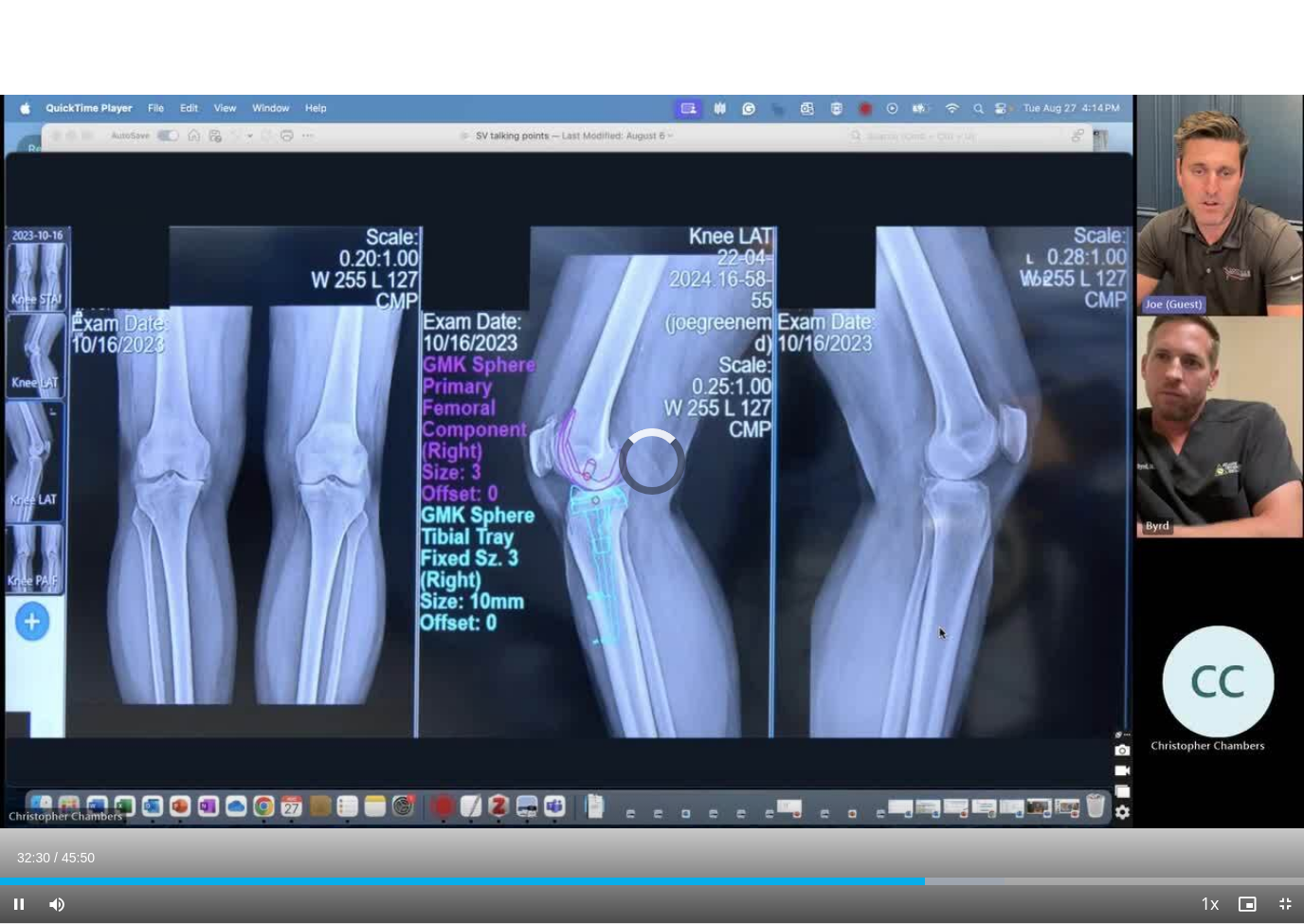 click at bounding box center [462, 881] 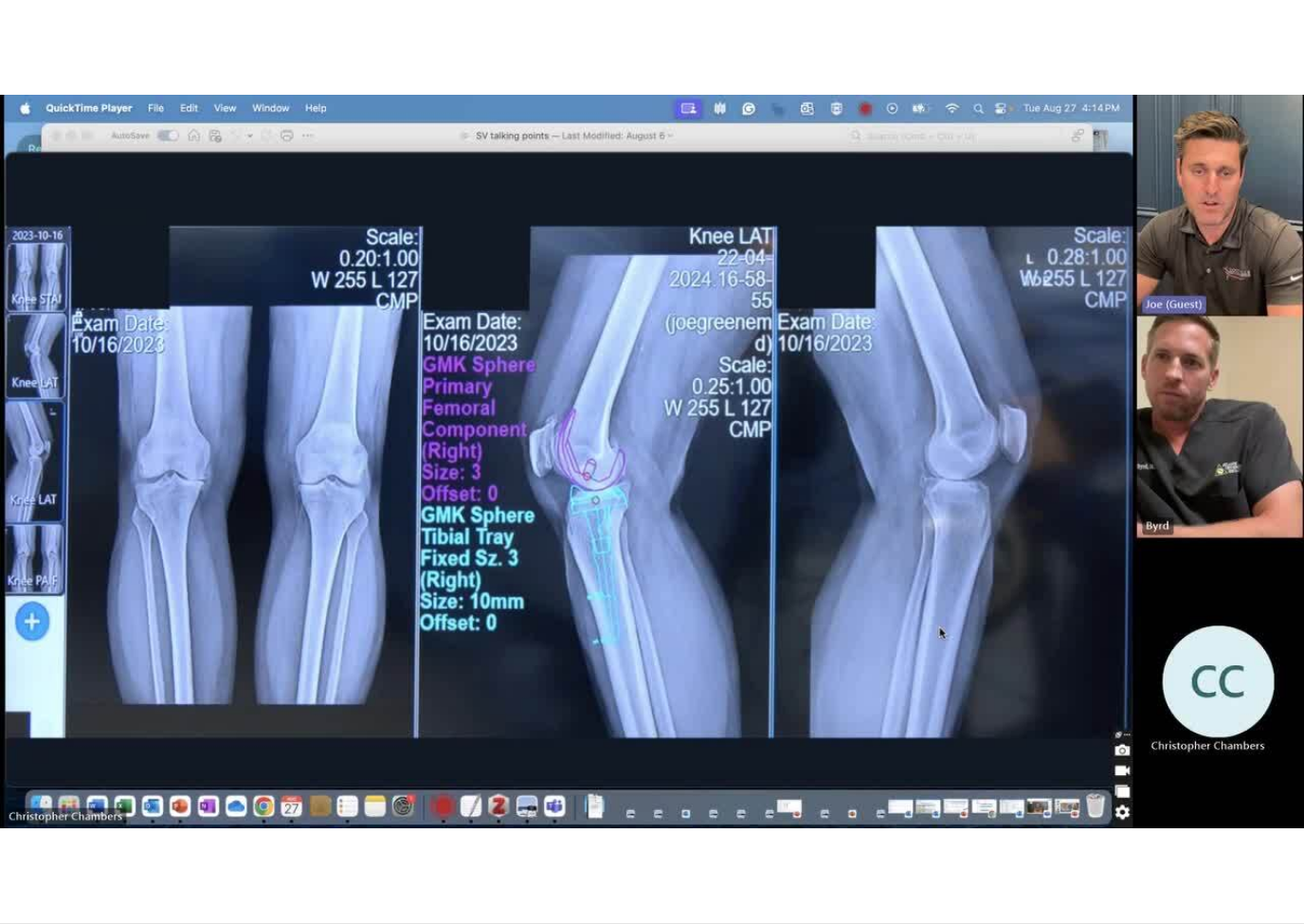 click on "10 seconds
Tap to unmute" at bounding box center (652, 462) 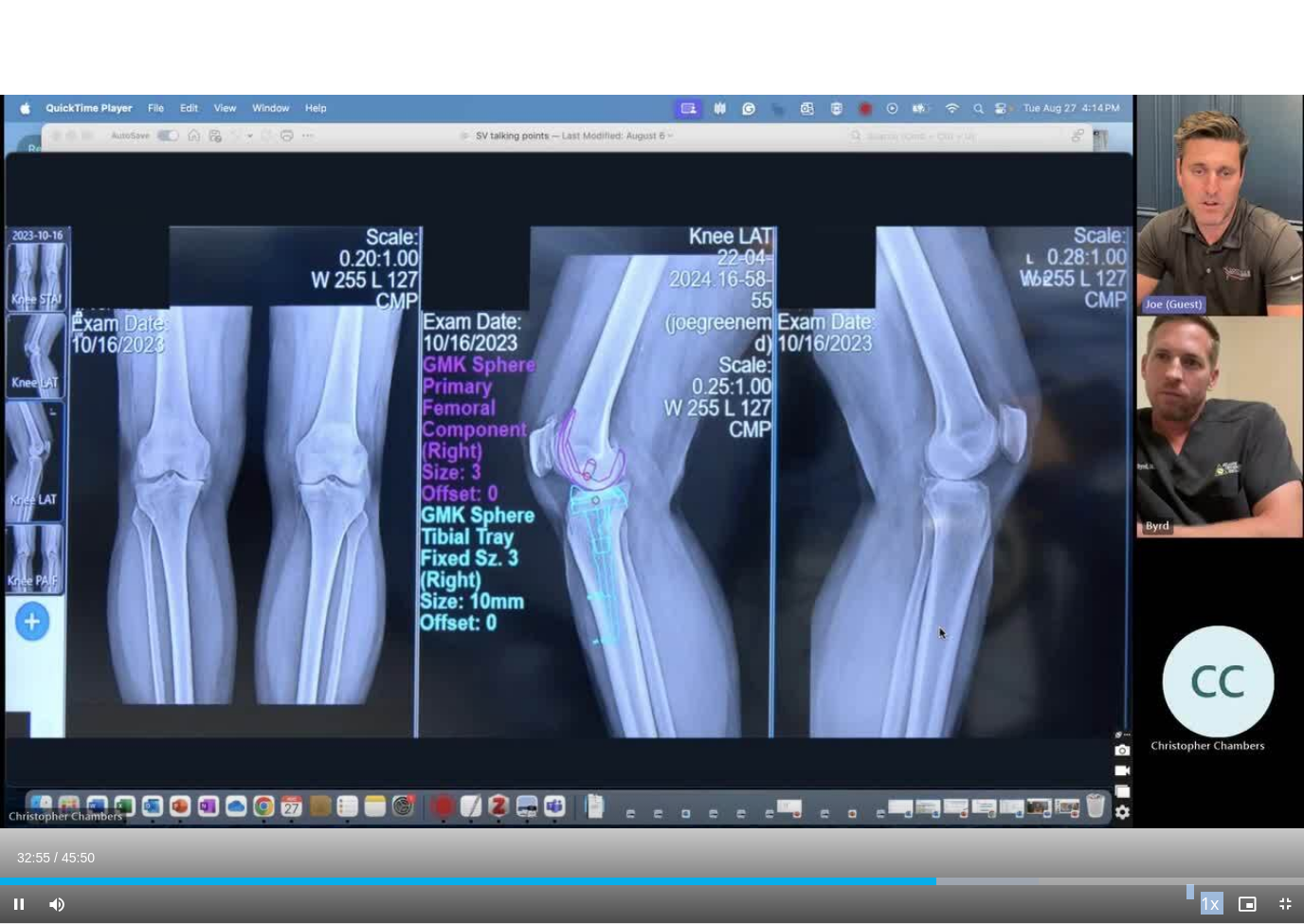 click at bounding box center [972, 881] 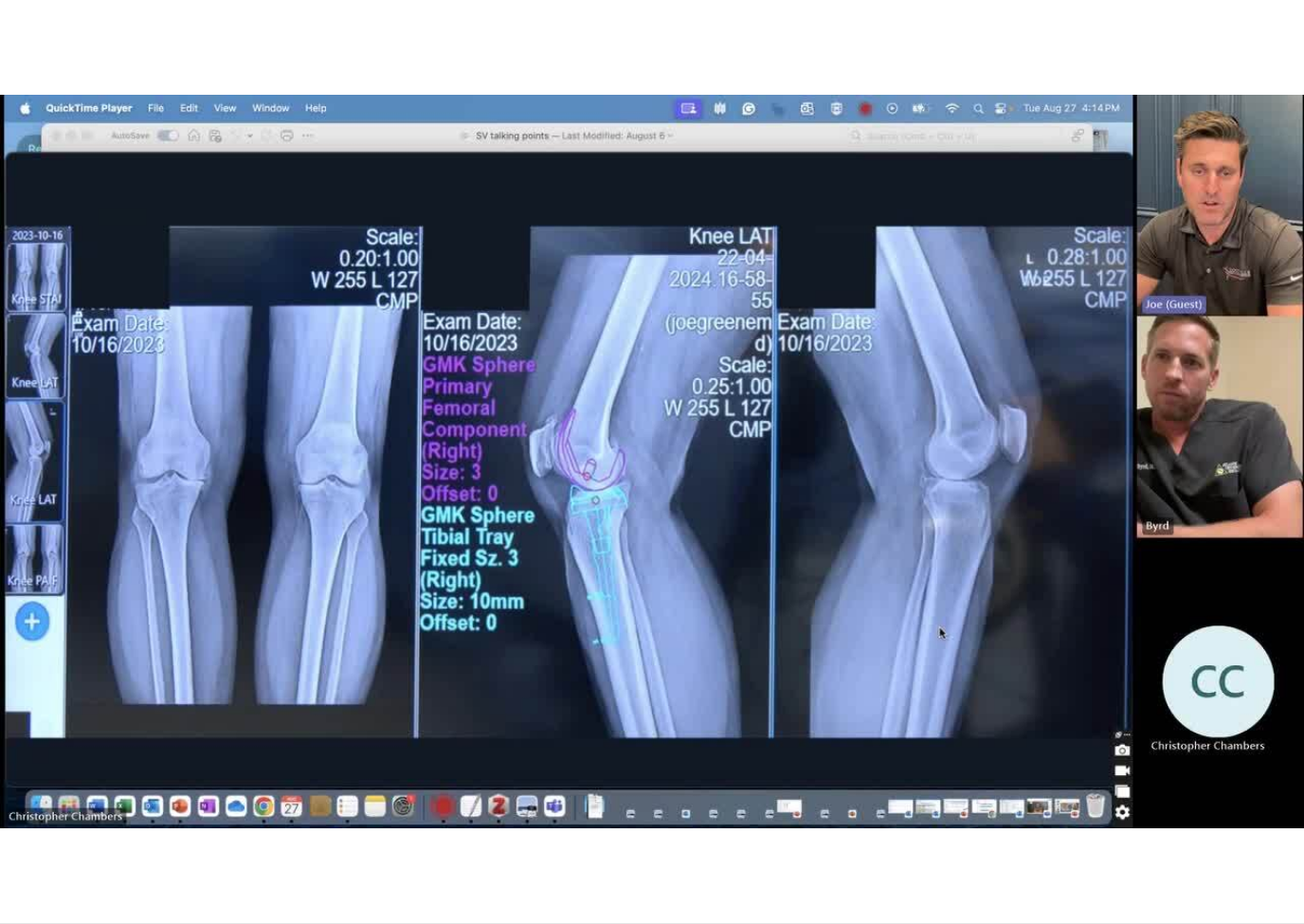 click on "10 seconds
Tap to unmute" at bounding box center [652, 462] 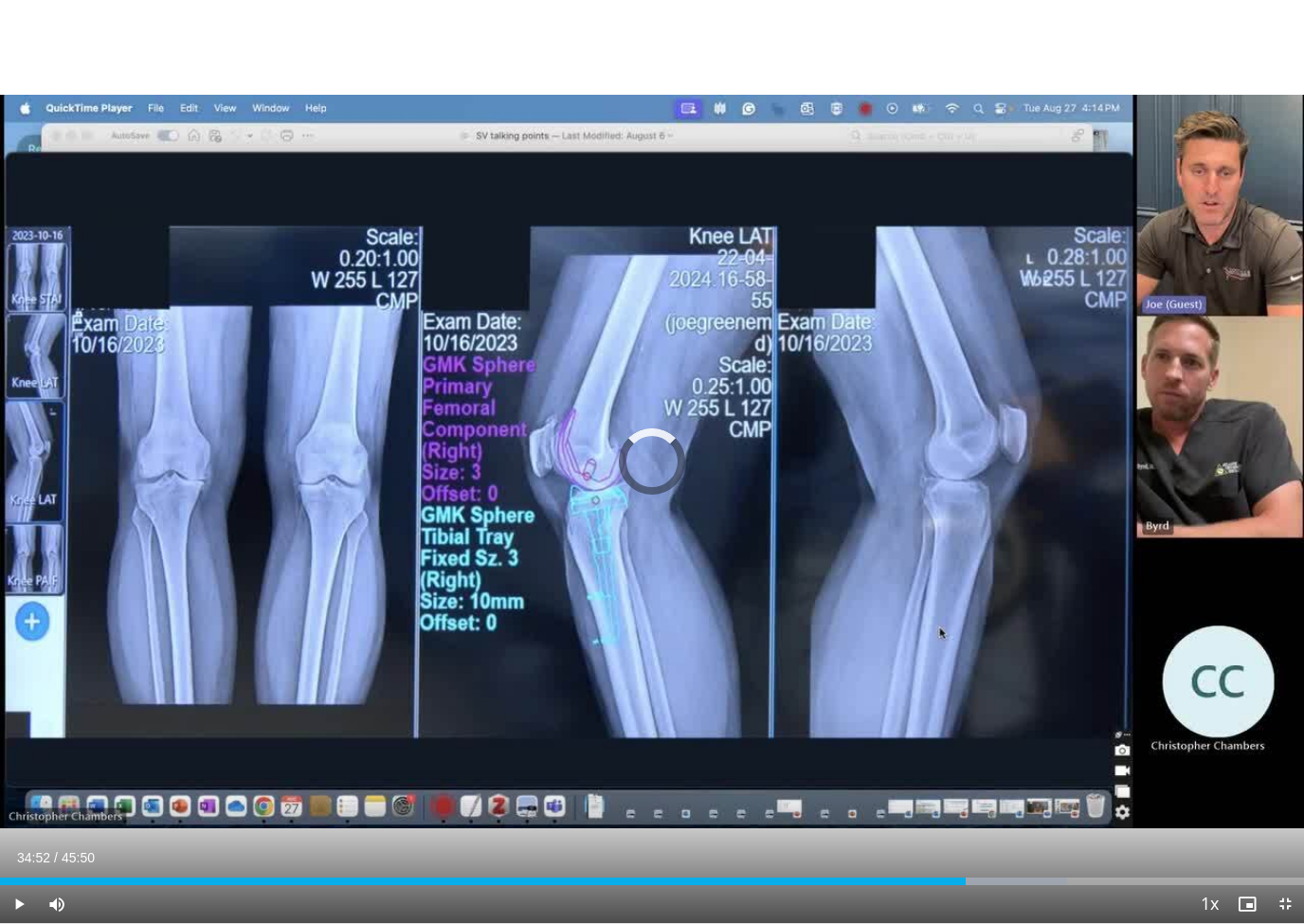 click at bounding box center (1007, 881) 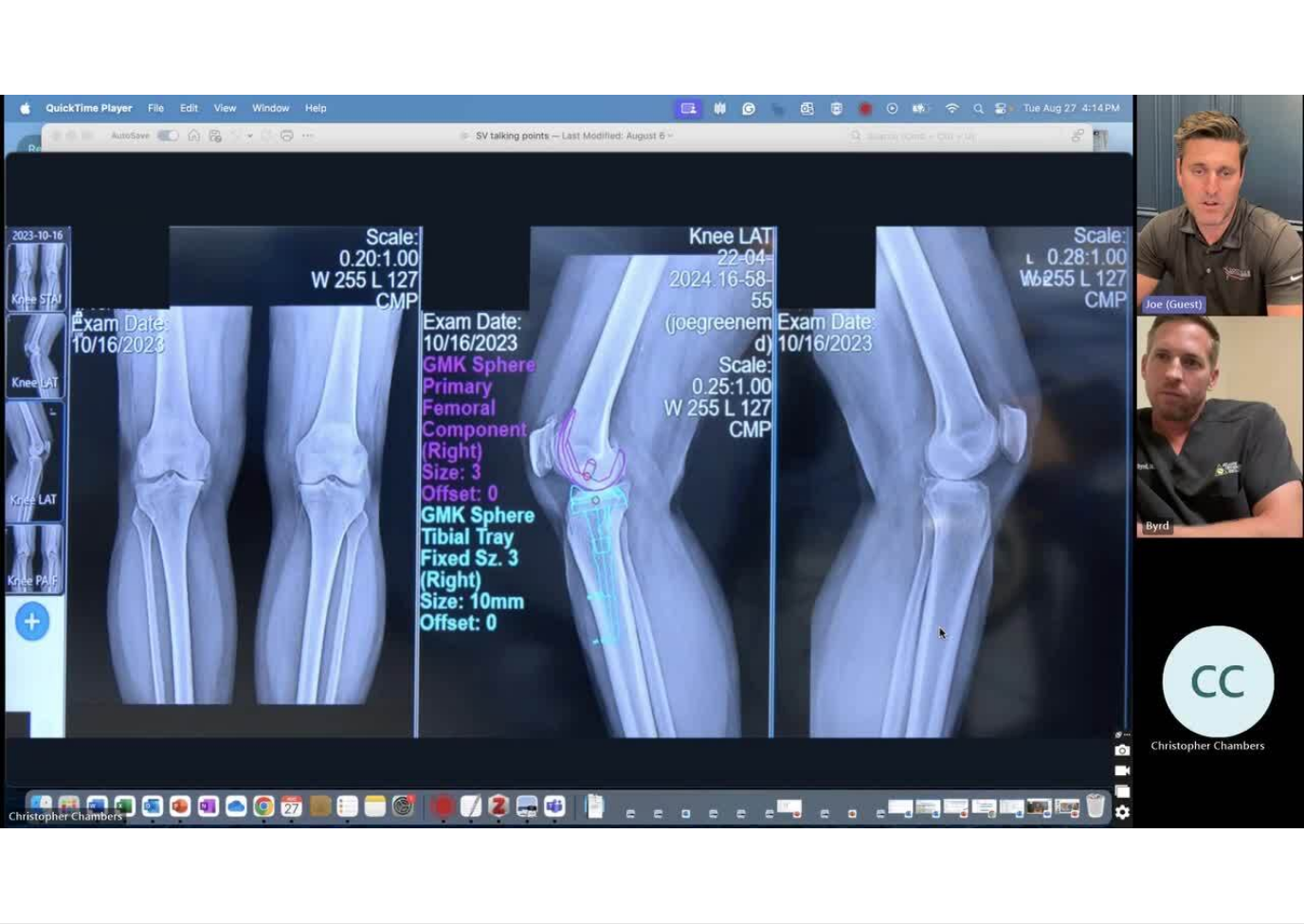 click on "10 seconds
Tap to unmute" at bounding box center (652, 462) 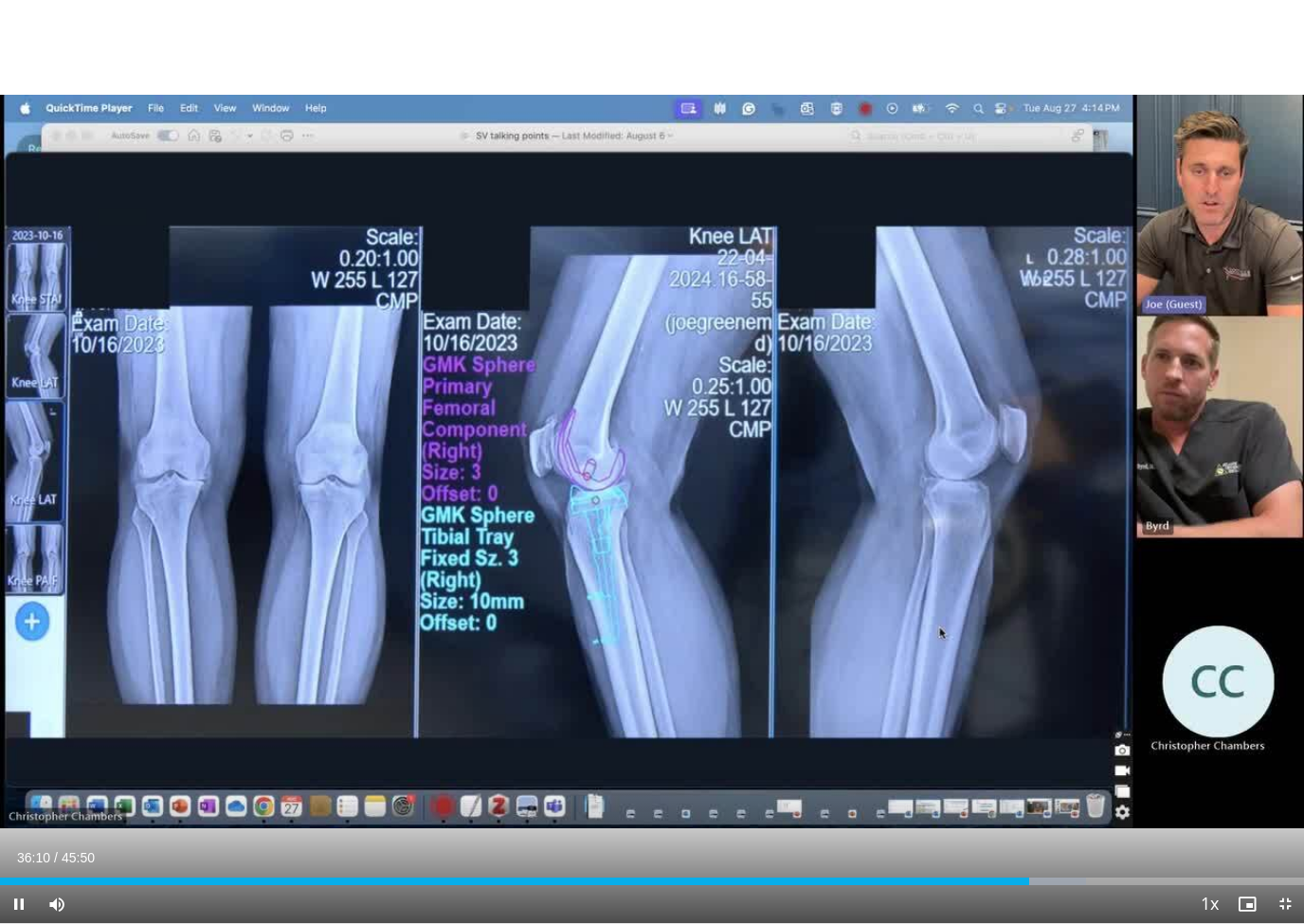 click at bounding box center [1026, 881] 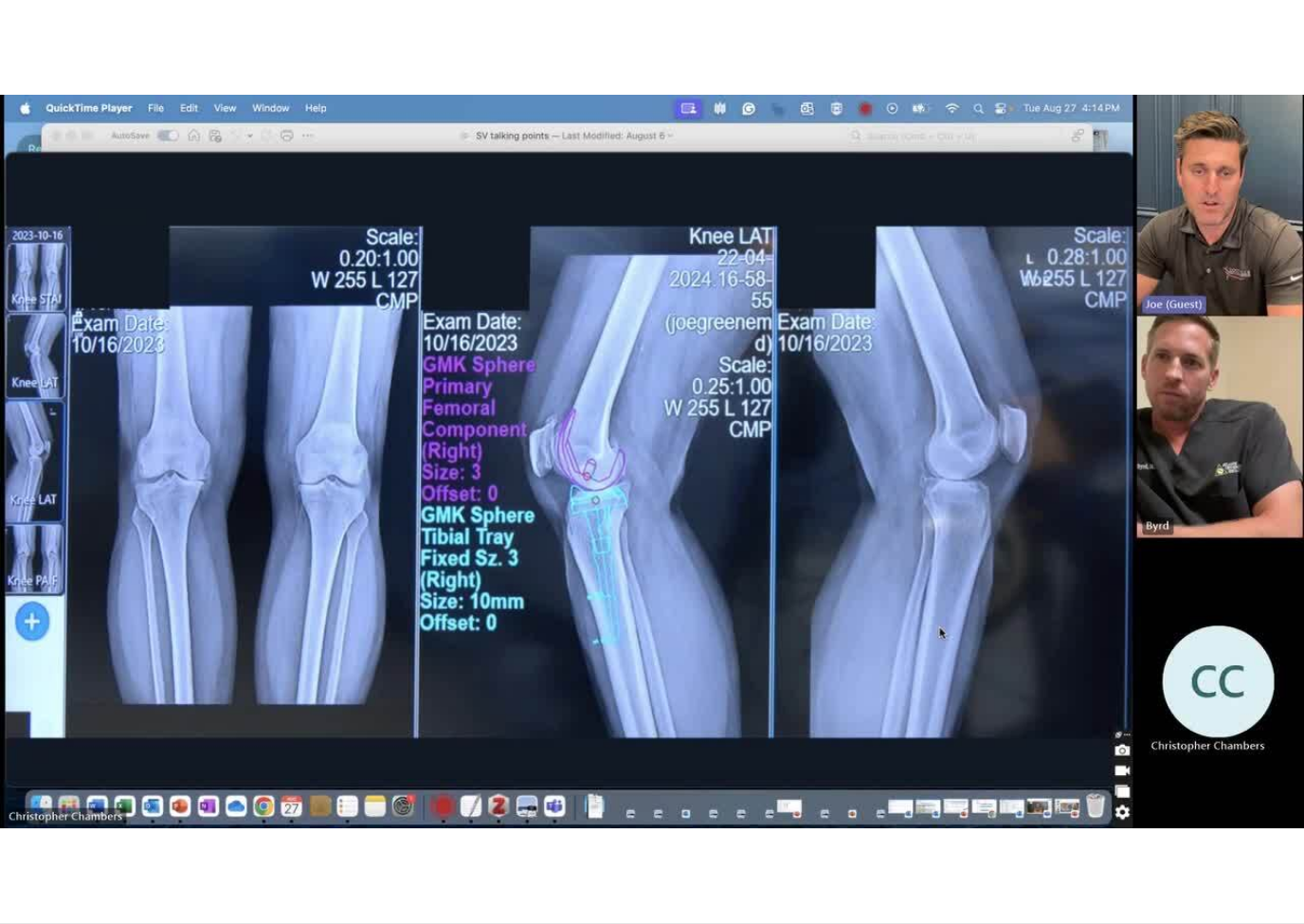 click at bounding box center (527, 919) 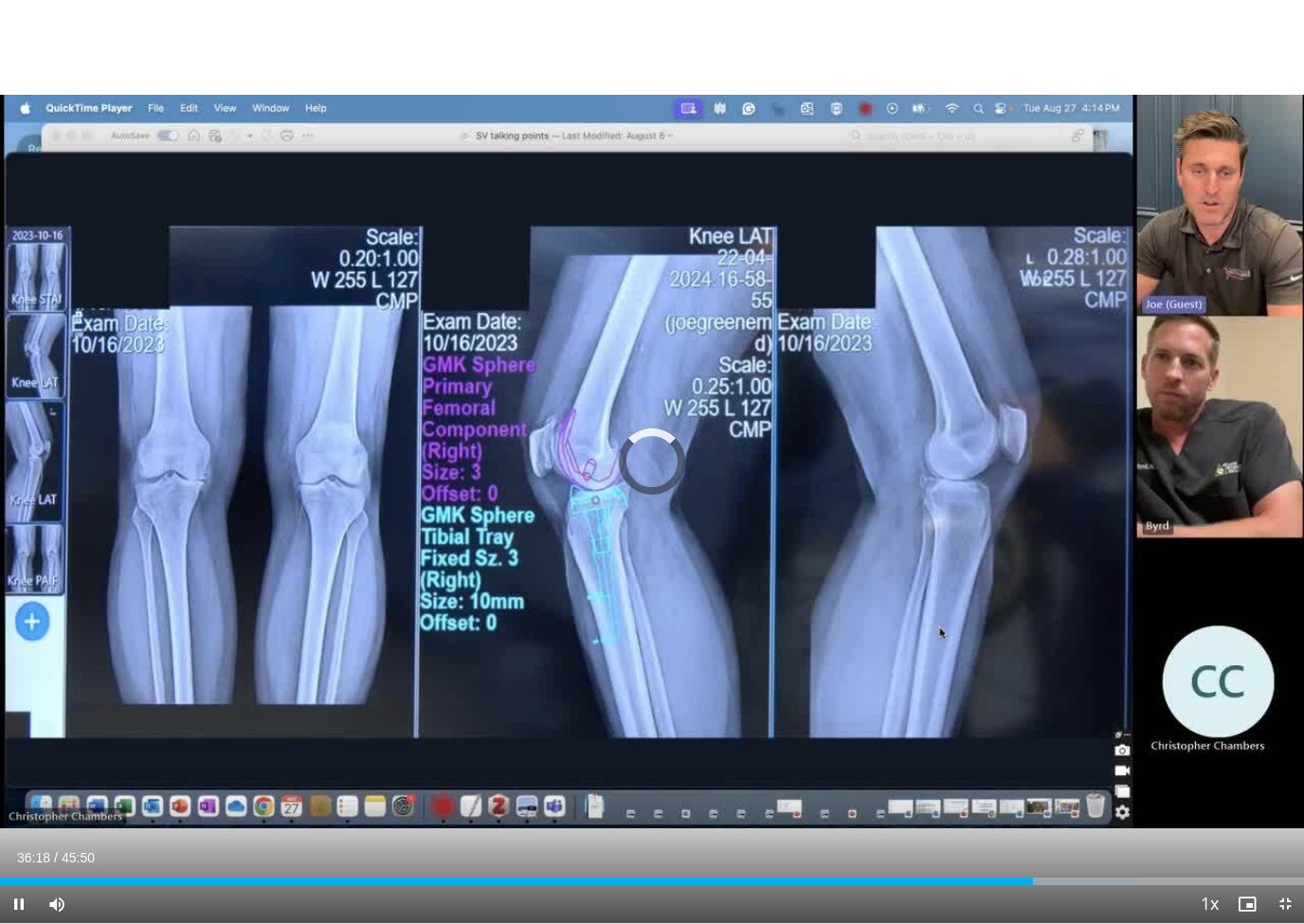 click at bounding box center [1078, 881] 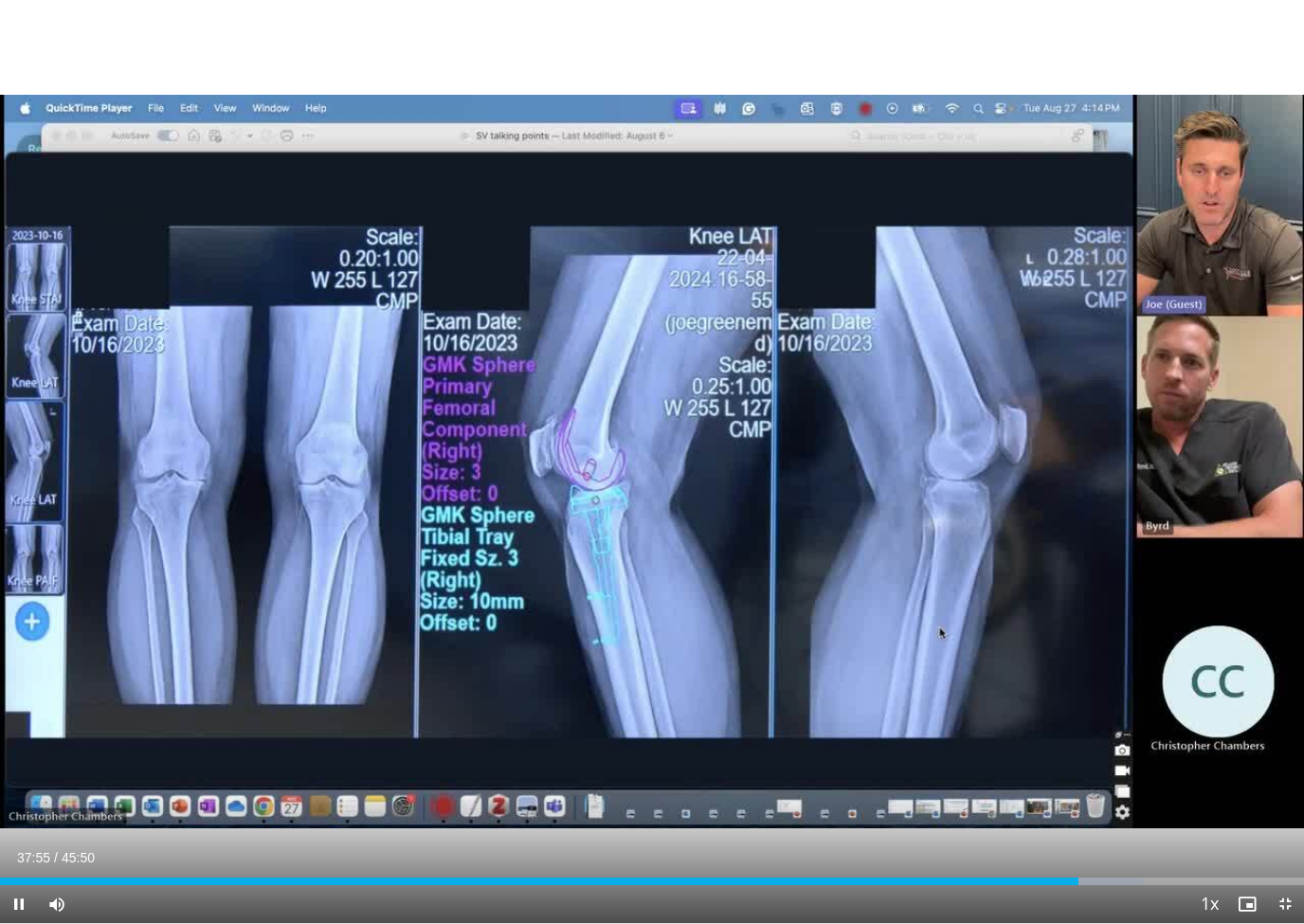 click at bounding box center [1081, 881] 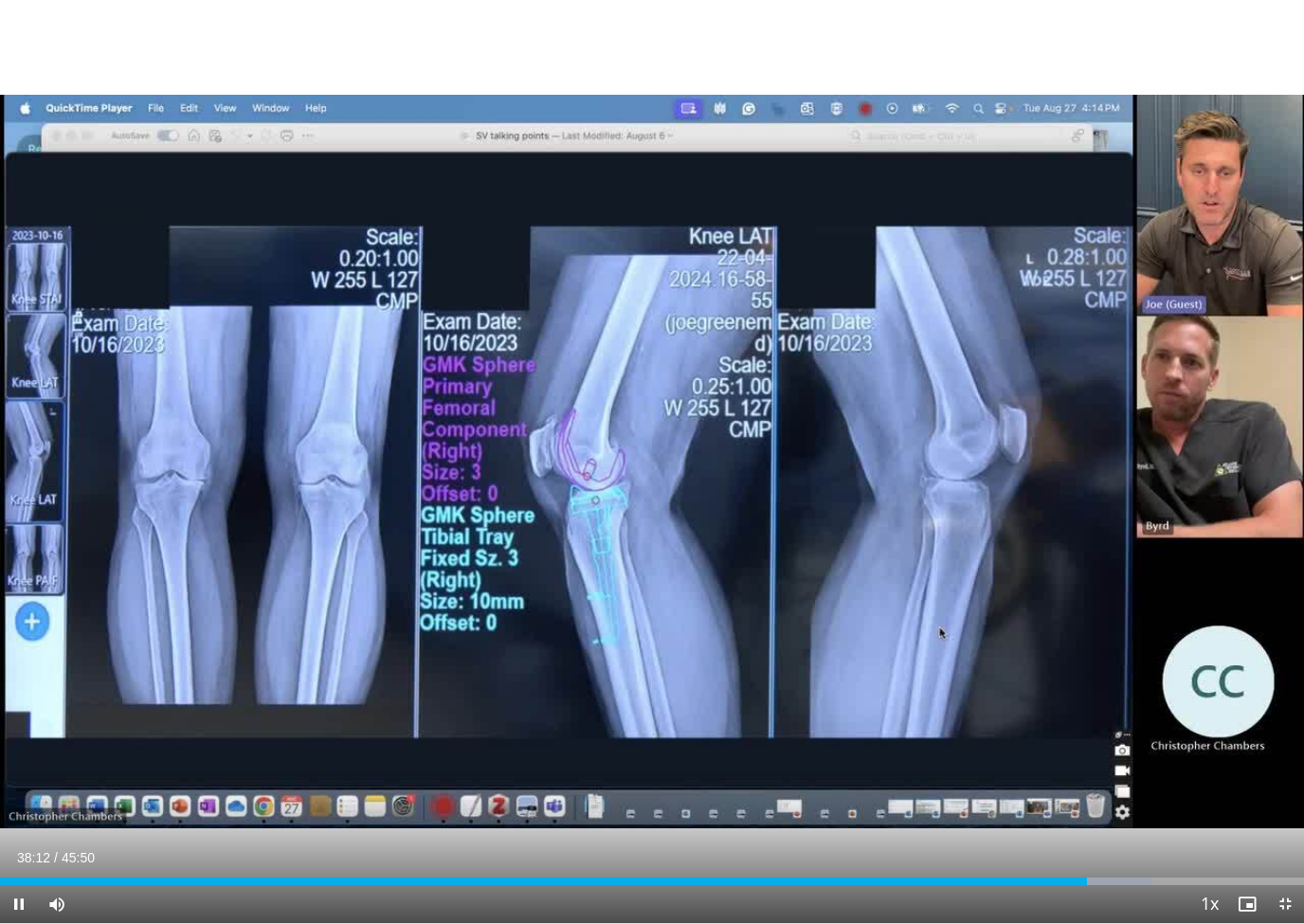 click at bounding box center [1086, 881] 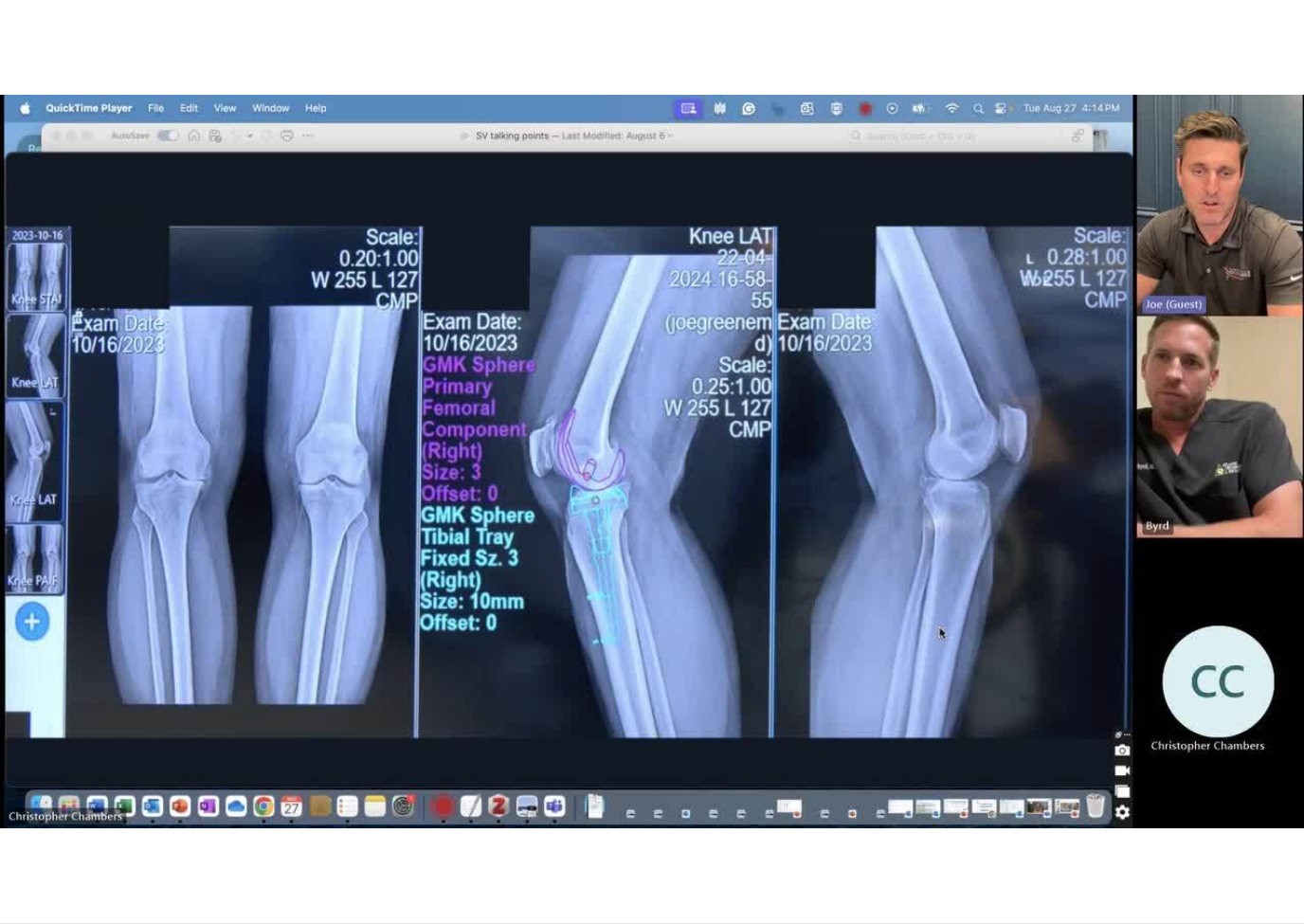 click on "Current Time  38:49 / Duration  45:50 Pause Skip Backward Skip Forward Mute Loaded :  89.43% Stream Type  LIVE Seek to live, currently behind live LIVE   1x Playback Rate 0.5x 0.75x 1x , selected 1.25x 1.5x 1.75x 2x Chapters Chapters Descriptions descriptions off , selected Captions captions off , selected Audio Track en (Main) , selected Exit Fullscreen Enable picture-in-picture mode" at bounding box center [652, 942] 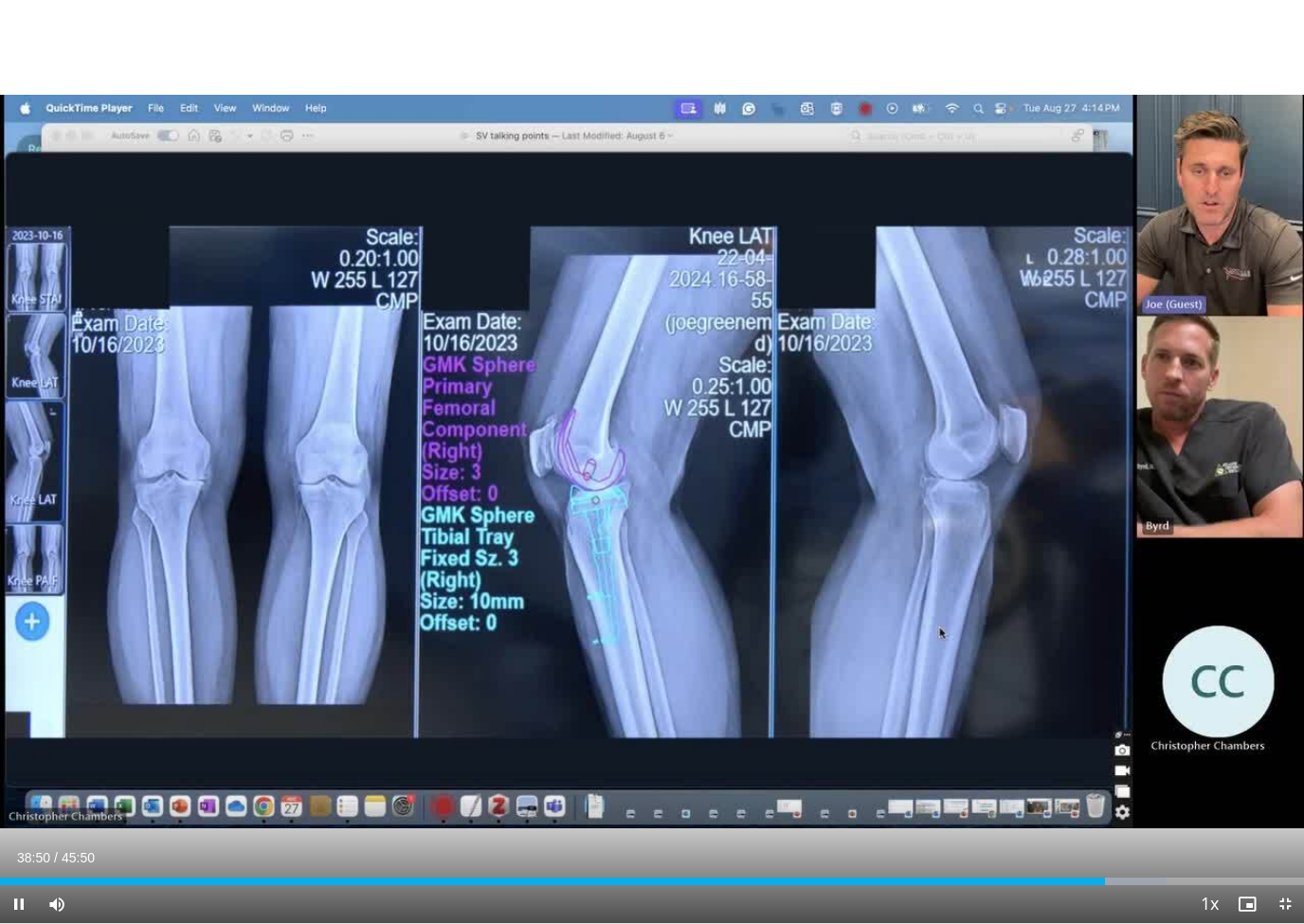 click at bounding box center [1107, 881] 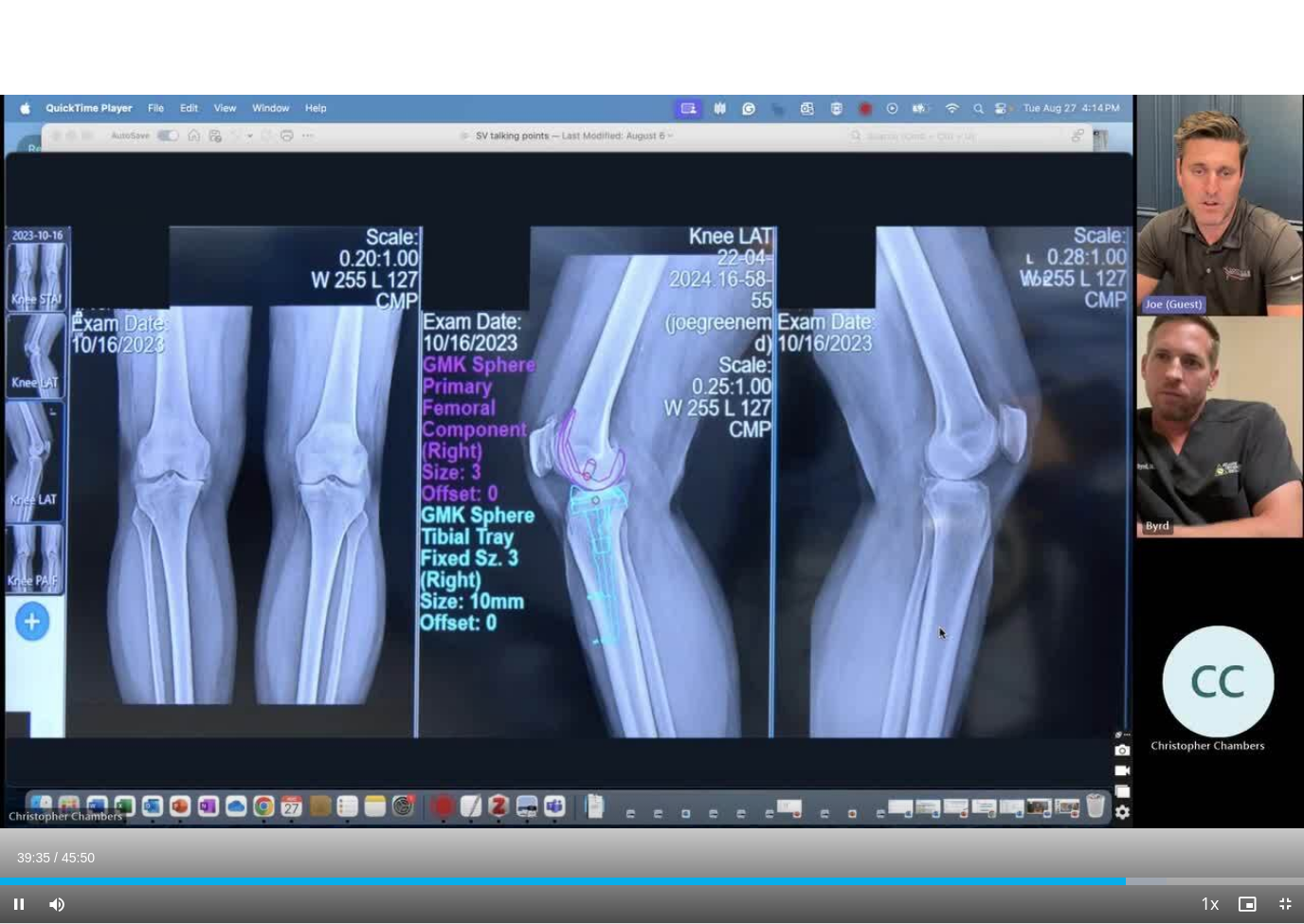 click on "Current Time  39:35 / Duration  45:50" at bounding box center [652, 858] 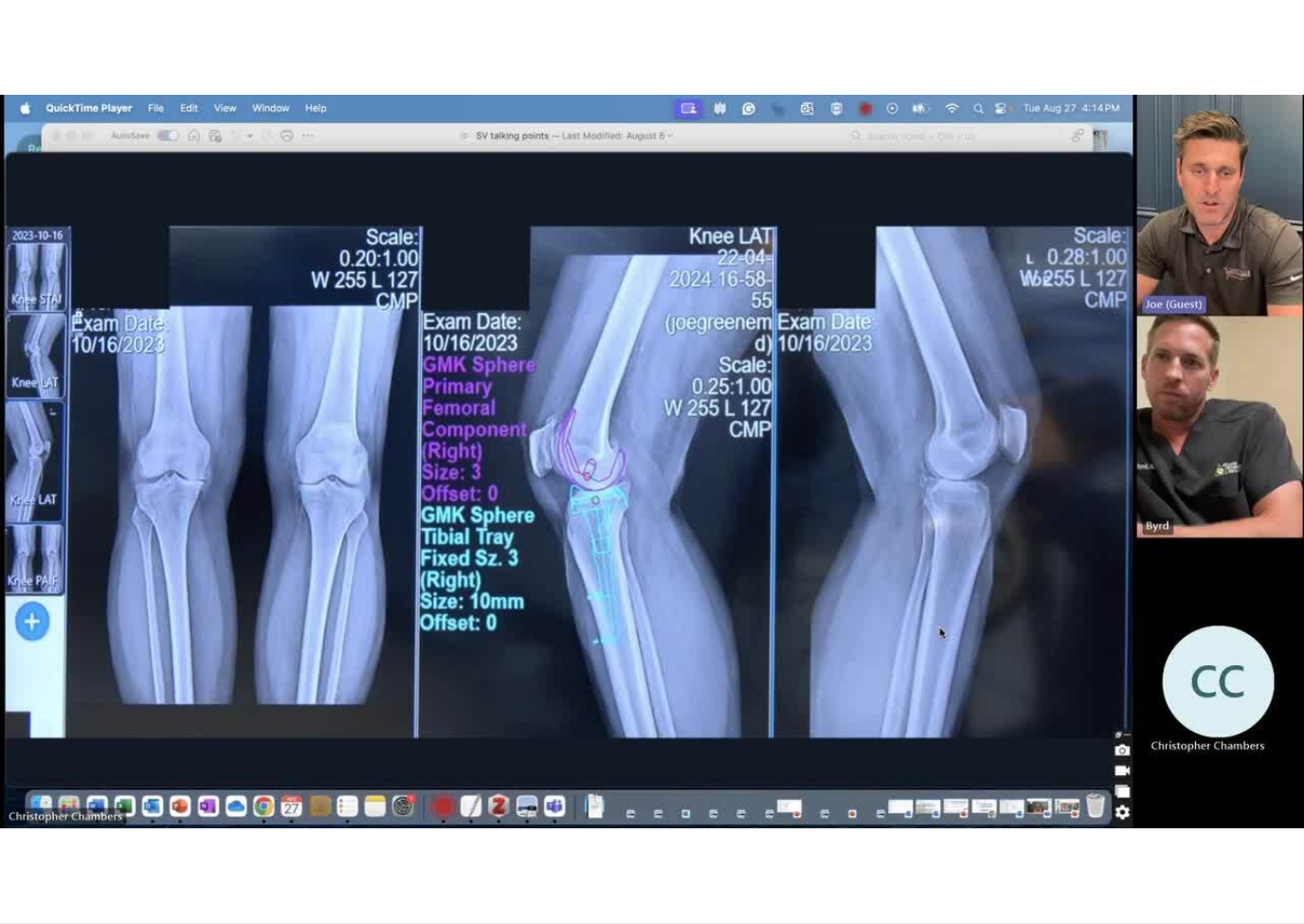 click on "Current Time  39:36 / Duration  45:50" at bounding box center [652, 896] 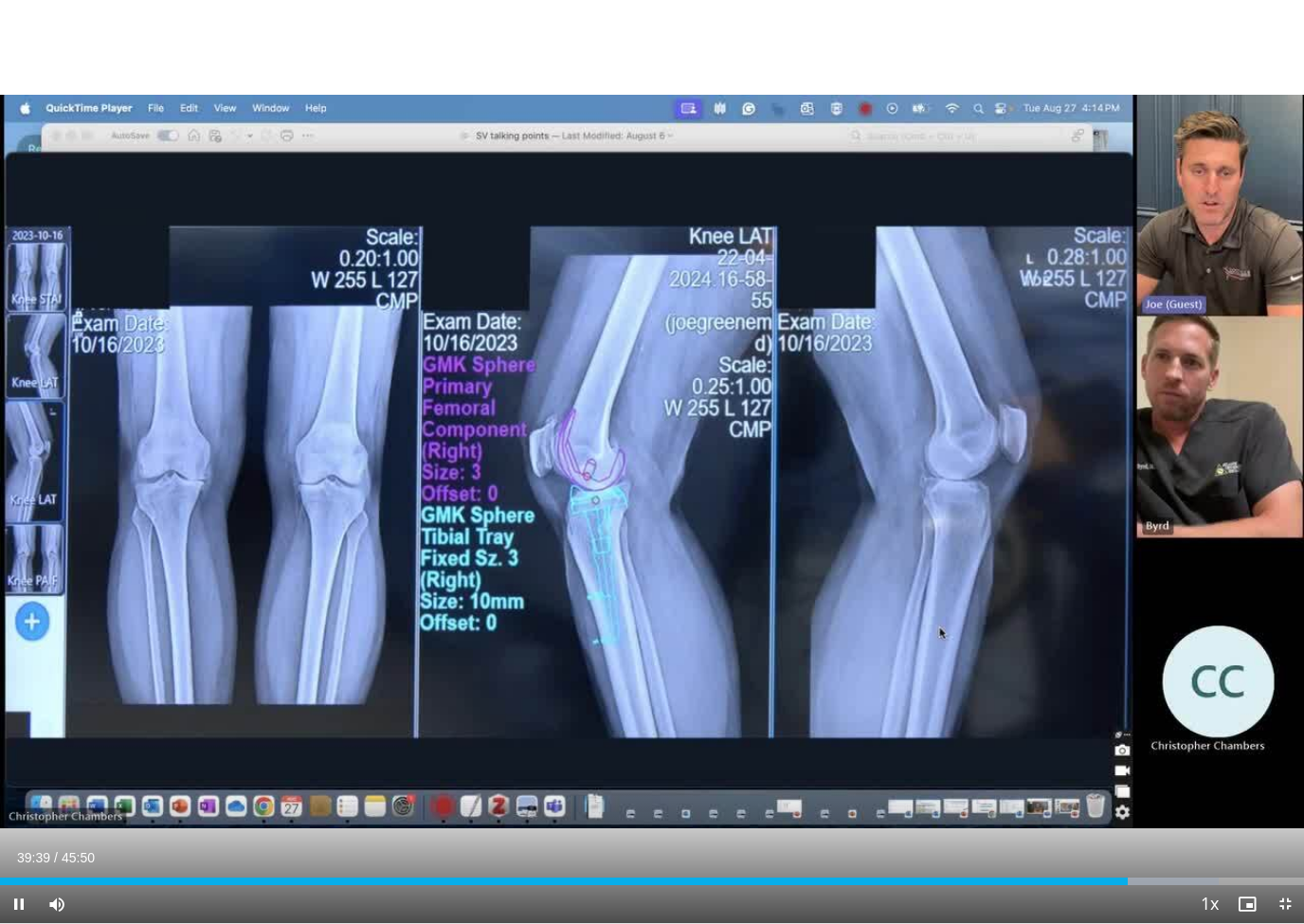 click at bounding box center (564, 881) 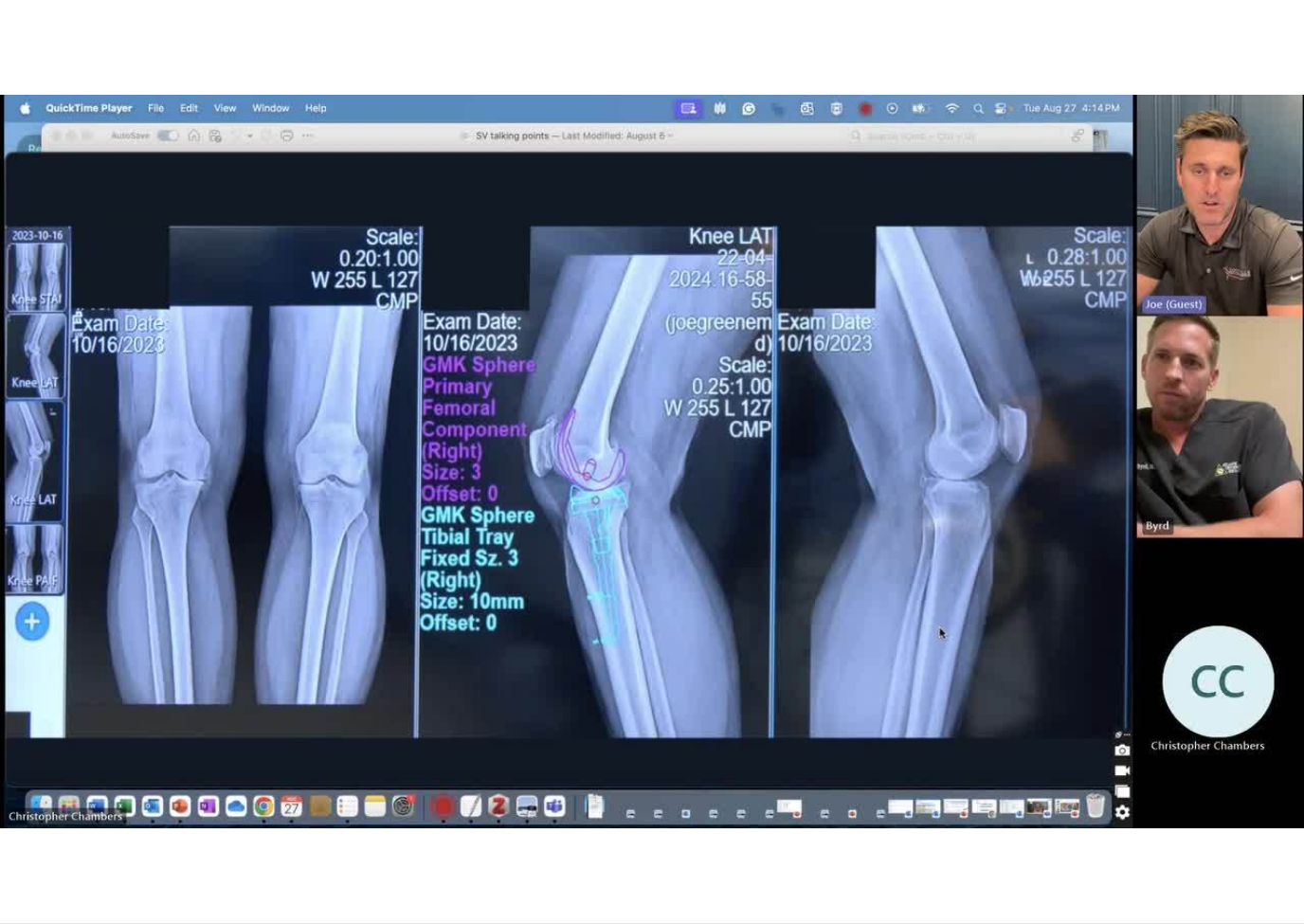 click at bounding box center [584, 919] 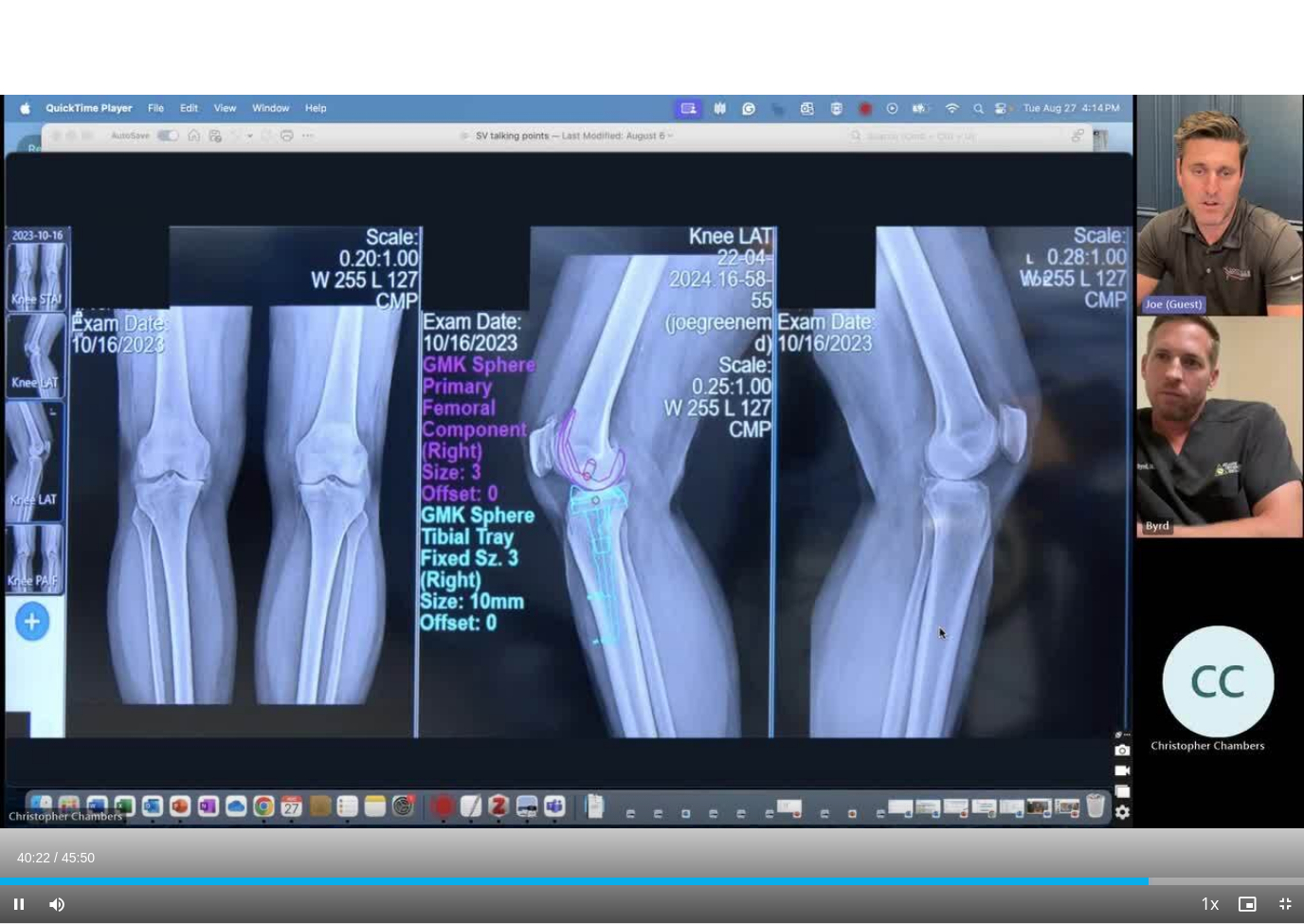 click at bounding box center [574, 881] 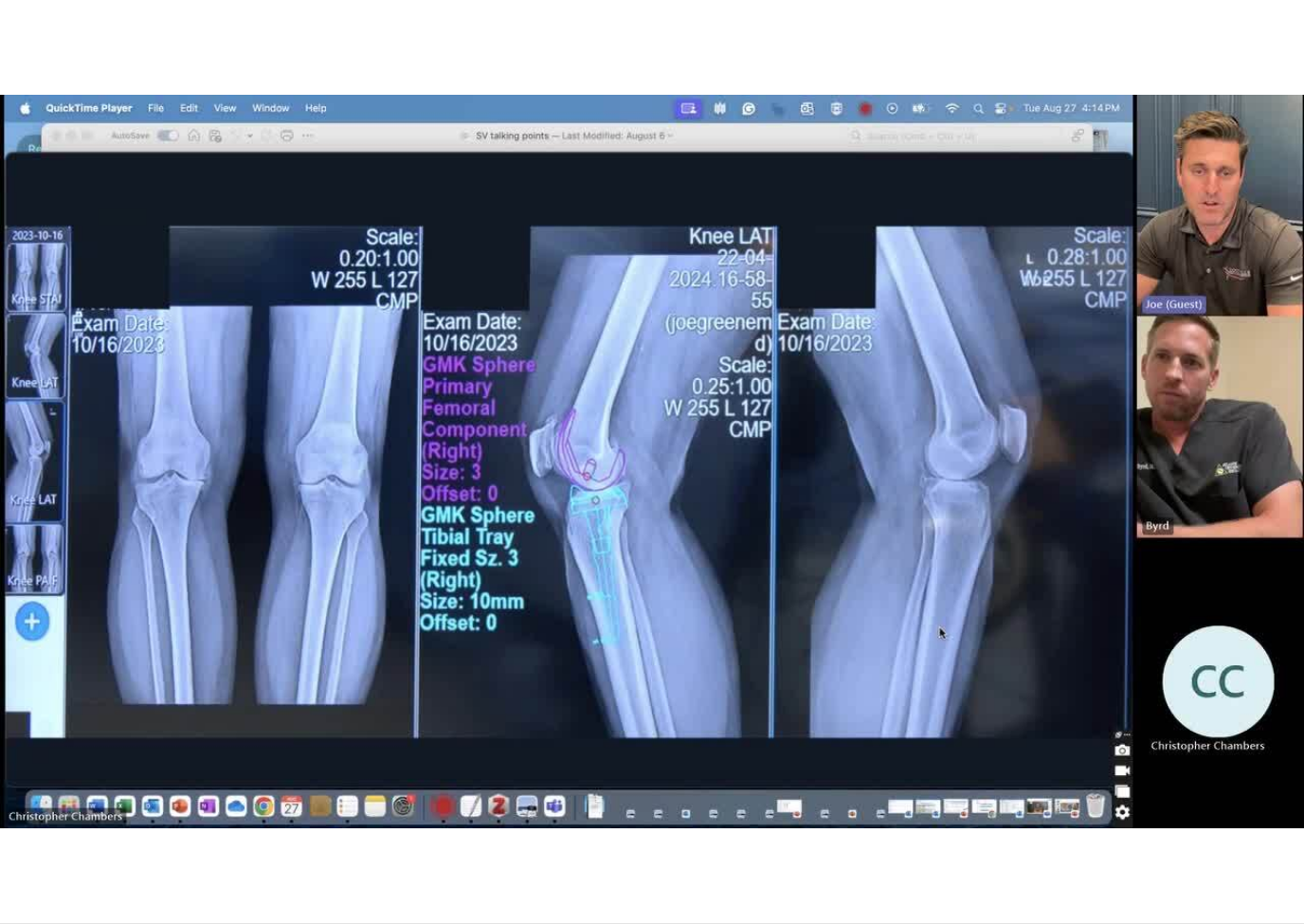 click on "10 seconds
Tap to unmute" at bounding box center (652, 462) 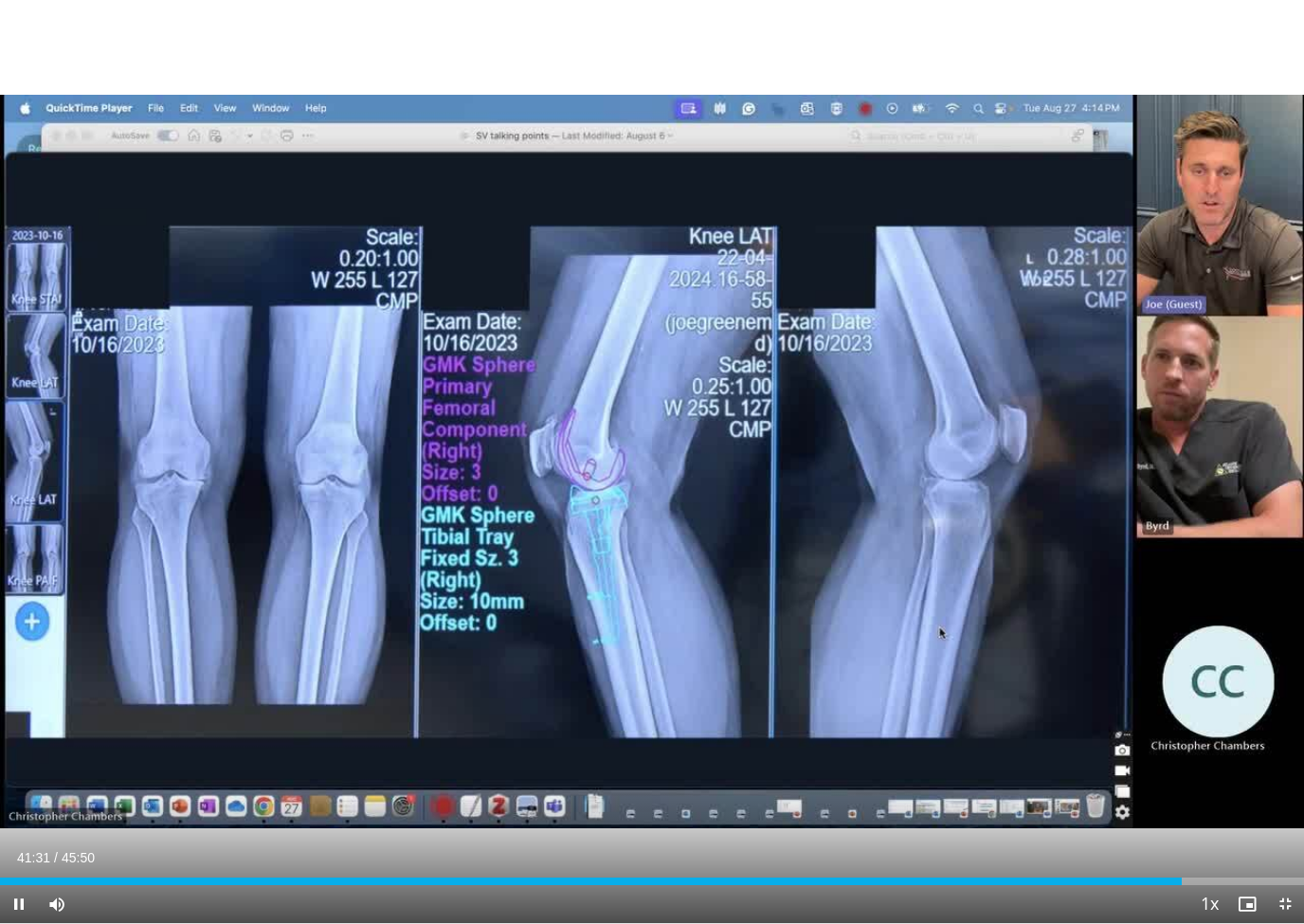 click on "10 seconds
Tap to unmute" at bounding box center [652, 462] 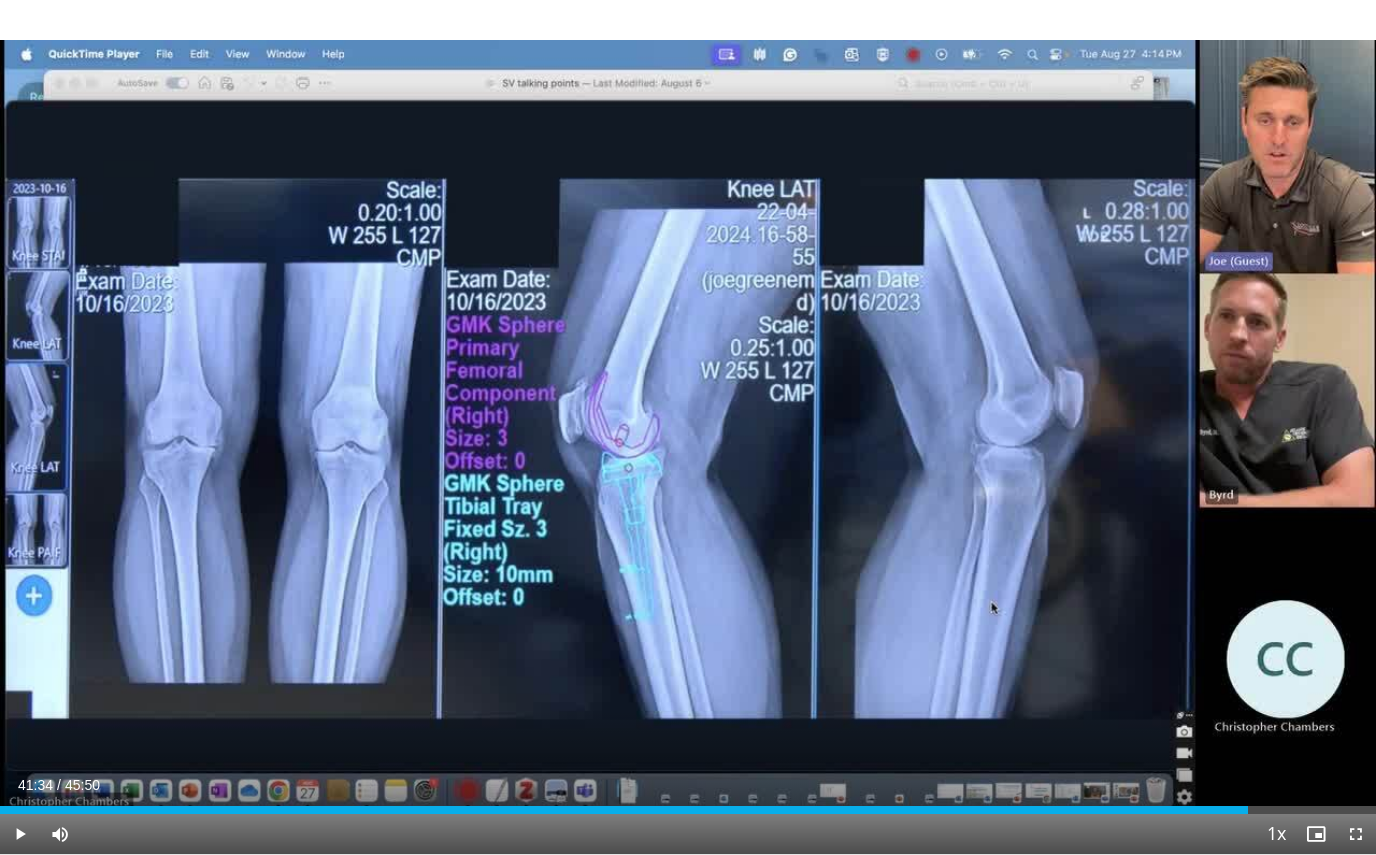 scroll, scrollTop: 251, scrollLeft: 0, axis: vertical 